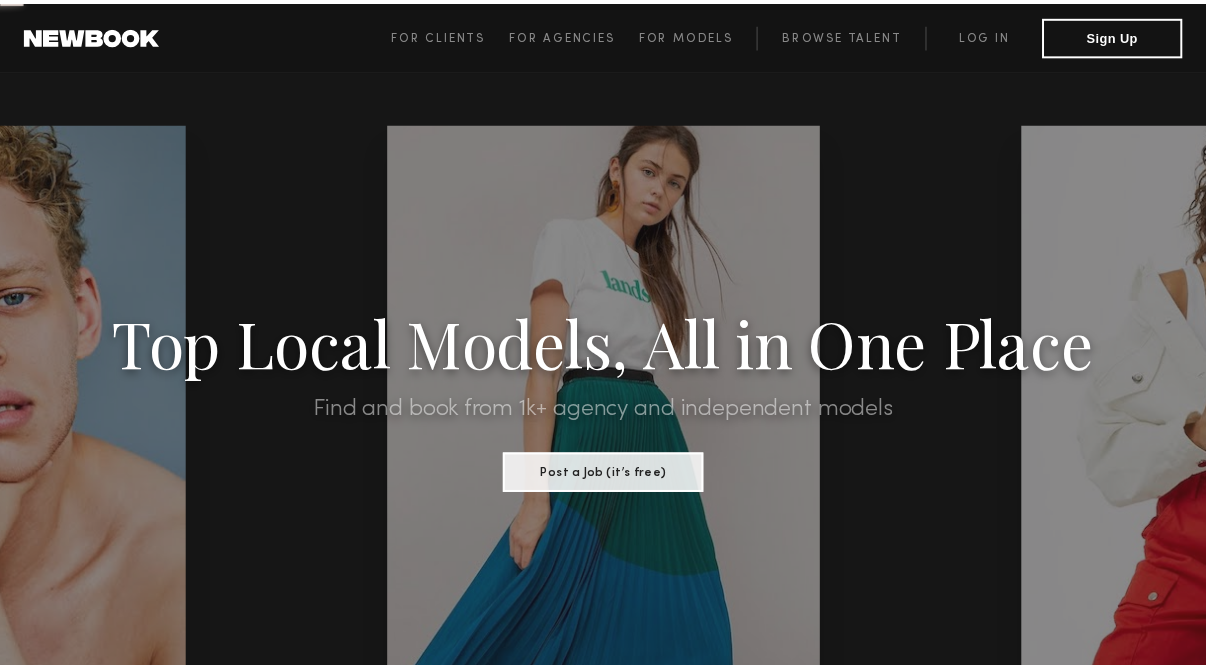 scroll, scrollTop: 0, scrollLeft: 0, axis: both 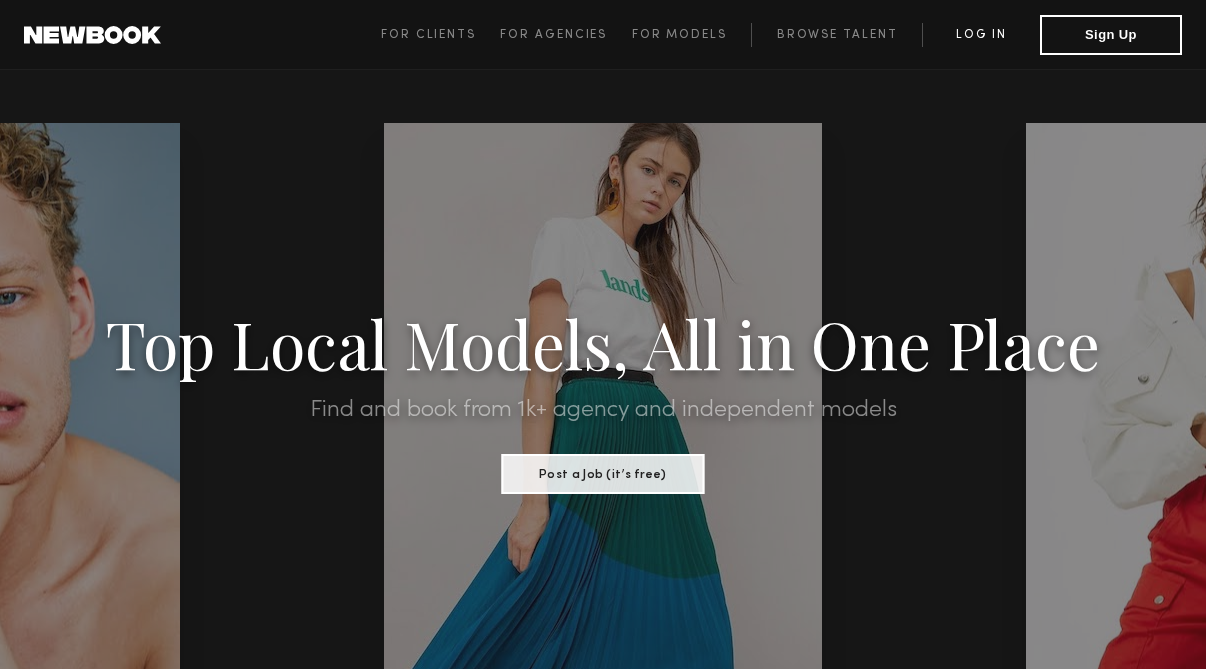 click on "Log in" 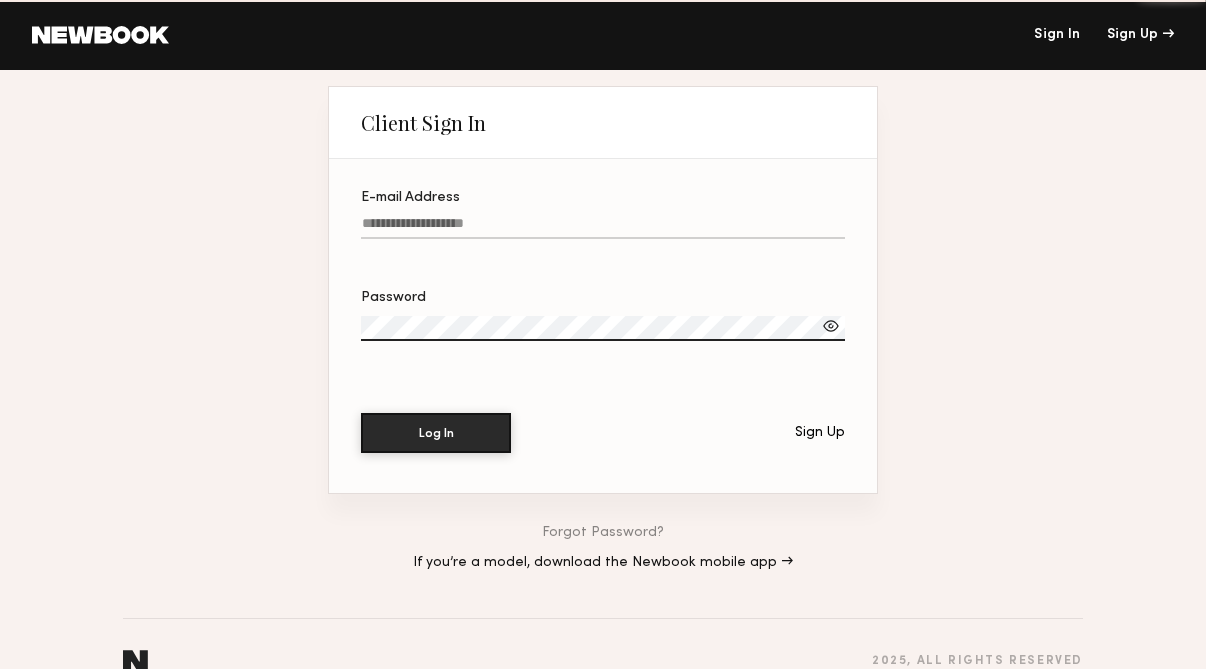 type on "**********" 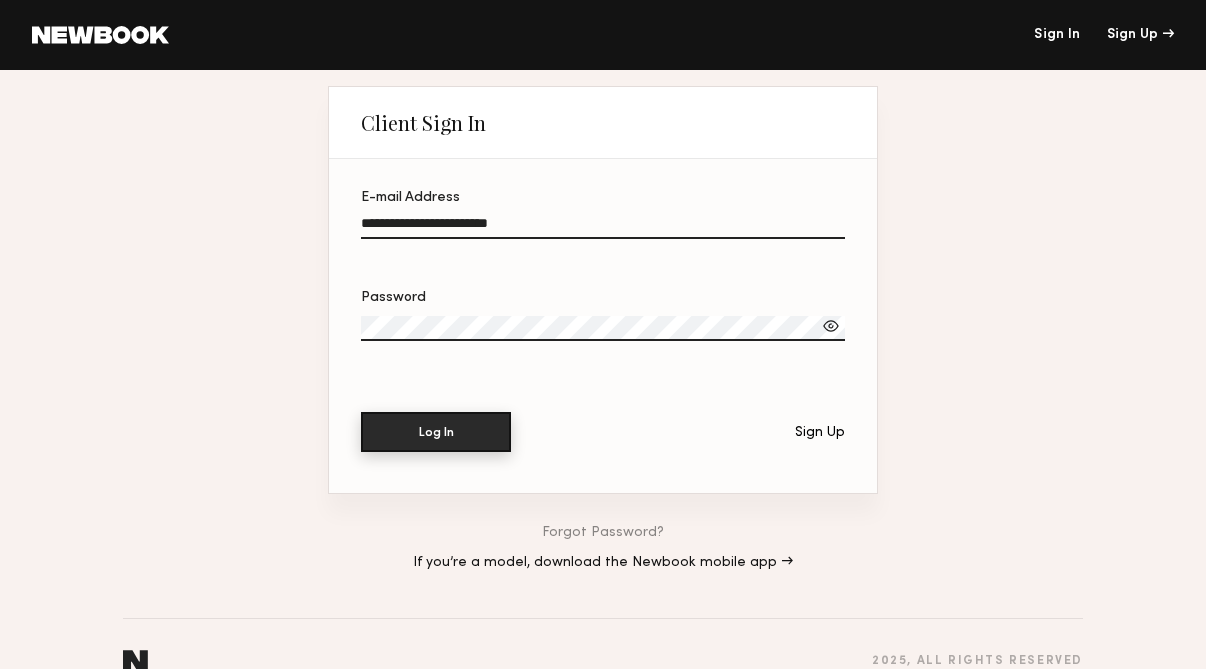 click on "Log In" 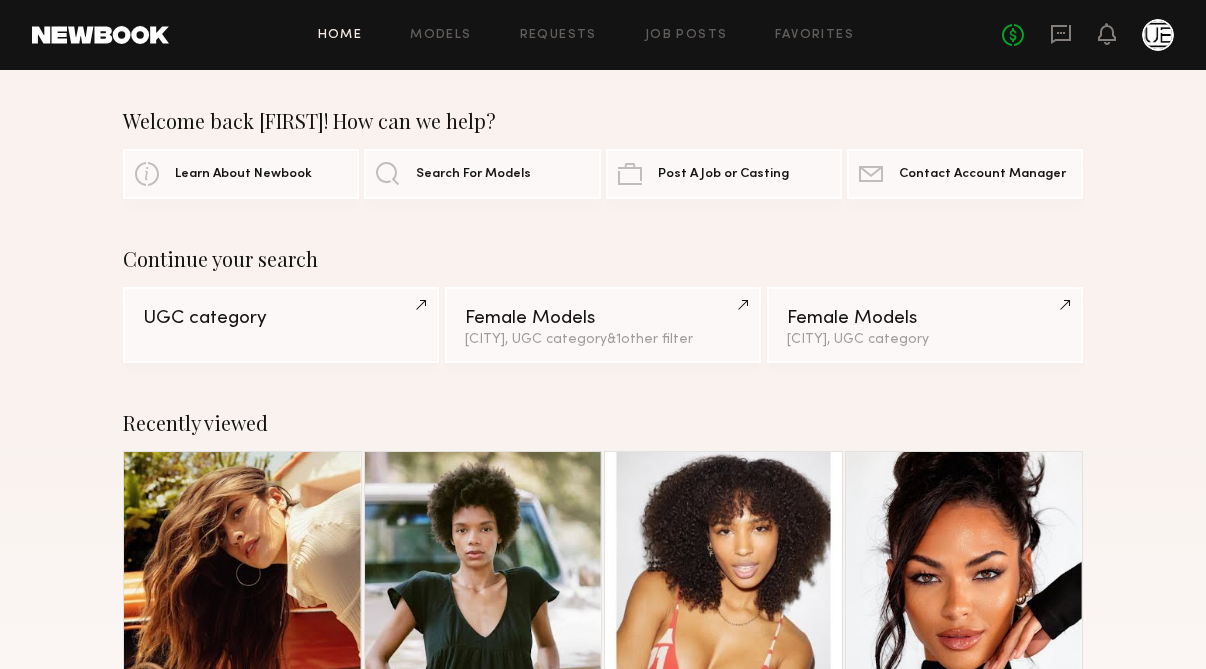 scroll, scrollTop: 0, scrollLeft: 0, axis: both 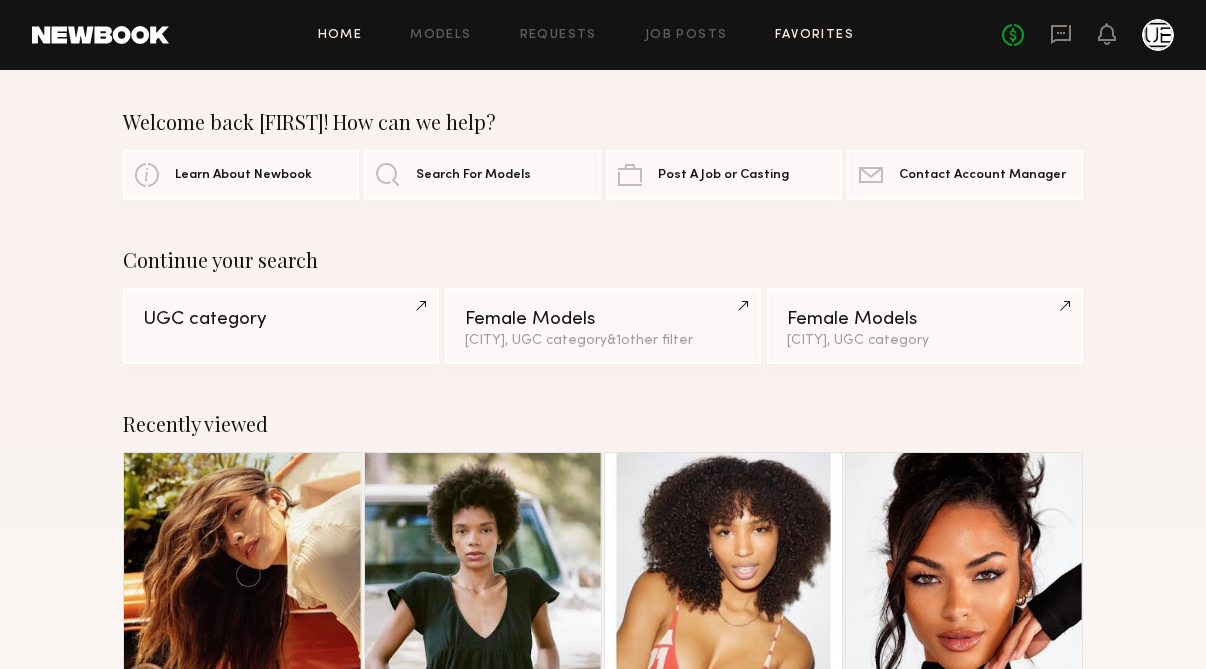 click on "Favorites" 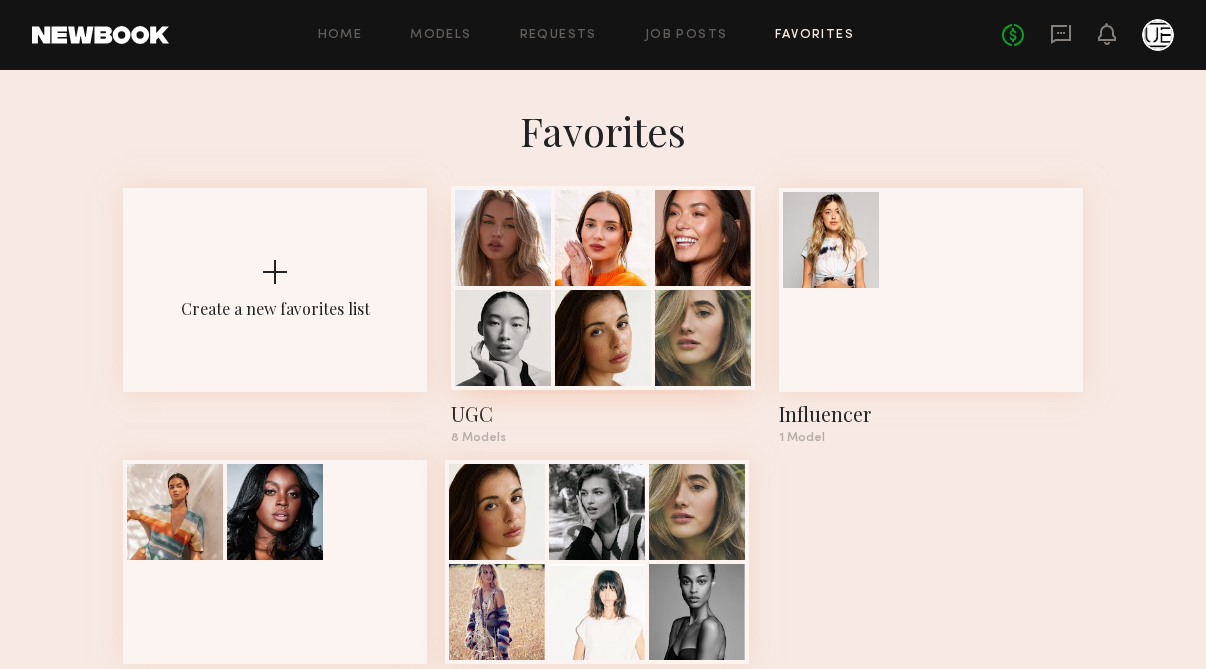 click on "UGC" 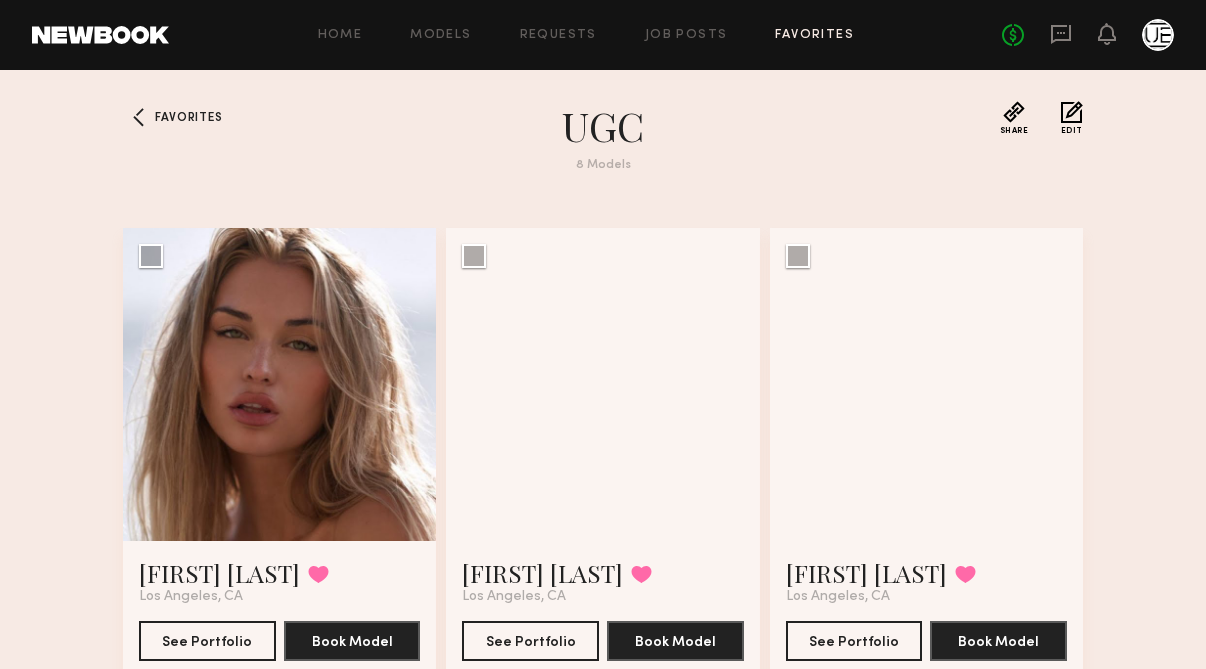 scroll, scrollTop: 0, scrollLeft: 0, axis: both 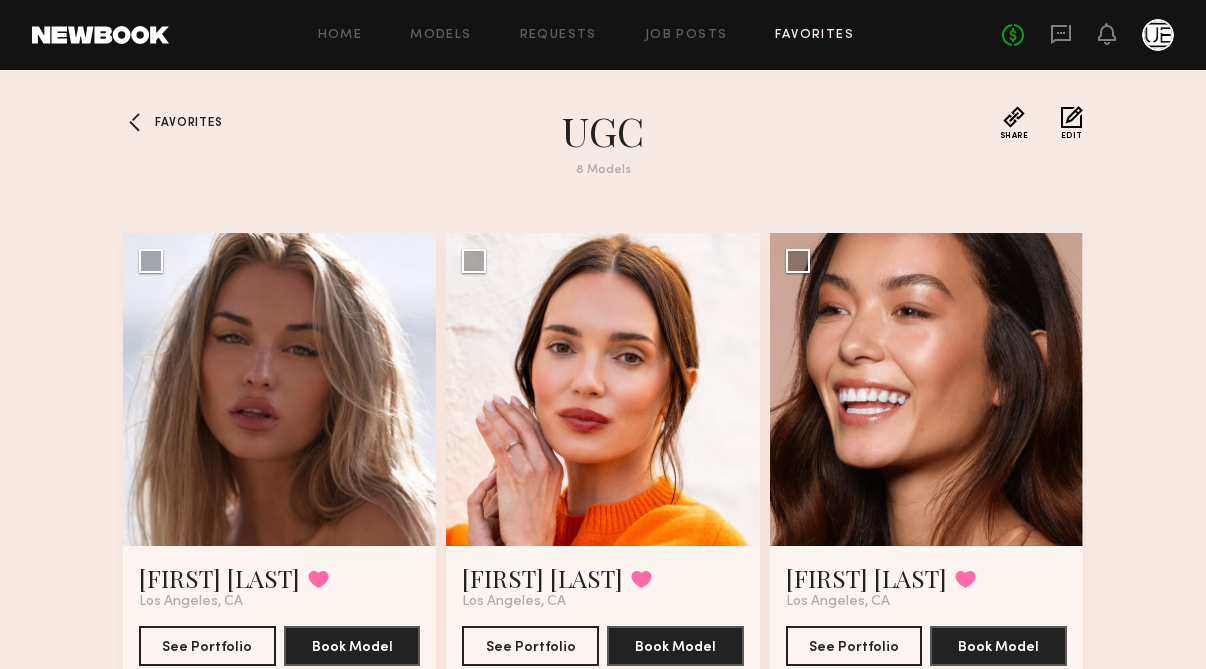 click 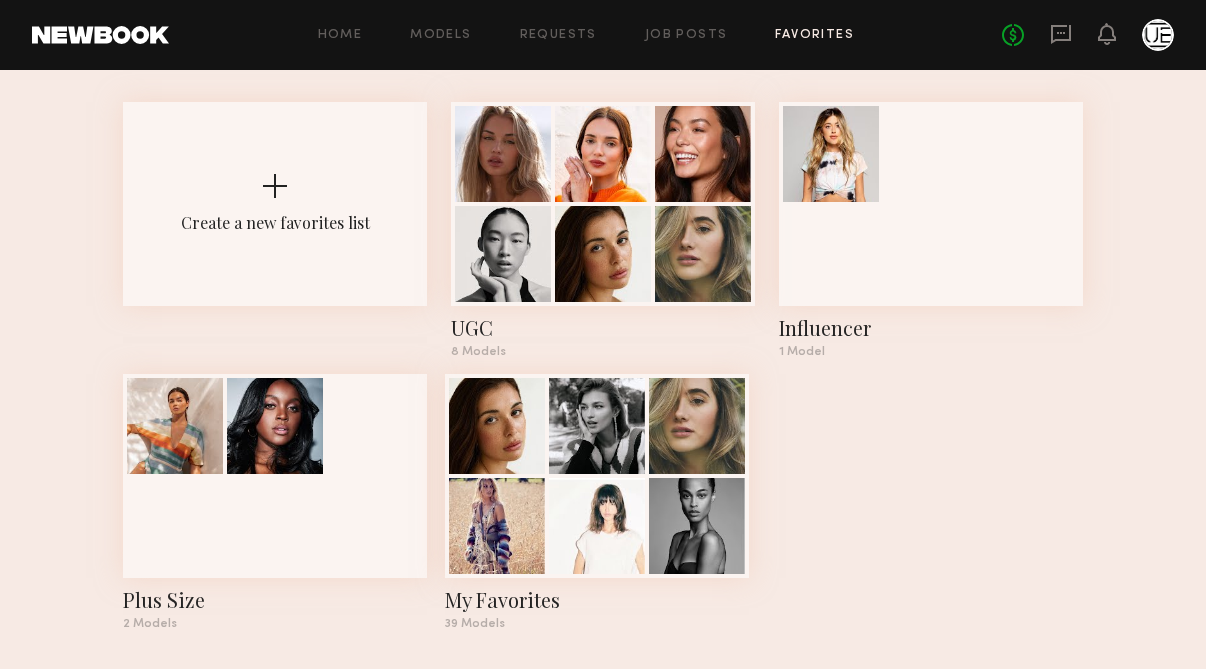scroll, scrollTop: 95, scrollLeft: 0, axis: vertical 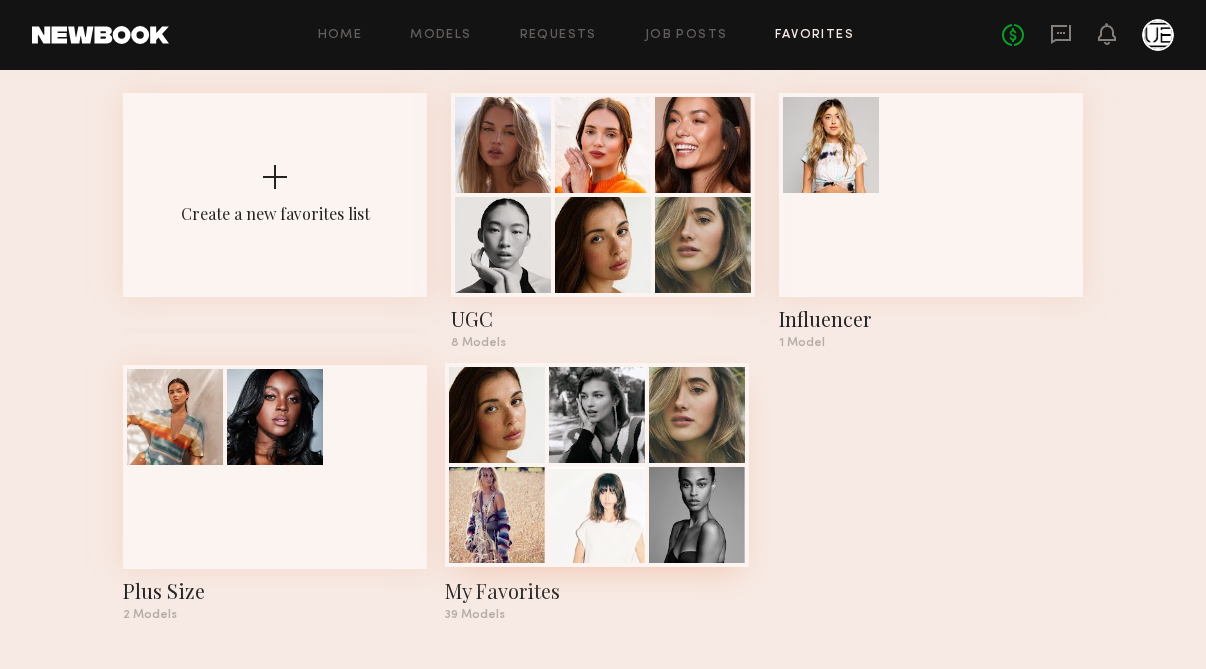 click on "My Favorites" 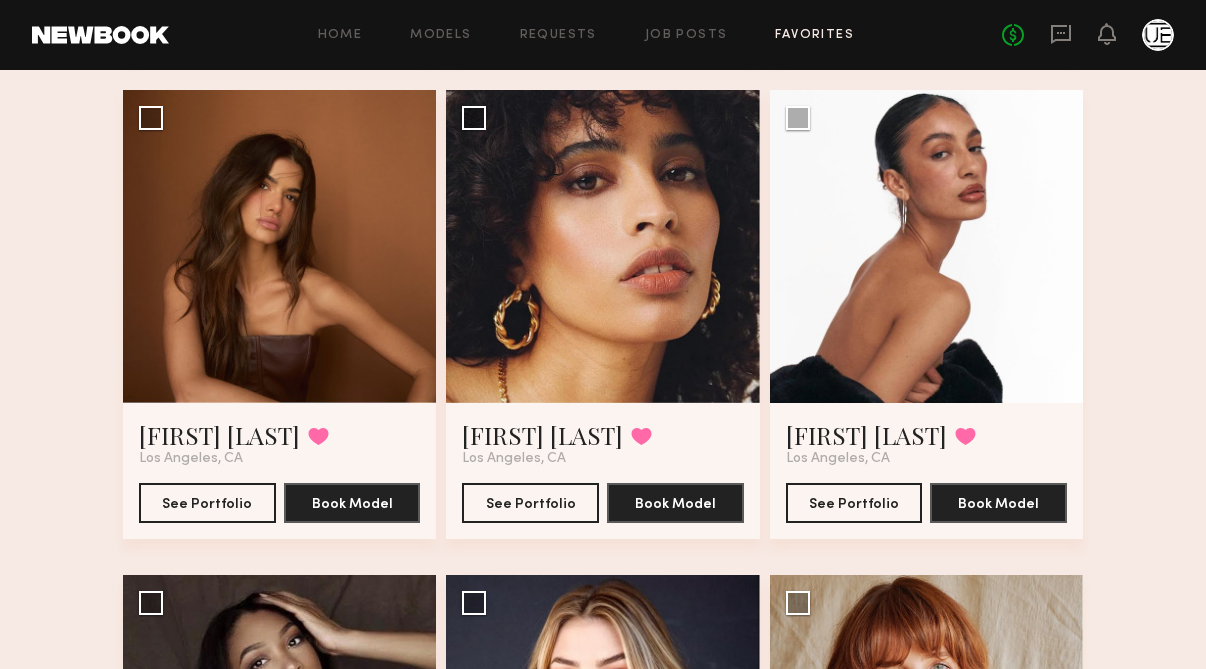 scroll, scrollTop: 1095, scrollLeft: 0, axis: vertical 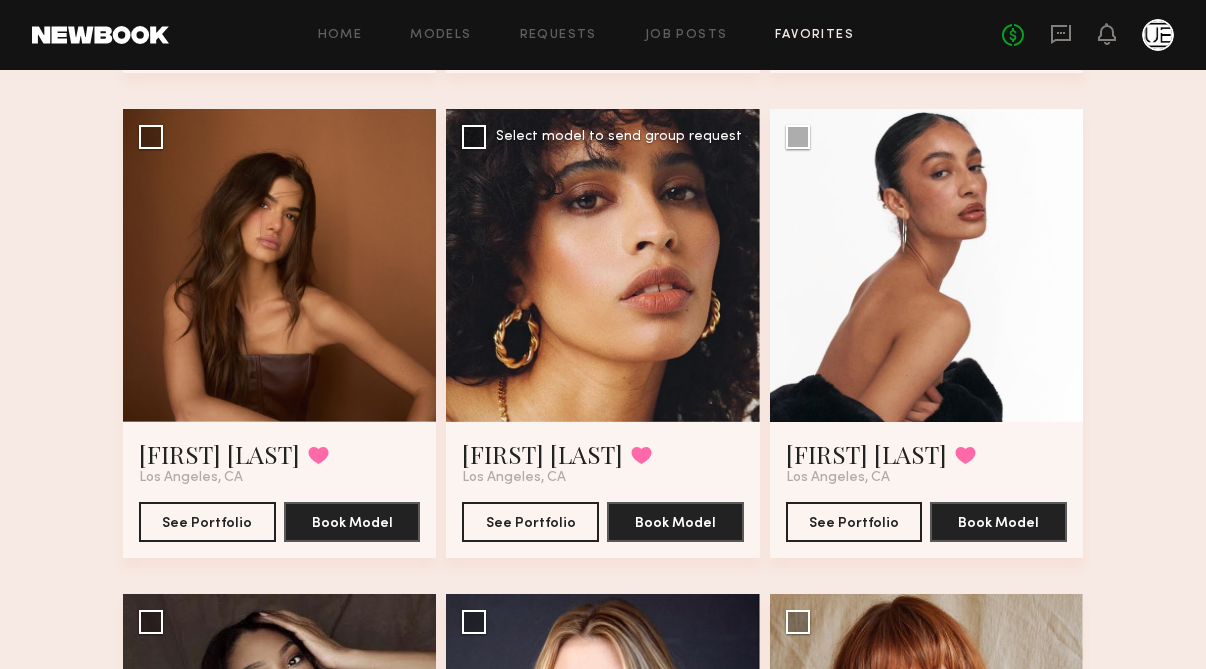 click 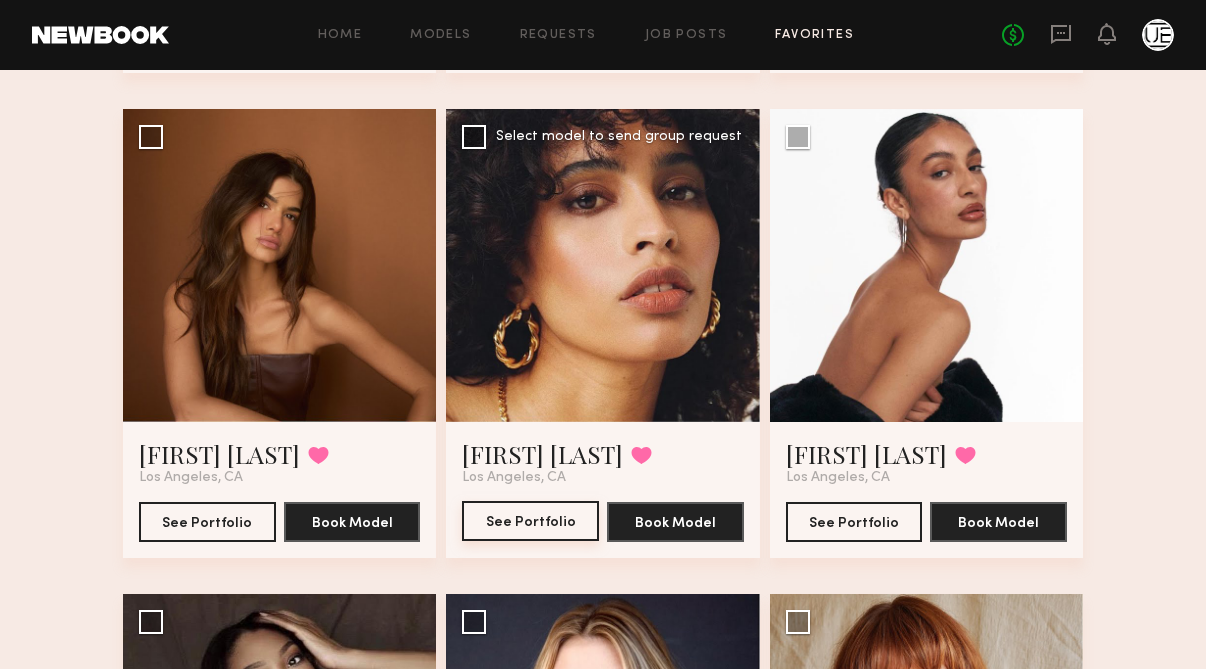 click on "See Portfolio" 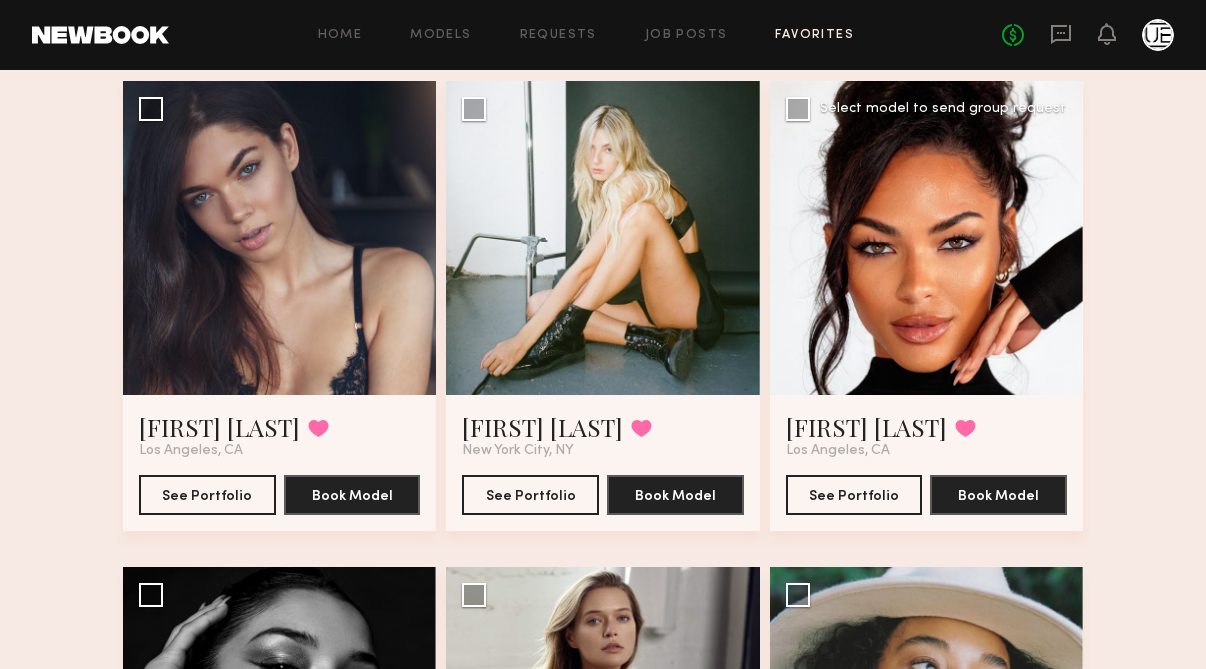 scroll, scrollTop: 2035, scrollLeft: 0, axis: vertical 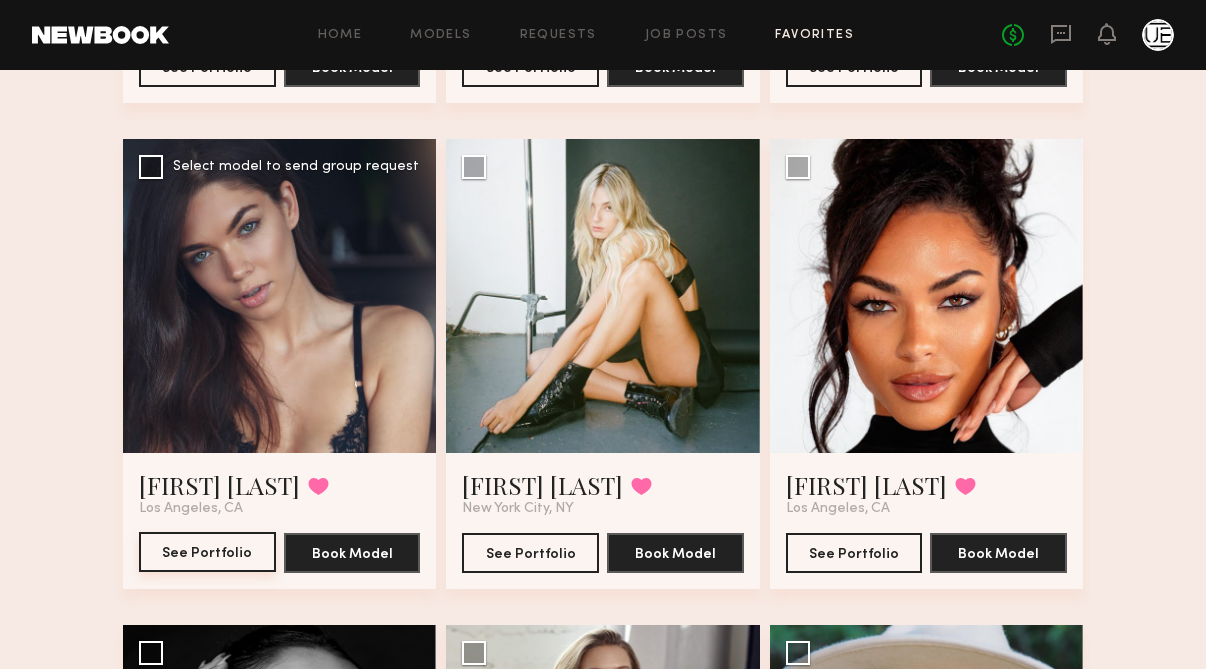click on "See Portfolio" 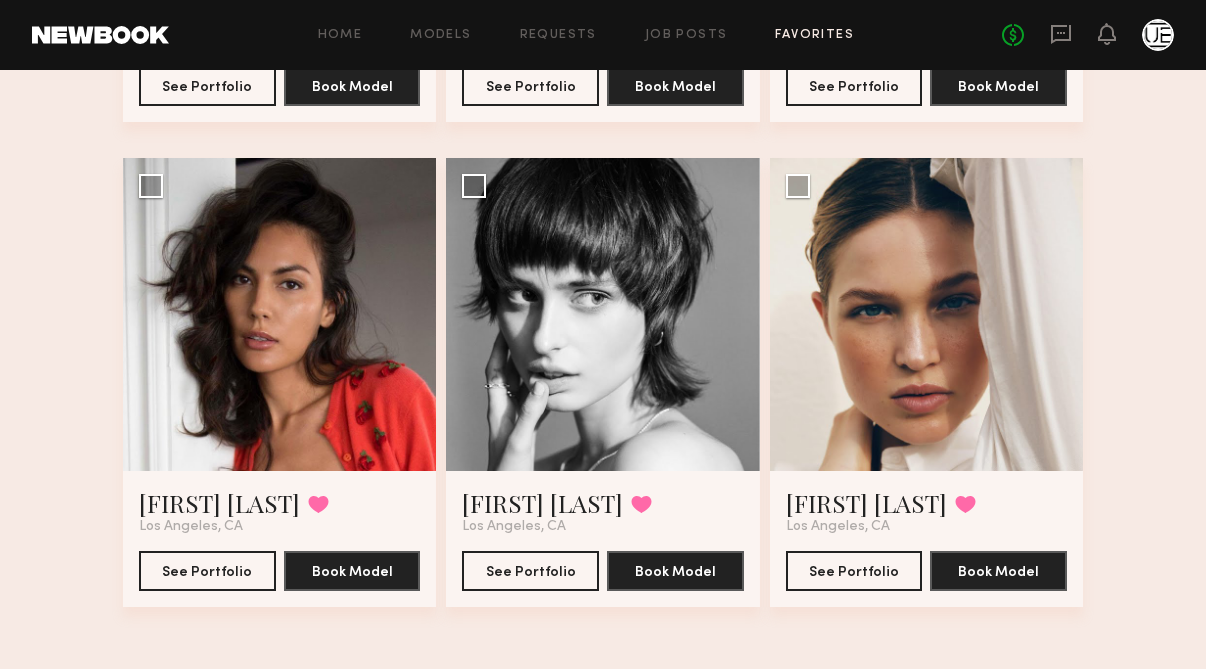 scroll, scrollTop: 5907, scrollLeft: 0, axis: vertical 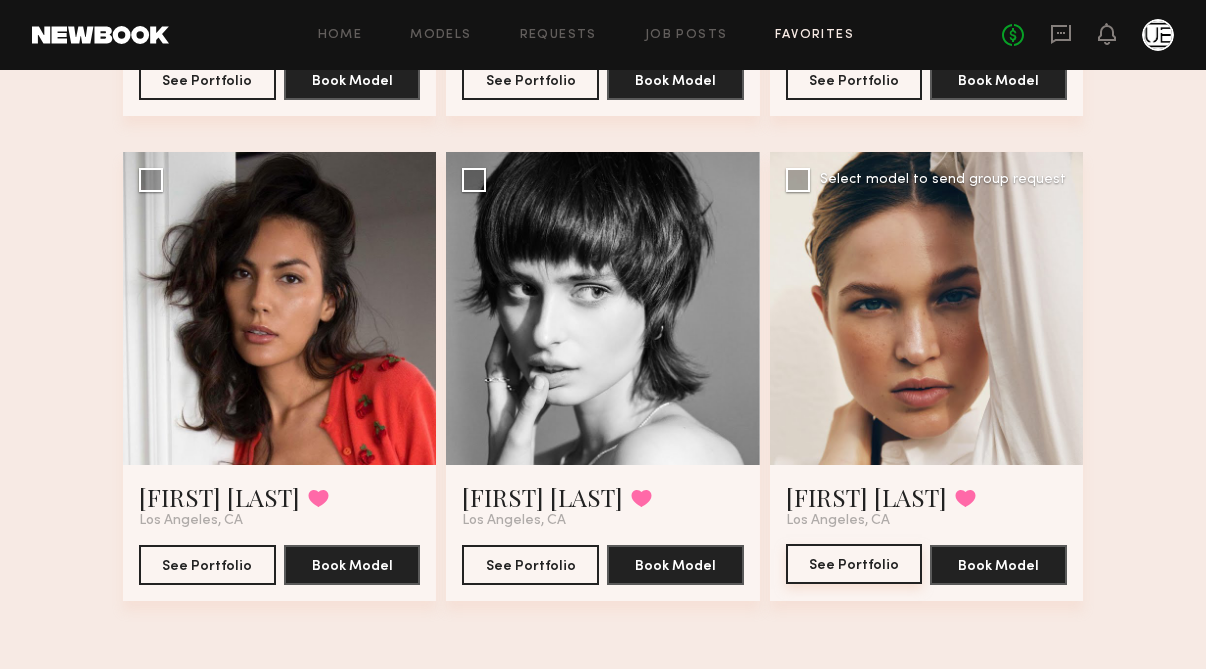 click on "See Portfolio" 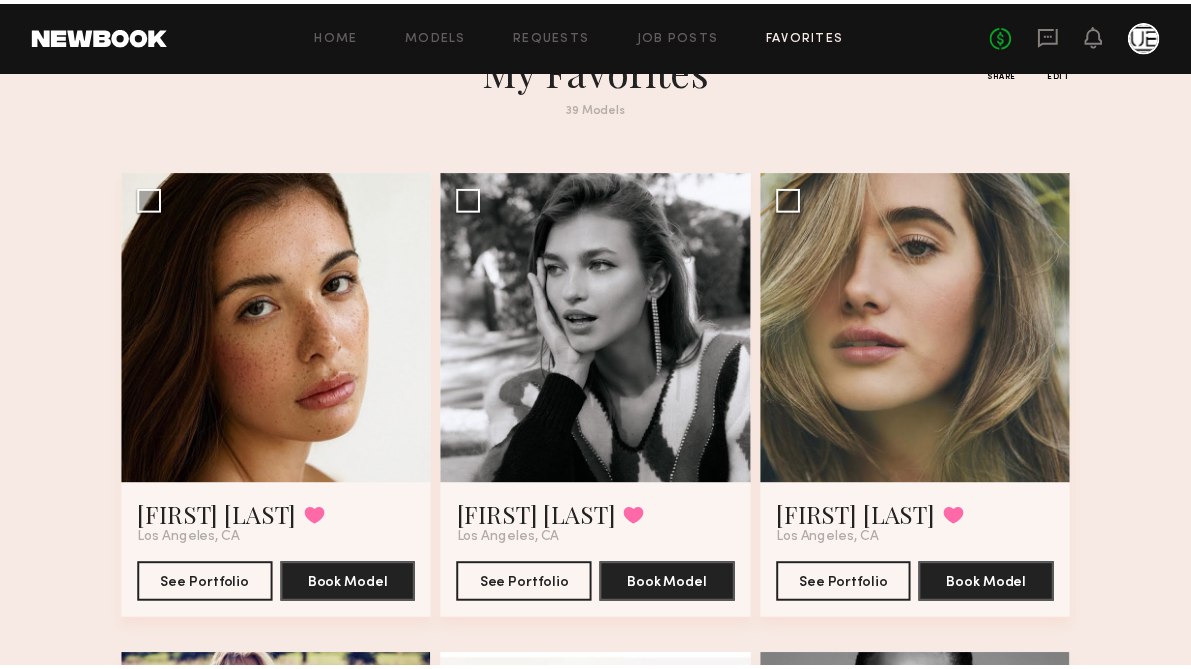 scroll, scrollTop: 10, scrollLeft: 0, axis: vertical 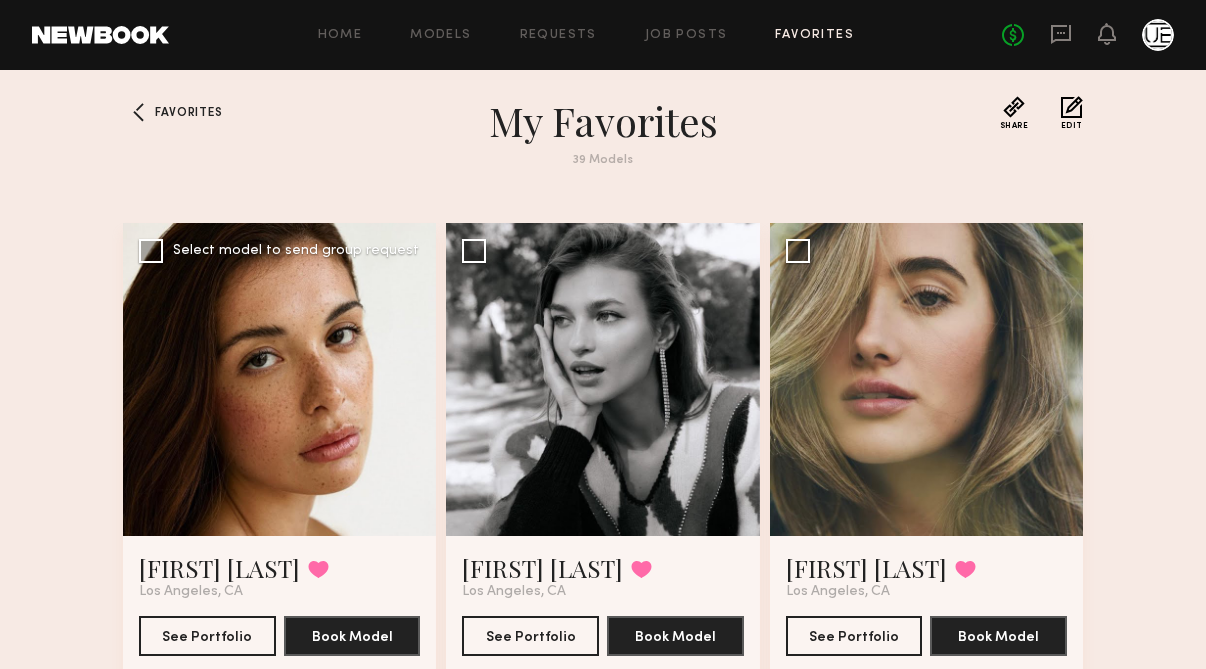 click 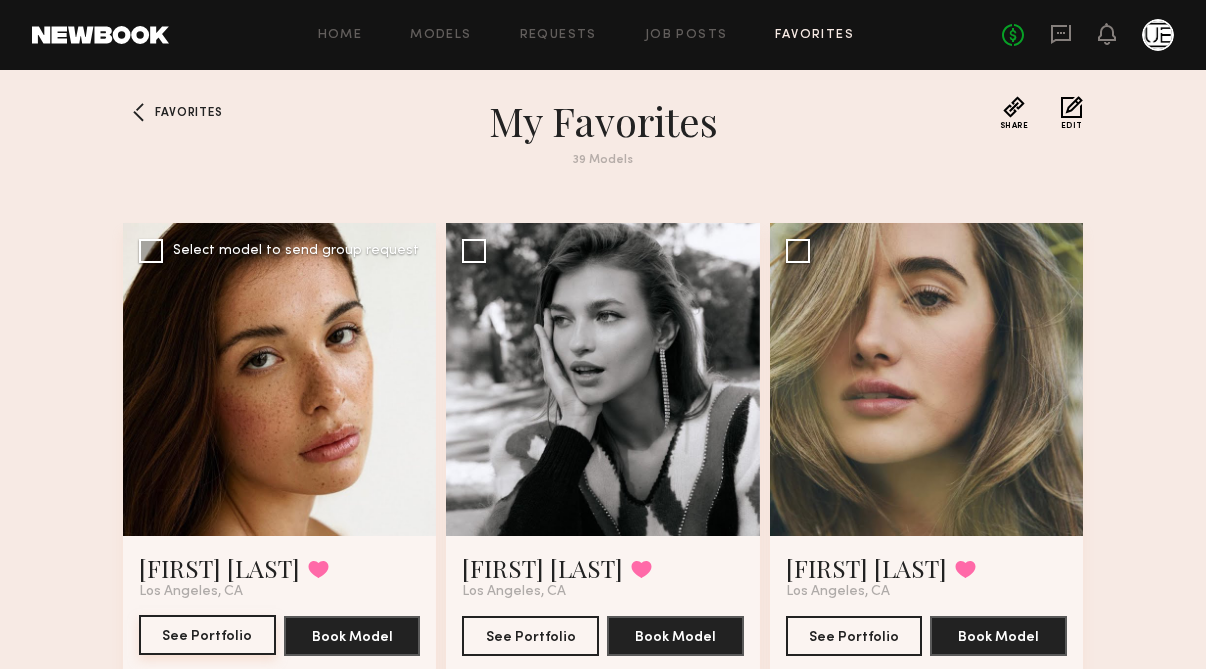 click on "See Portfolio" 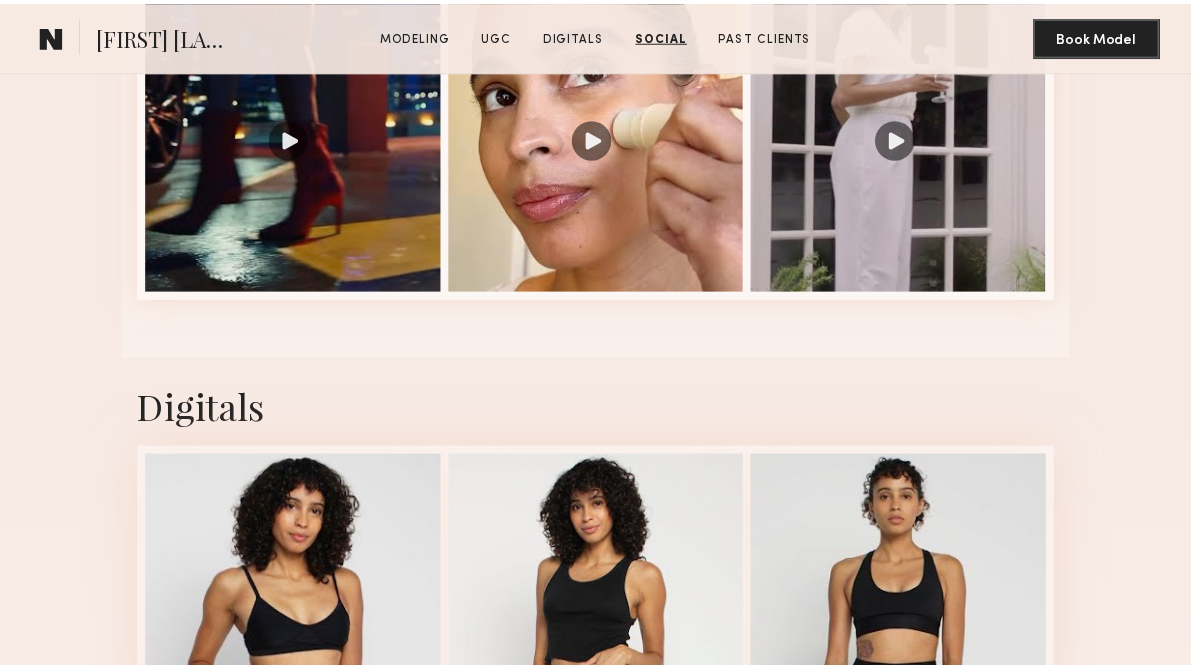 scroll, scrollTop: 1025, scrollLeft: 0, axis: vertical 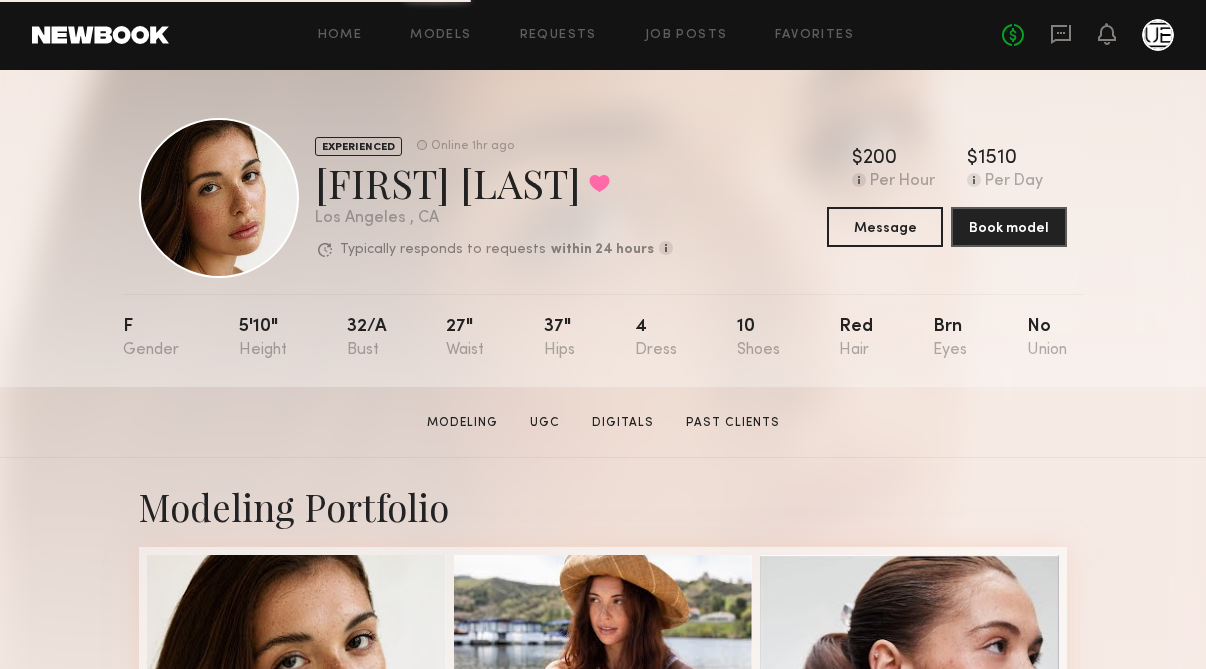 click on "Jasmine G.  Modeling   UGC   Digitals   Past Clients   Message   Book Model" 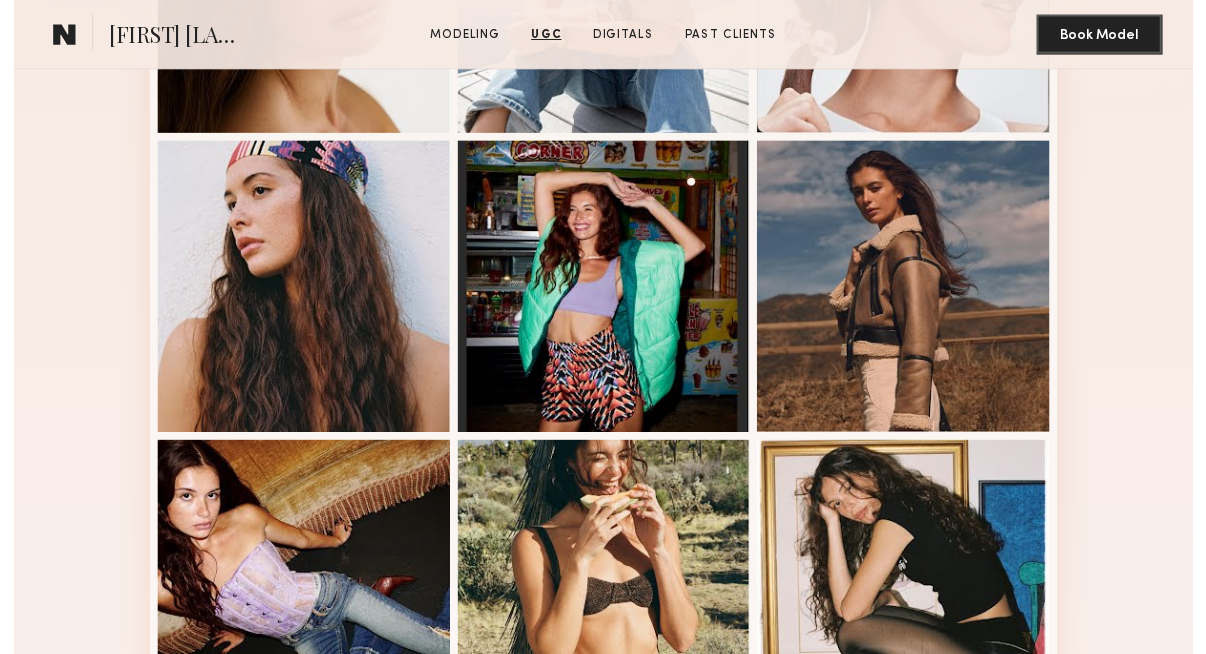 scroll, scrollTop: 0, scrollLeft: 0, axis: both 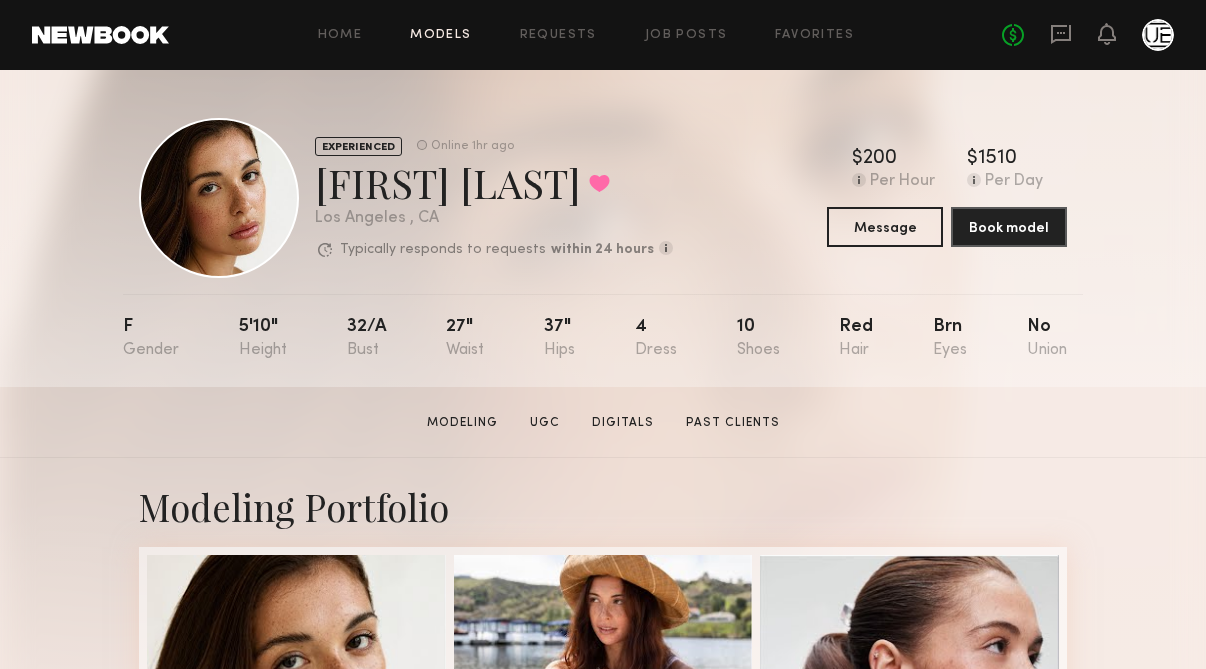 click on "Models" 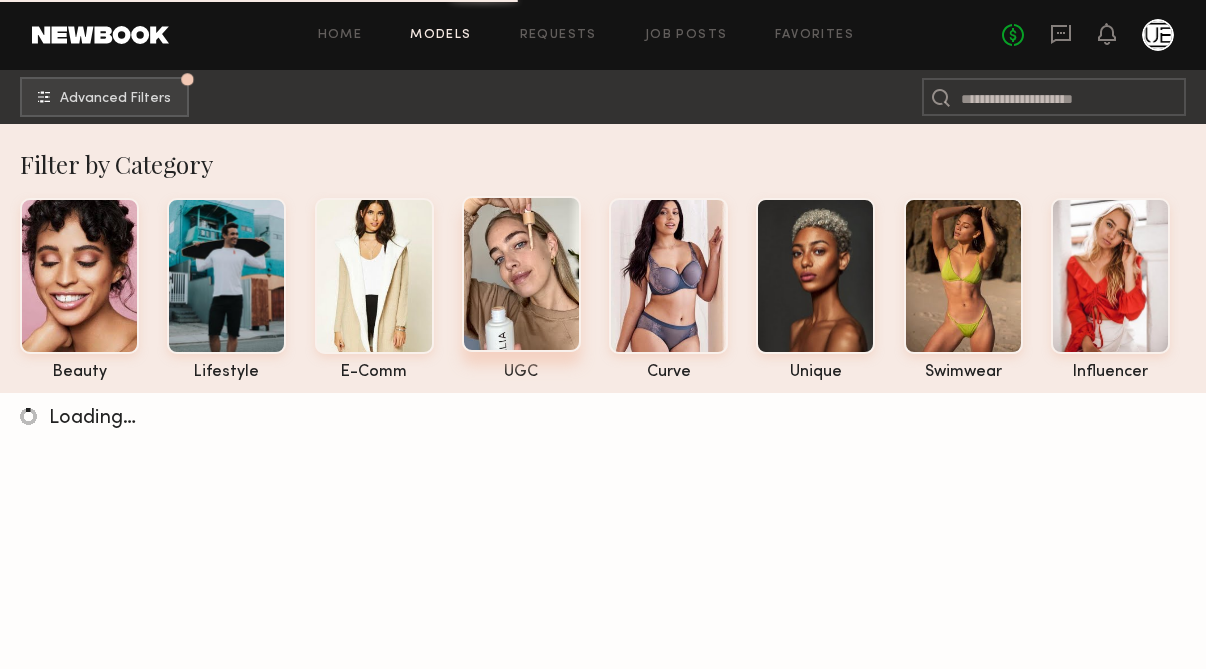 click on "UGC" 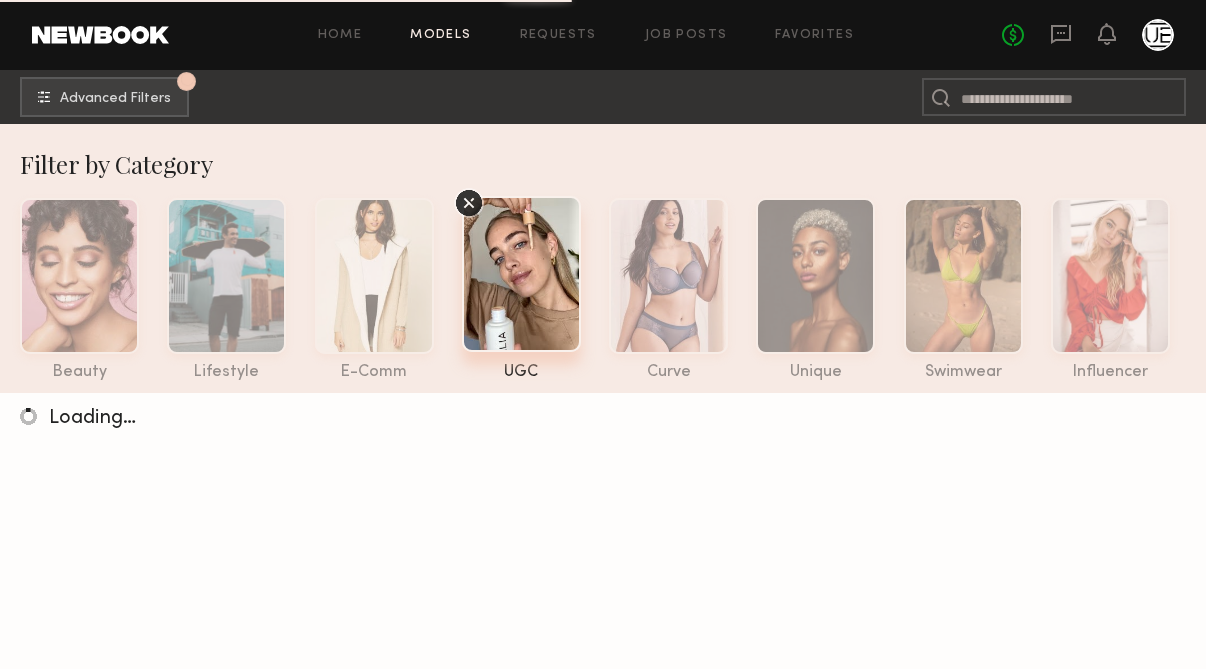 click 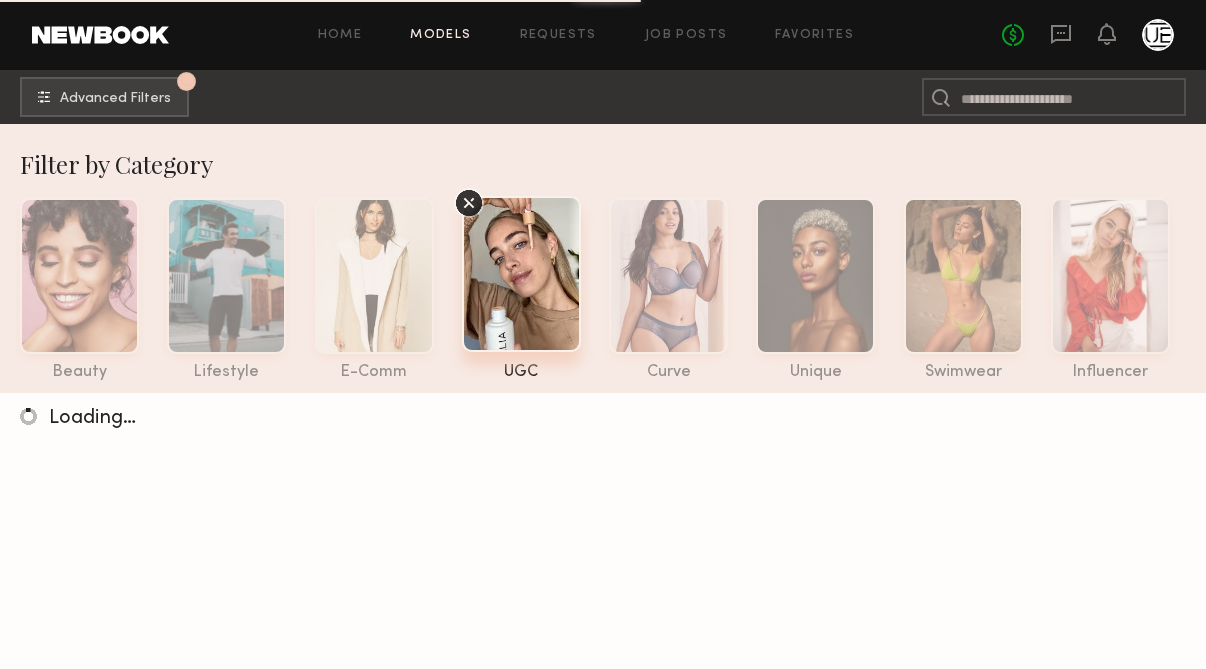 click 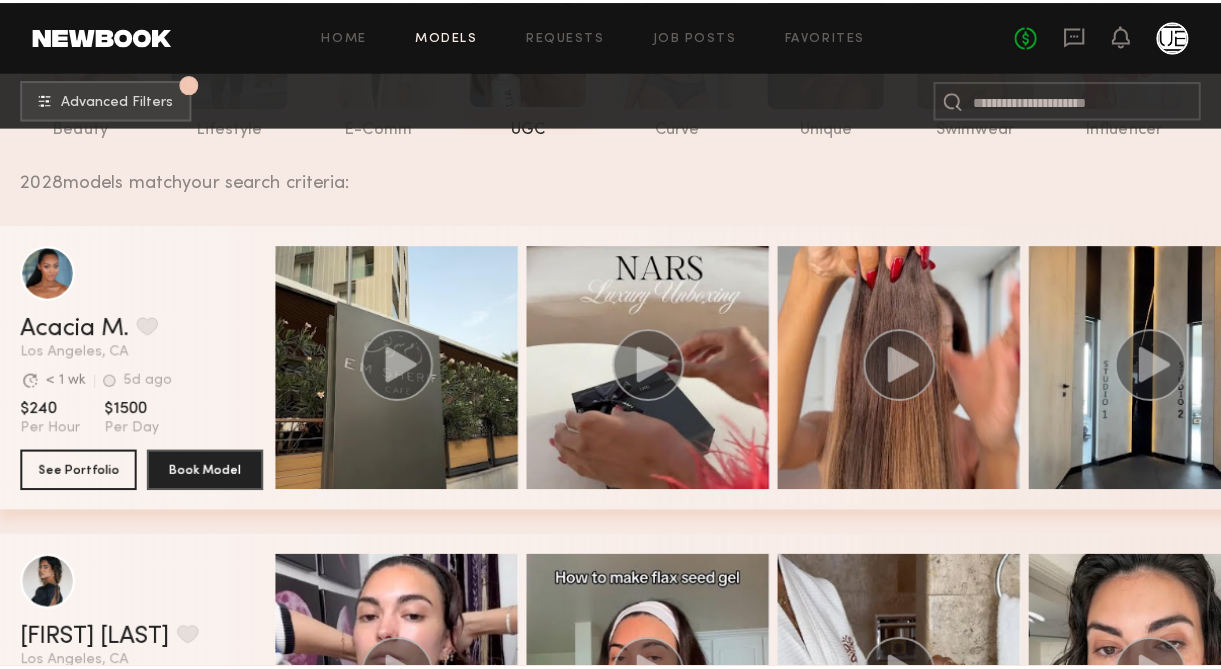 scroll, scrollTop: 0, scrollLeft: 0, axis: both 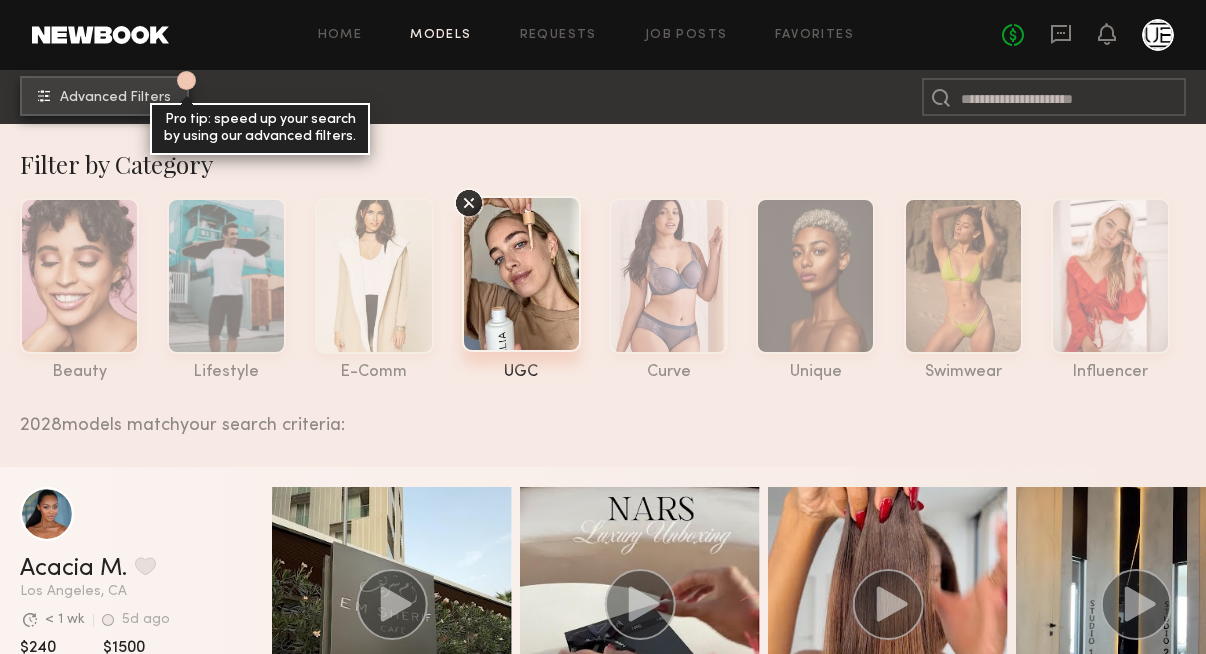 click on "Advanced Filters" 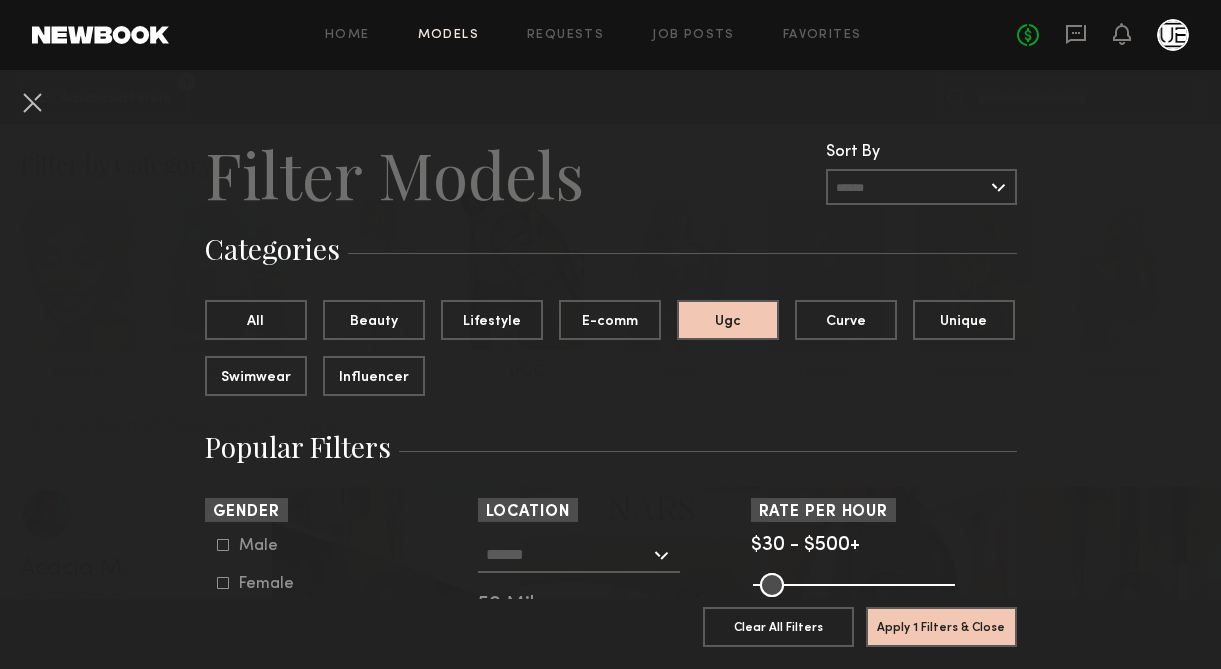 click 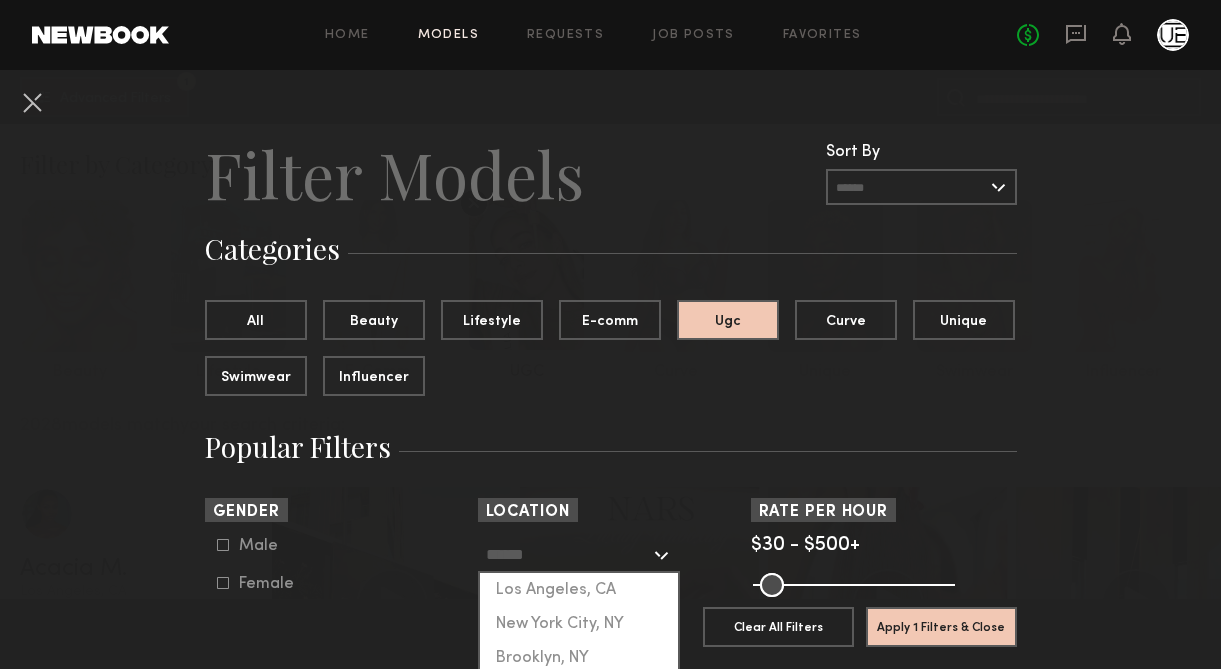 click on "Los Angeles, CA" 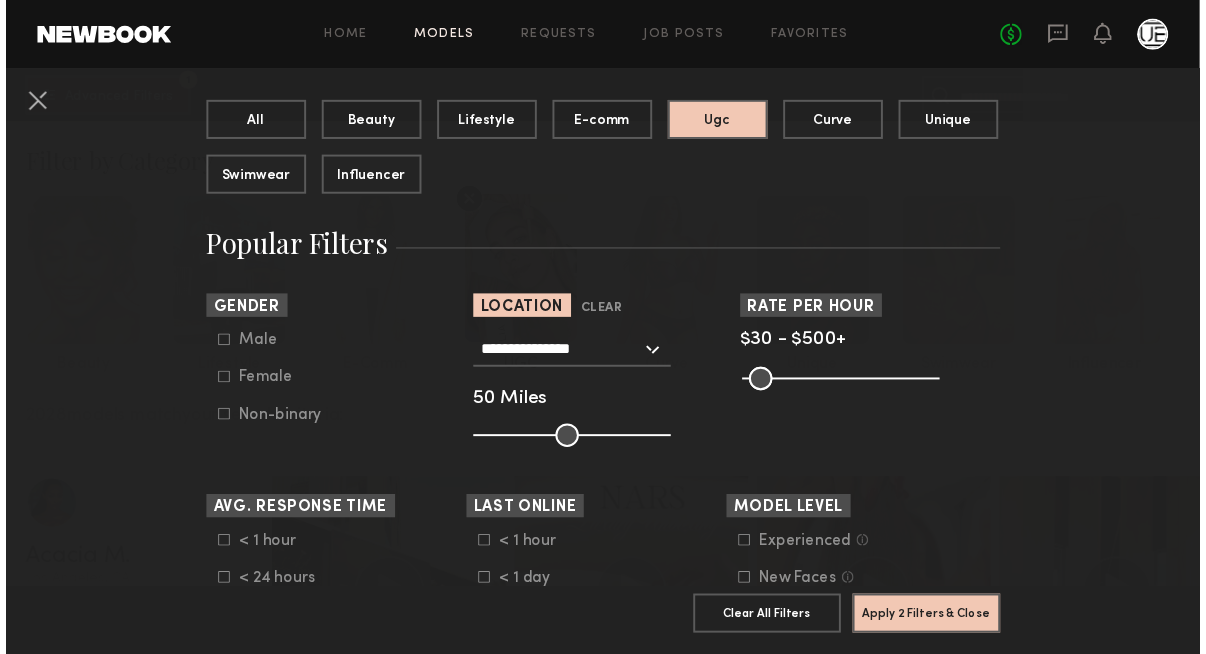 scroll, scrollTop: 203, scrollLeft: 0, axis: vertical 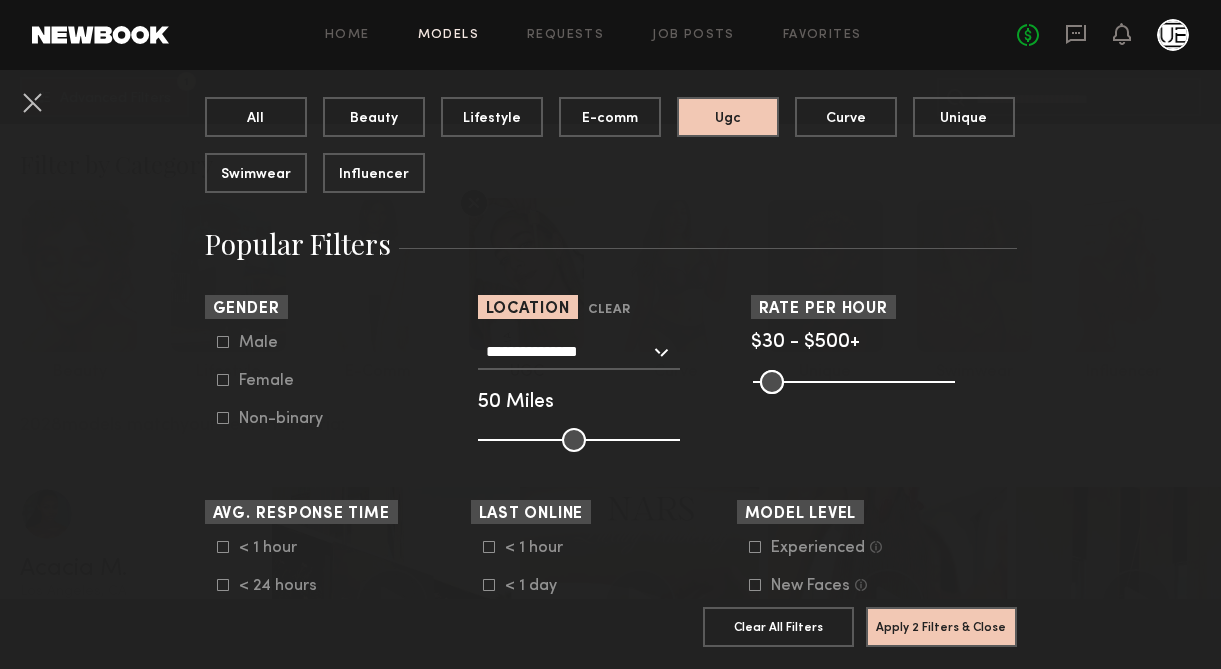 click on "Apply 2 Filters & Close" 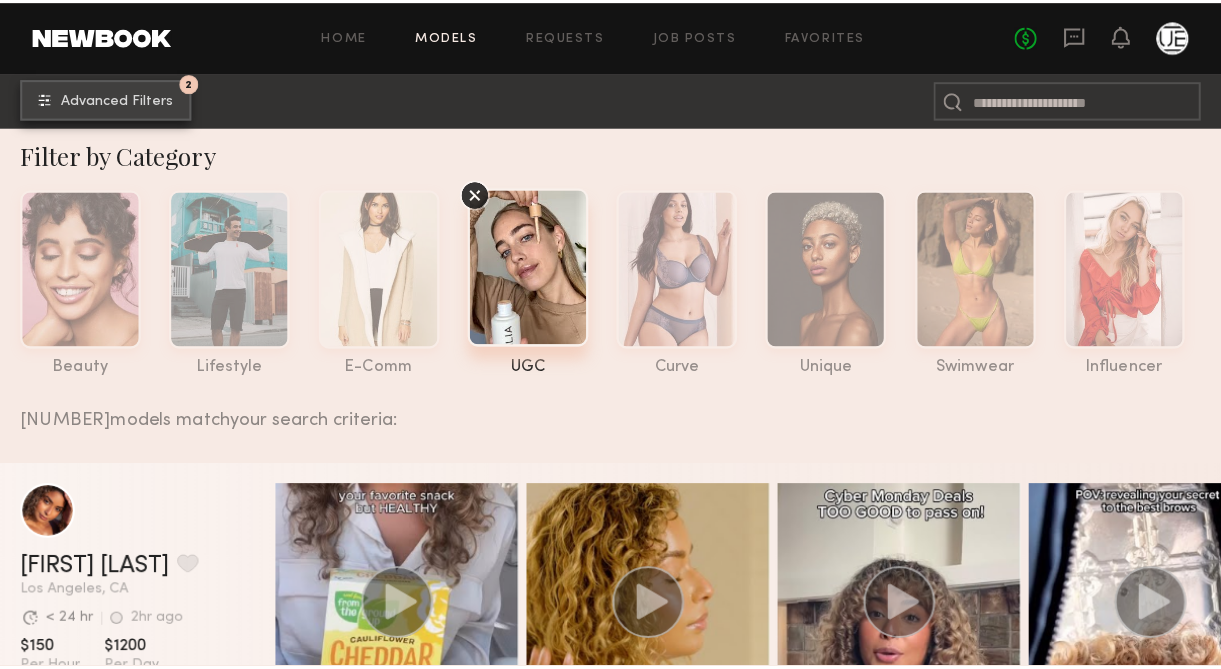 scroll, scrollTop: 0, scrollLeft: 0, axis: both 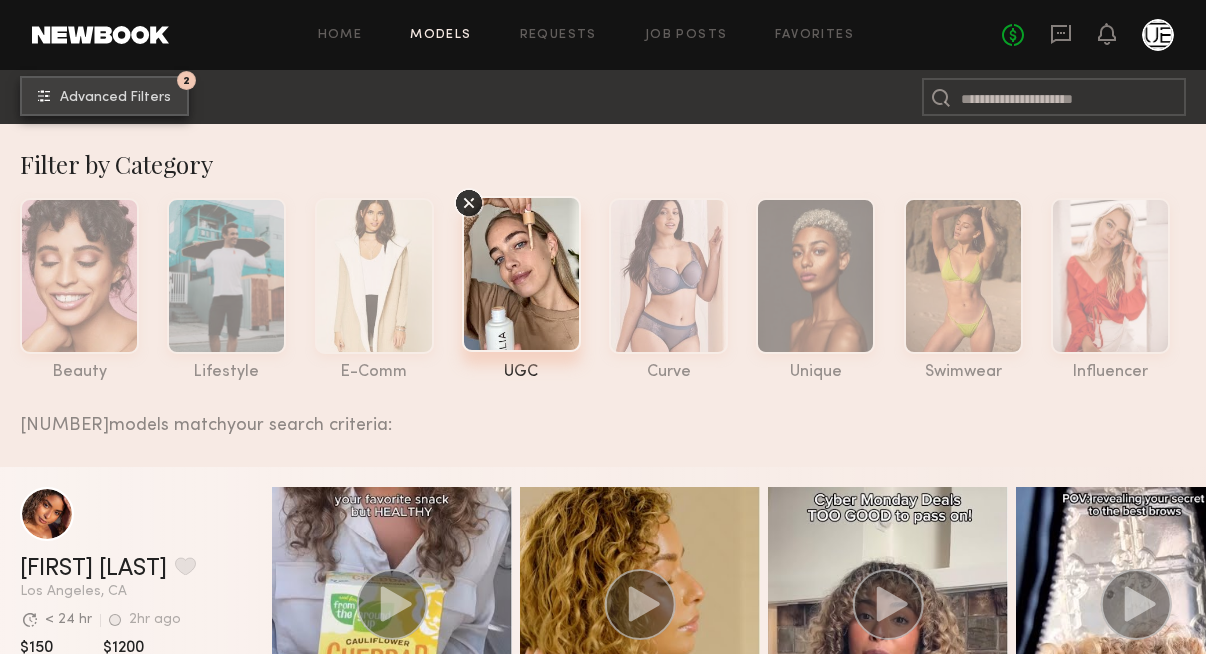 click on "2 Advanced Filters" 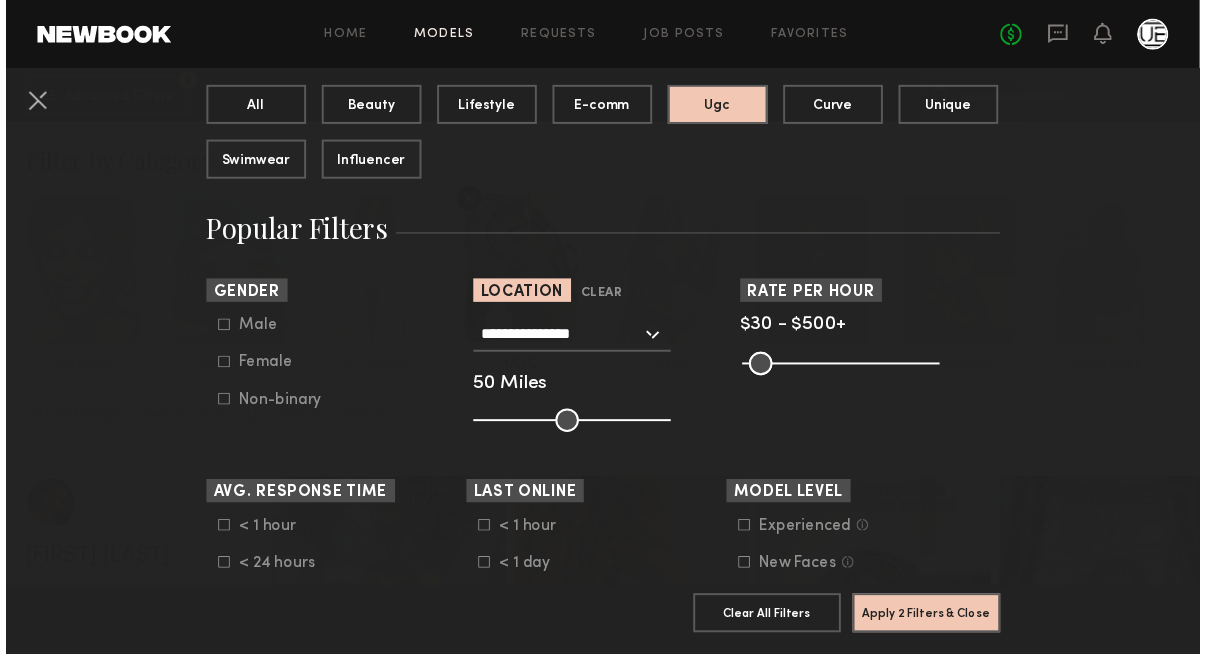 scroll, scrollTop: 208, scrollLeft: 0, axis: vertical 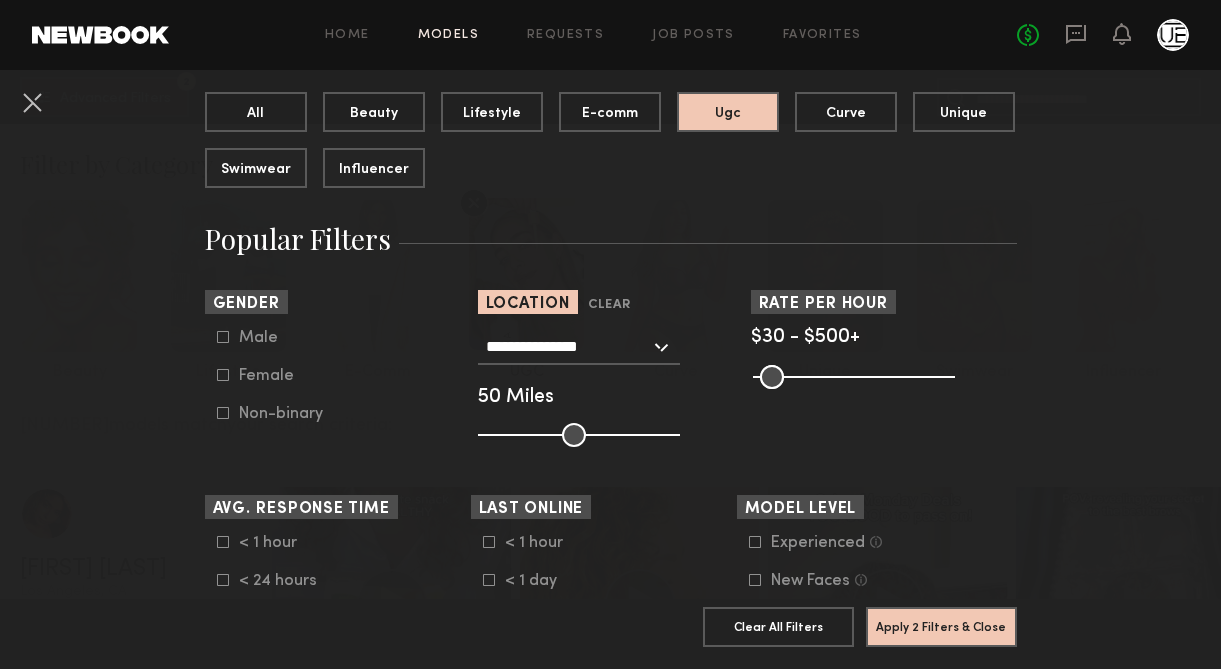 click on "Female" 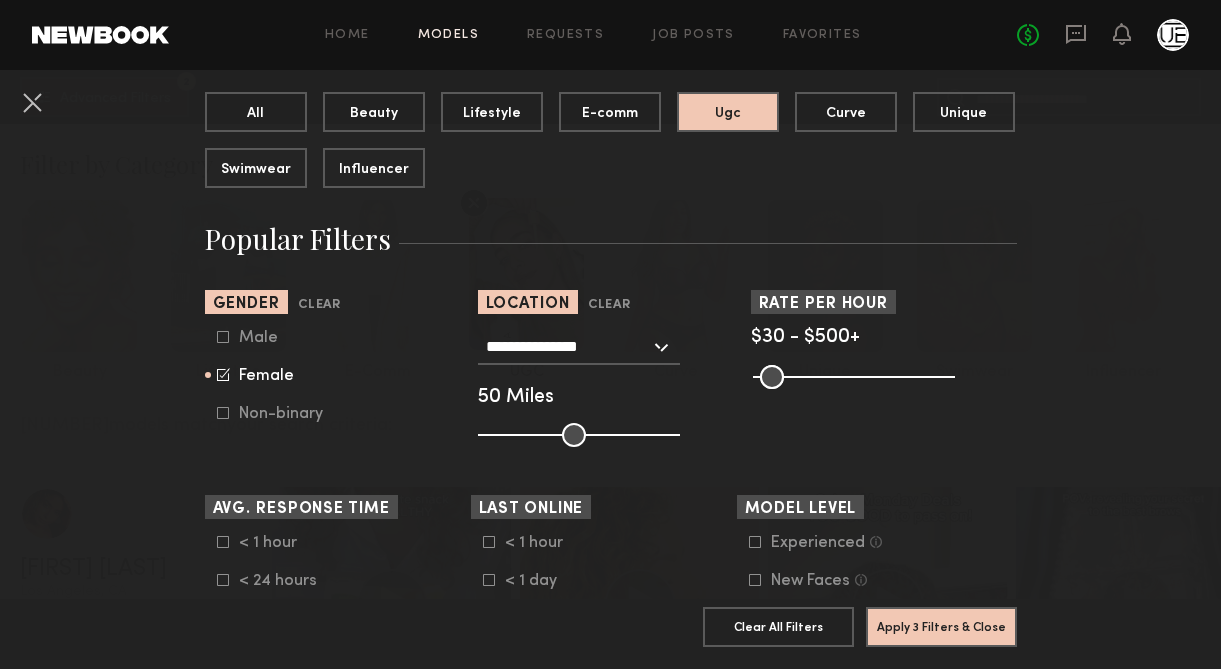 click on "Apply 3 Filters & Close" 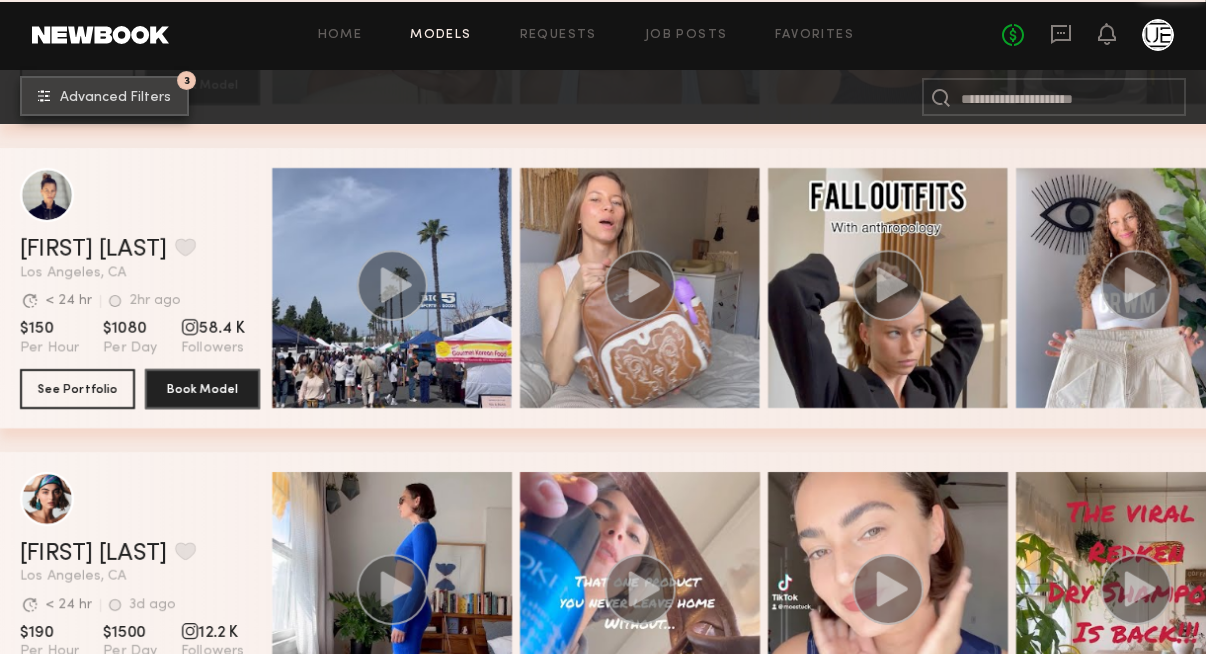 scroll, scrollTop: 2802, scrollLeft: 0, axis: vertical 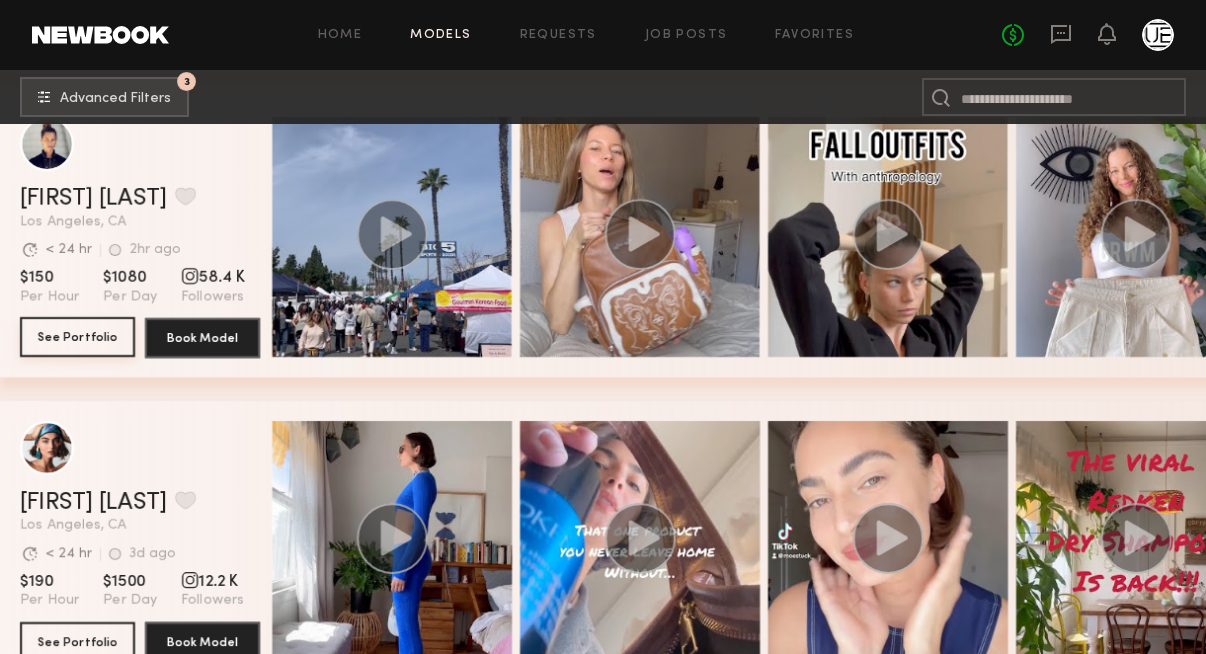 click on "See Portfolio" 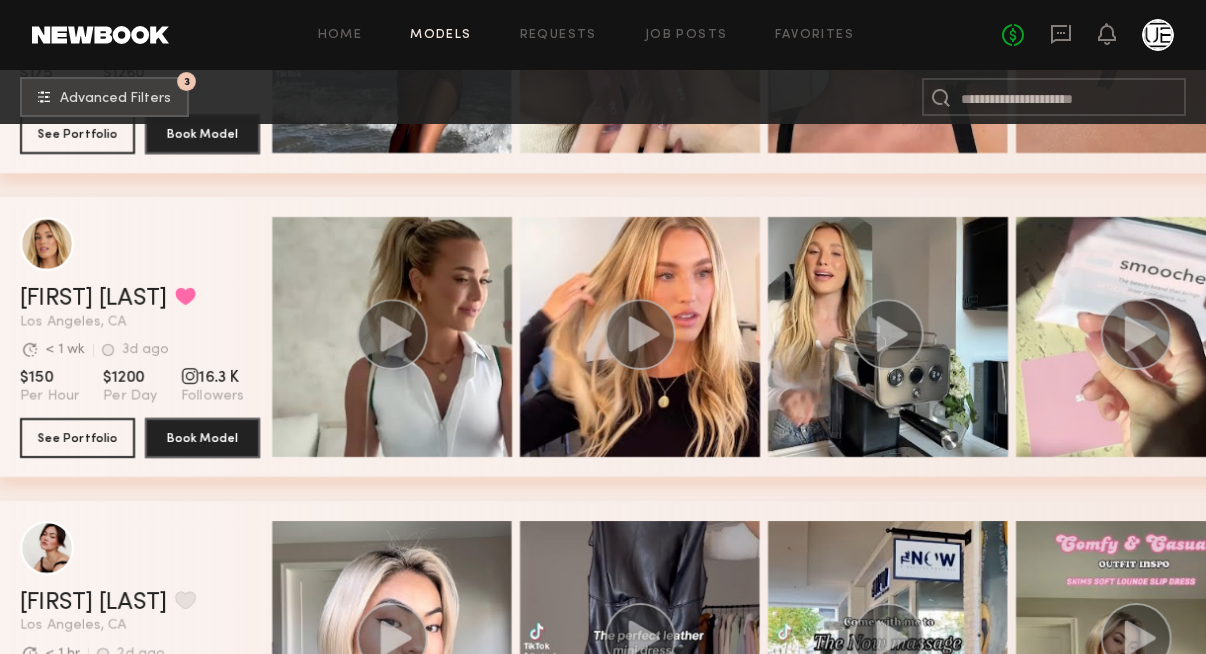 scroll, scrollTop: 4210, scrollLeft: 0, axis: vertical 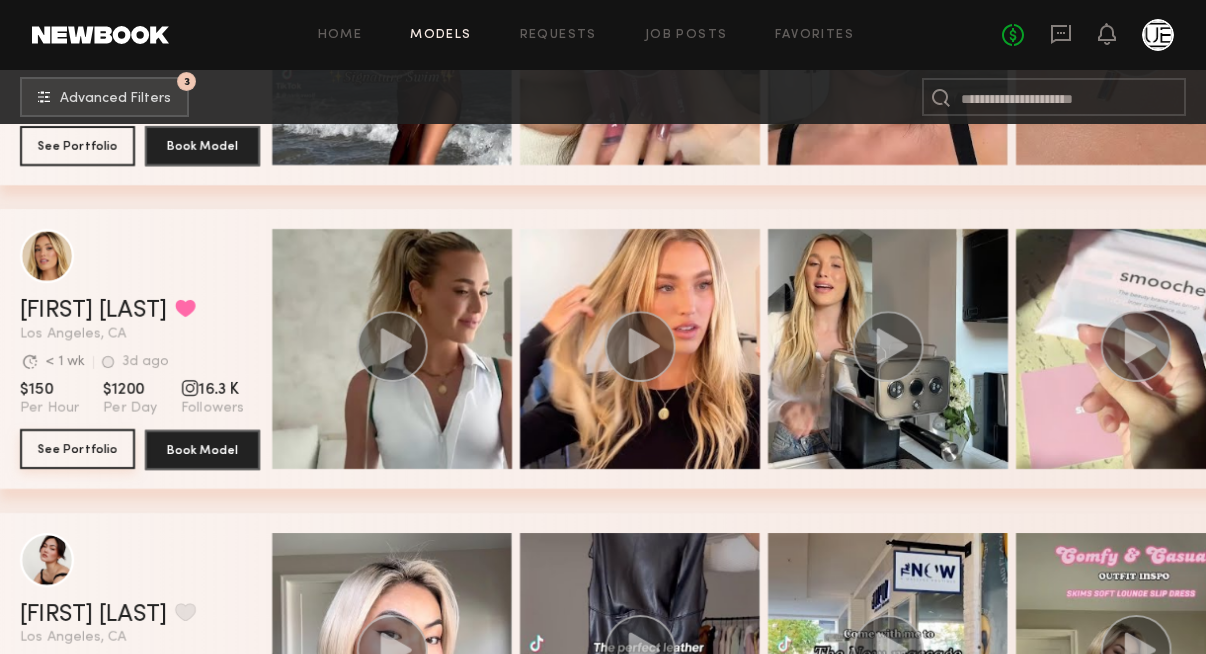 click on "See Portfolio" 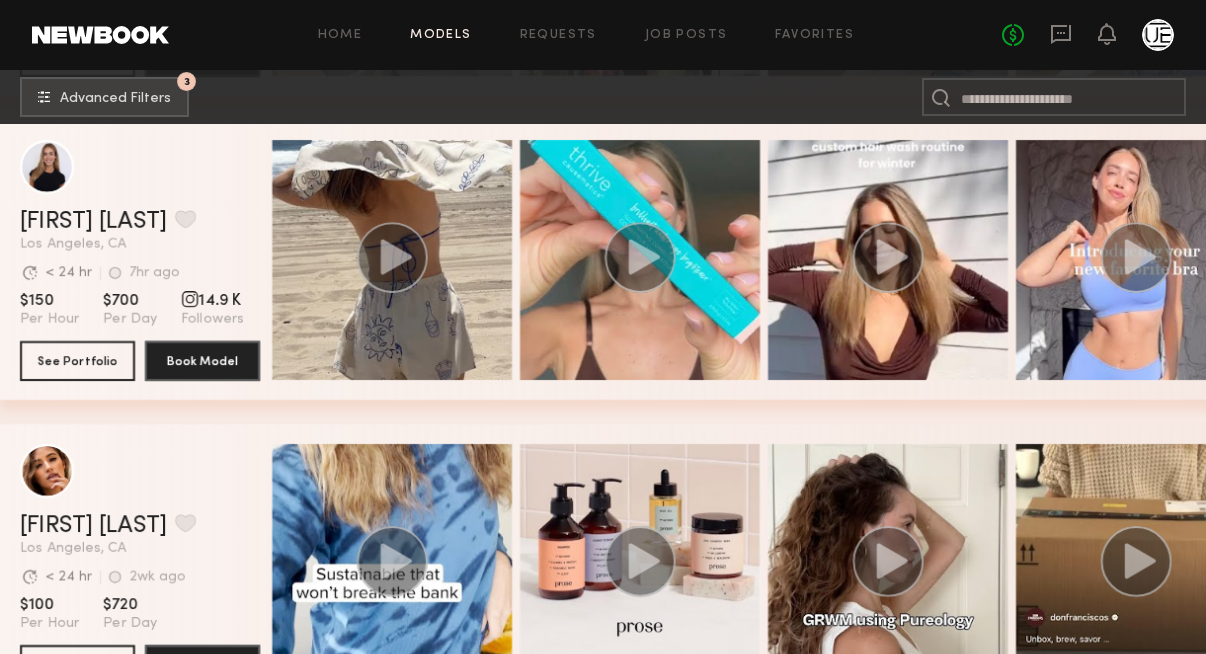 scroll, scrollTop: 5769, scrollLeft: 0, axis: vertical 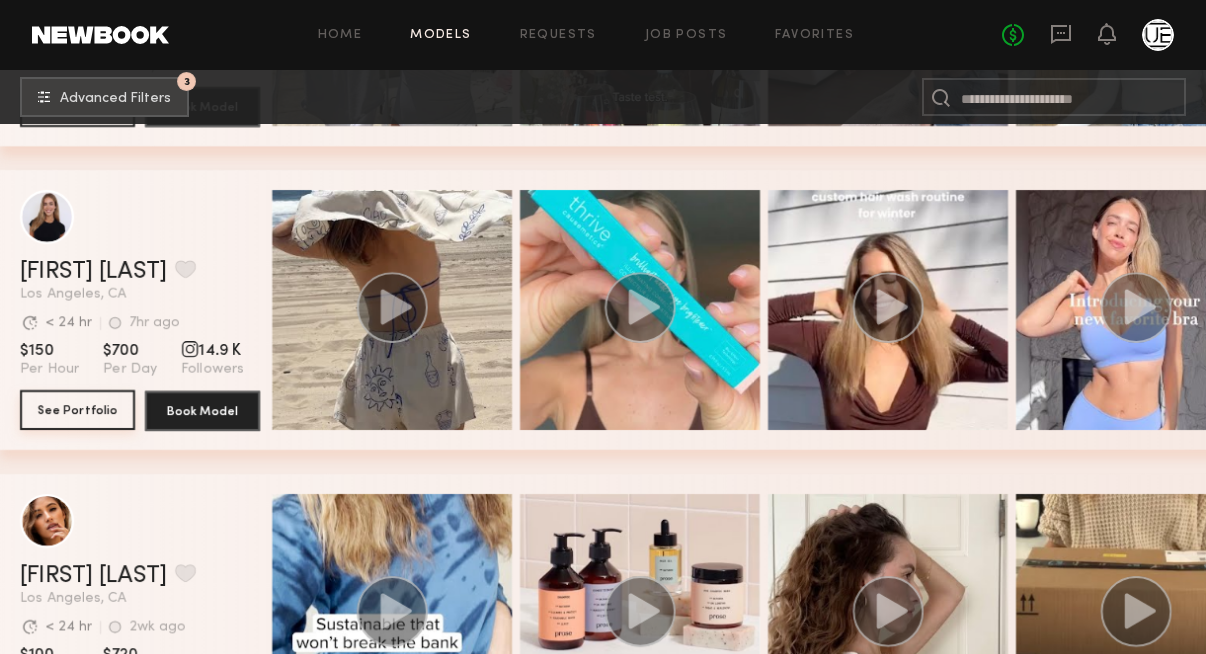 click on "See Portfolio" 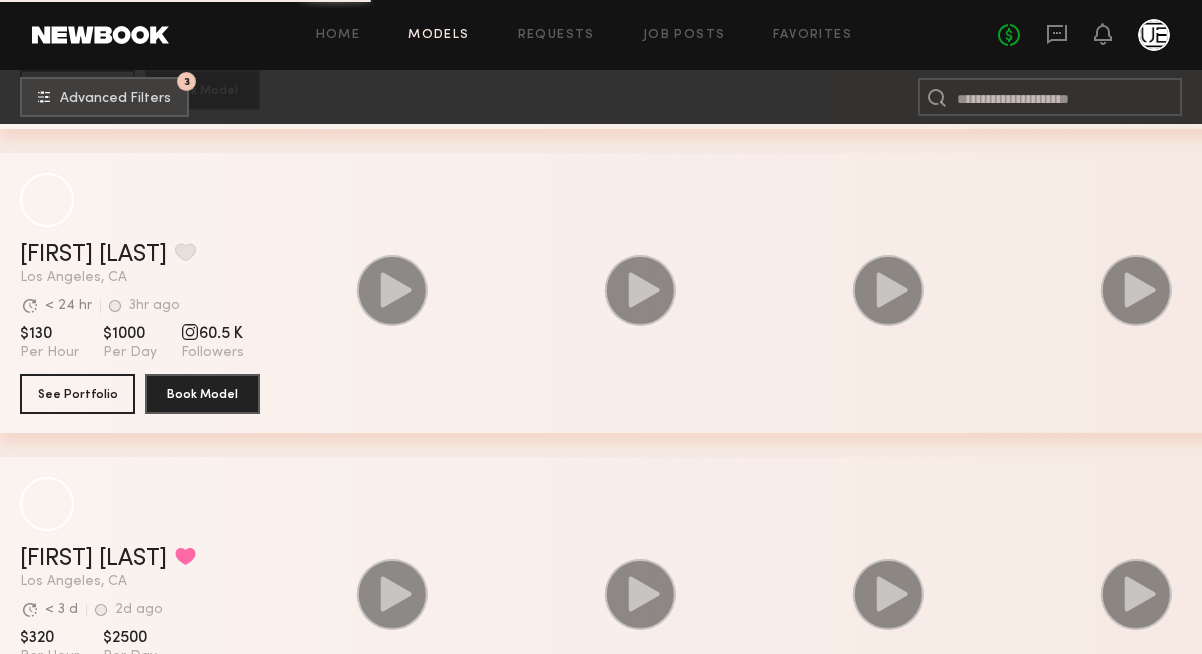 scroll, scrollTop: 20805, scrollLeft: 0, axis: vertical 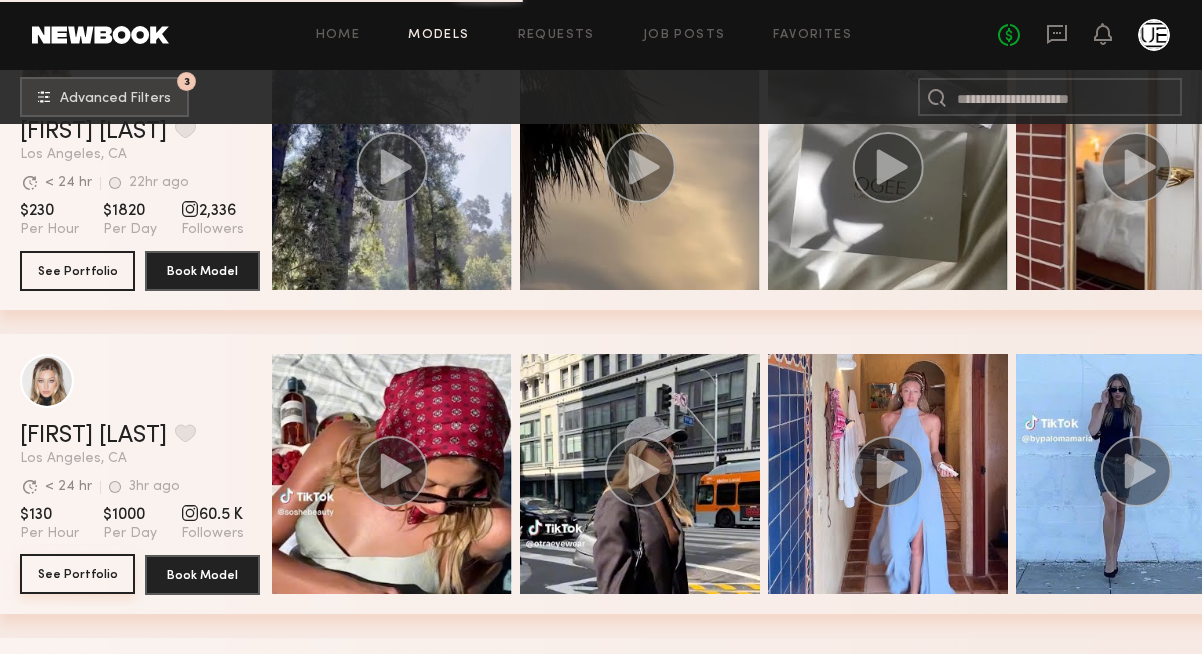 click on "See Portfolio" 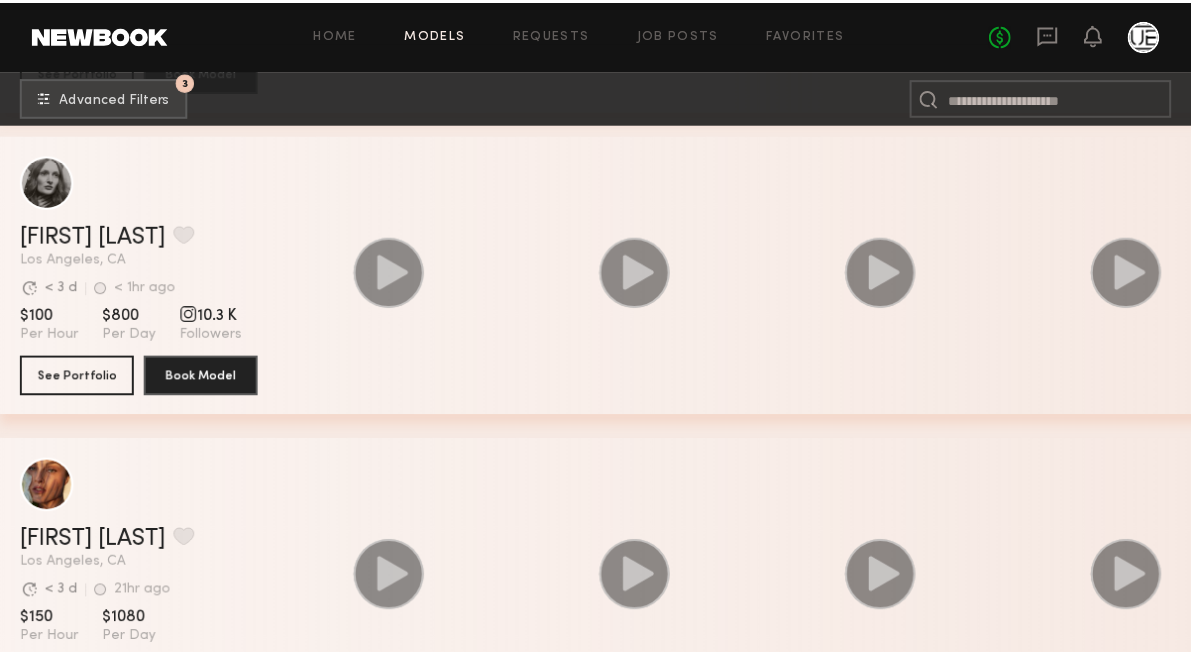 scroll, scrollTop: 25285, scrollLeft: 0, axis: vertical 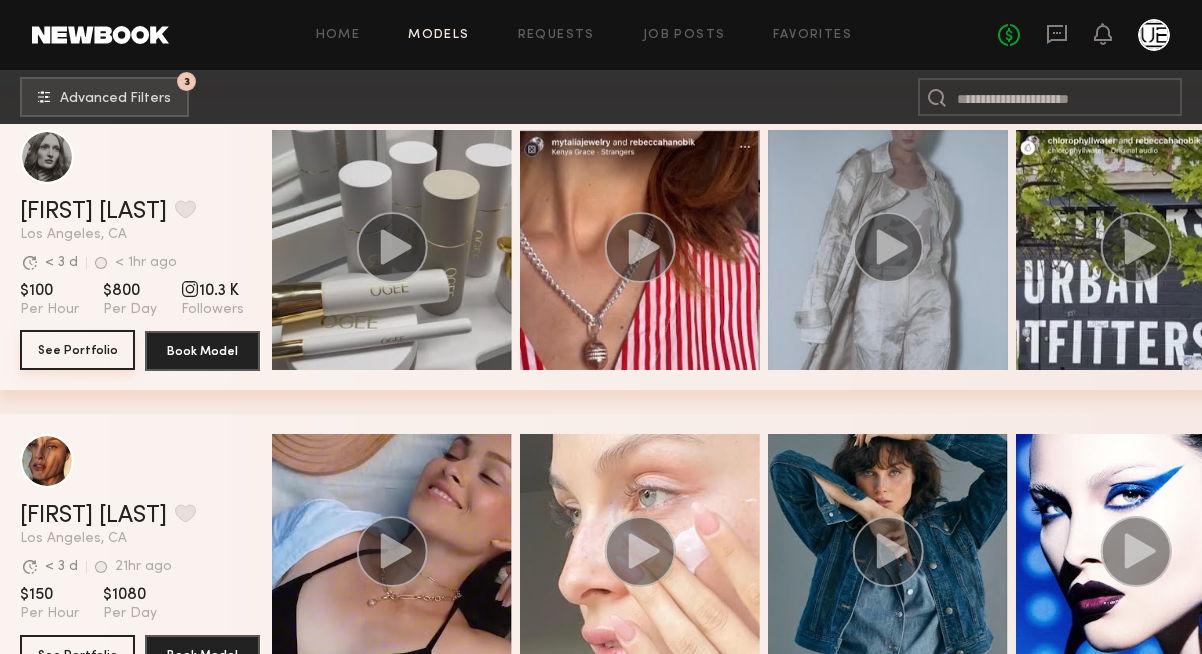 click on "See Portfolio" 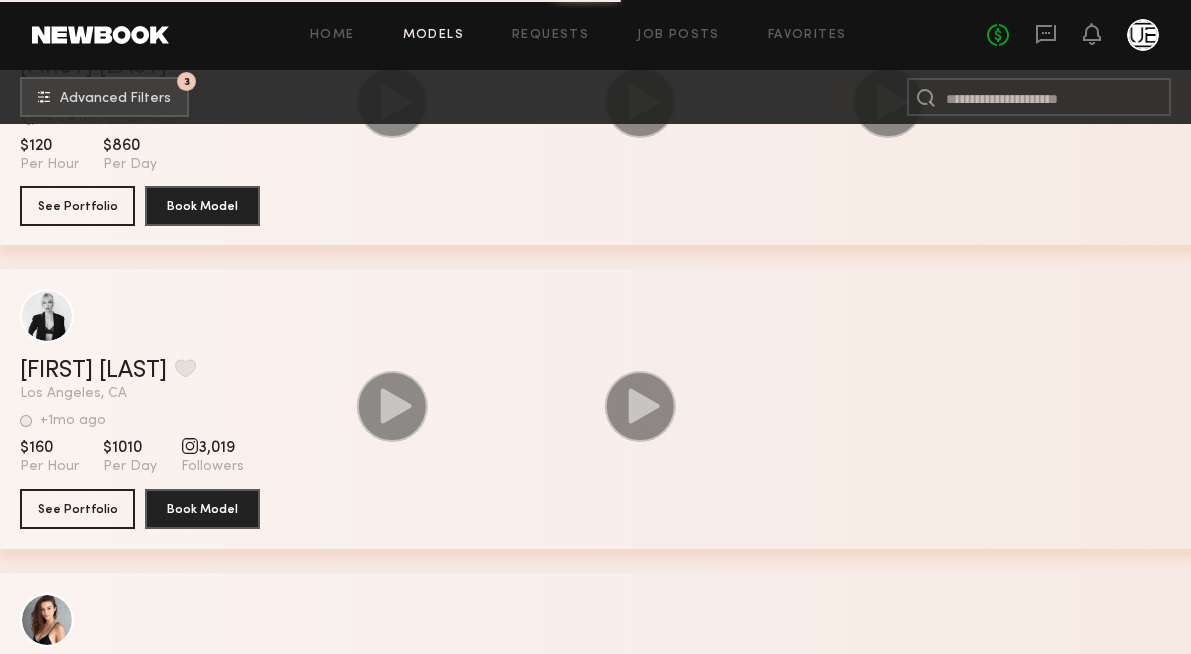 scroll, scrollTop: 43446, scrollLeft: 0, axis: vertical 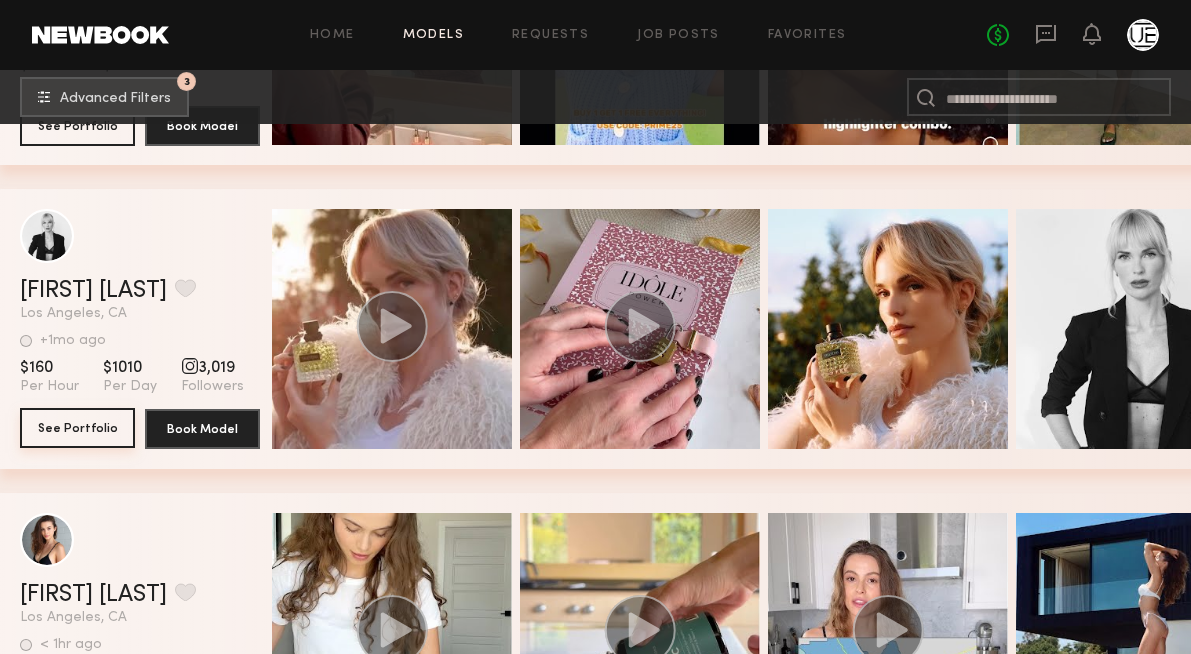 click on "See Portfolio" 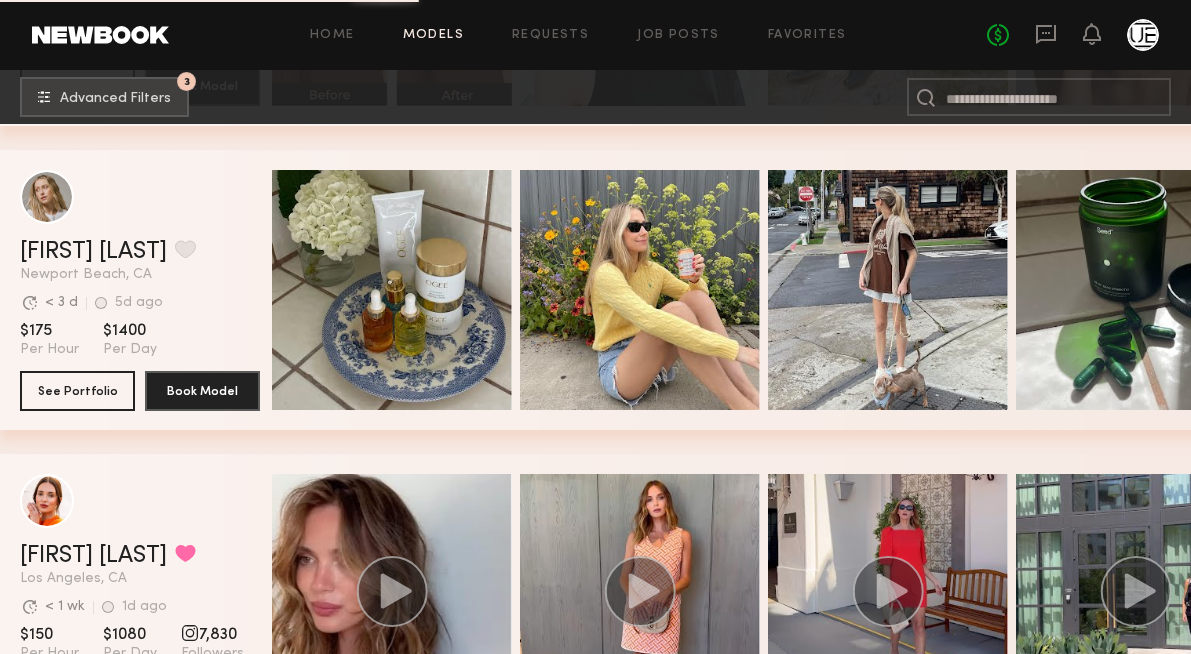 scroll, scrollTop: 58091, scrollLeft: 0, axis: vertical 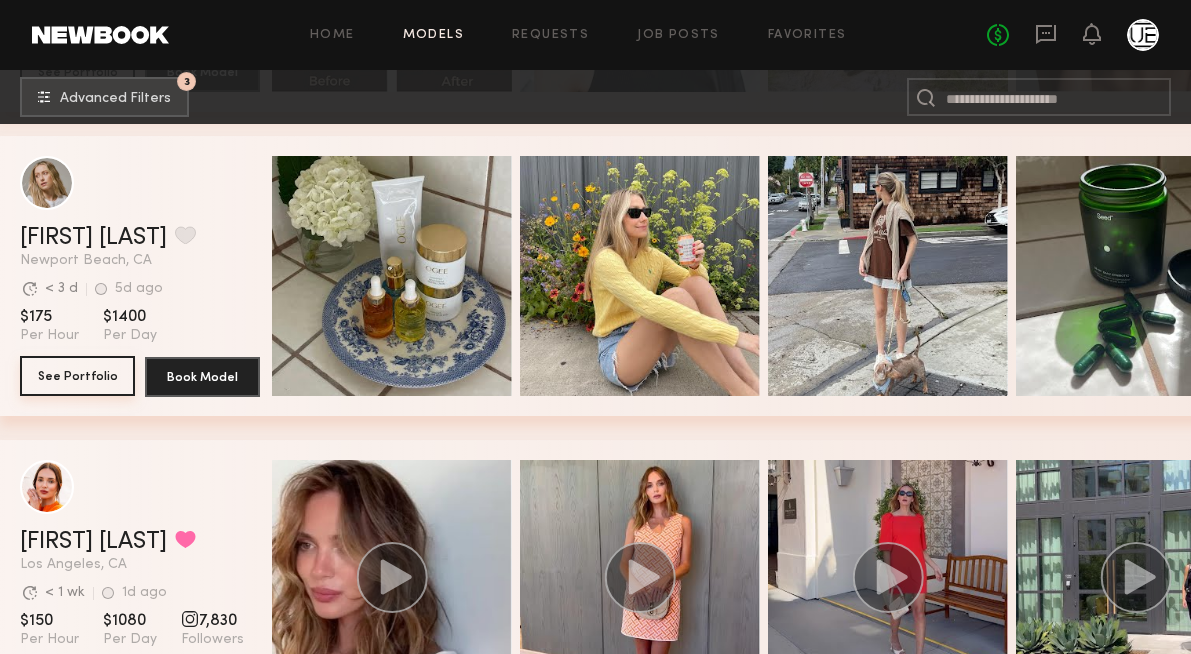 click on "See Portfolio" 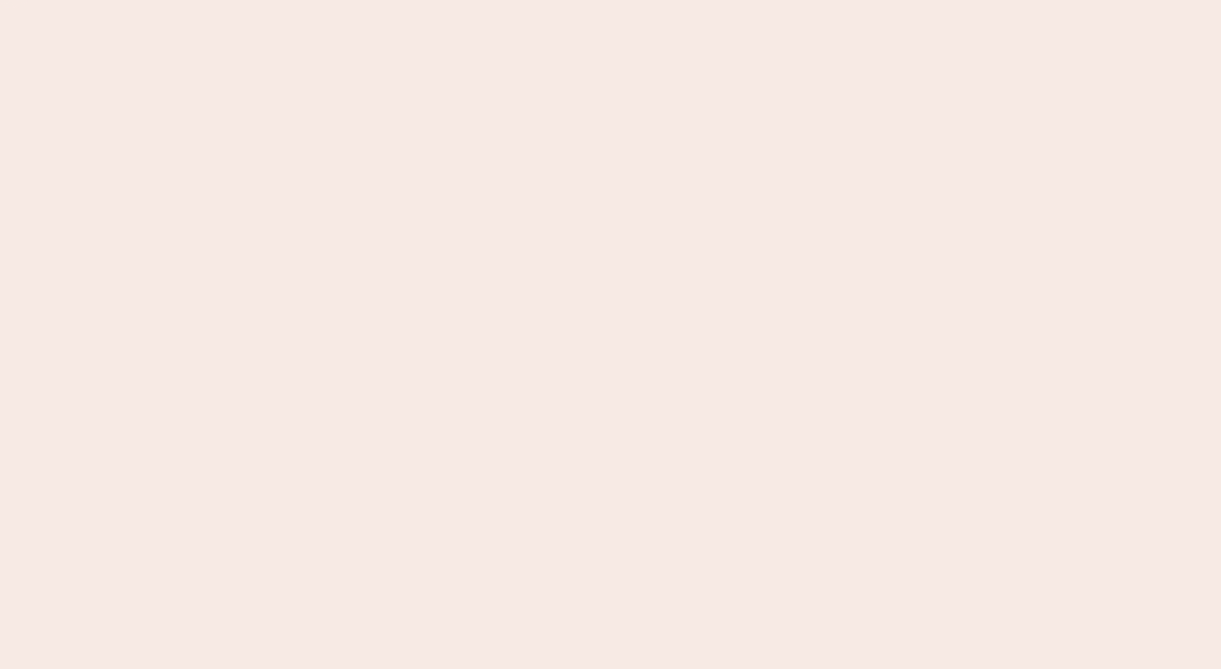 scroll, scrollTop: 0, scrollLeft: 0, axis: both 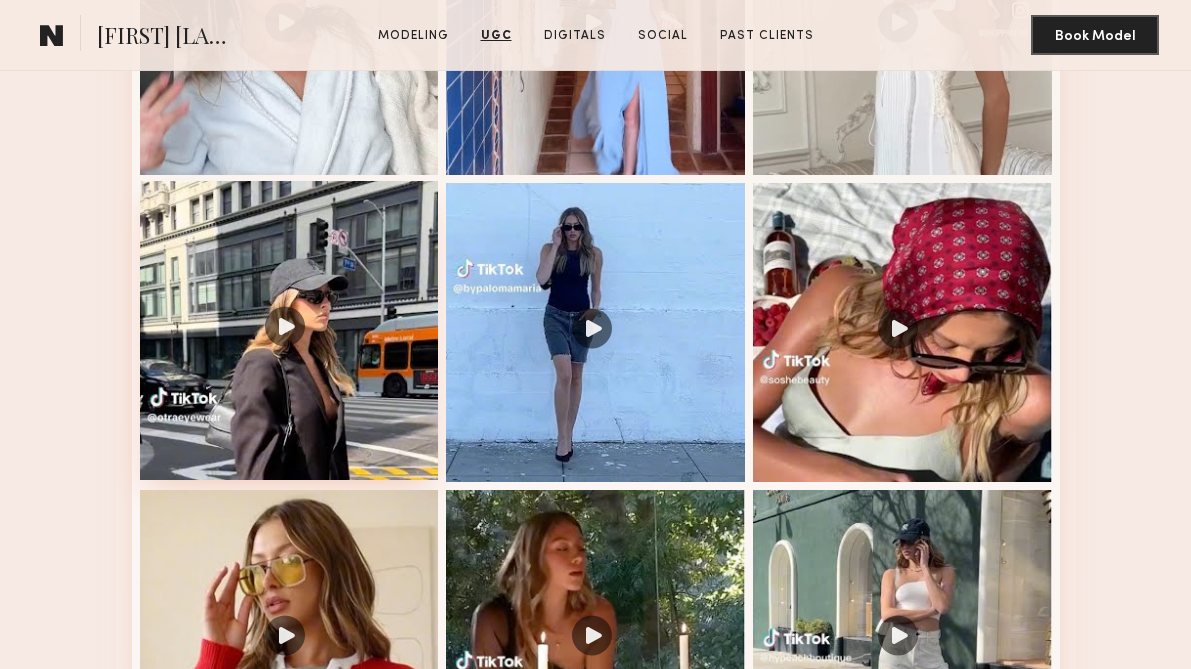 click at bounding box center (289, 330) 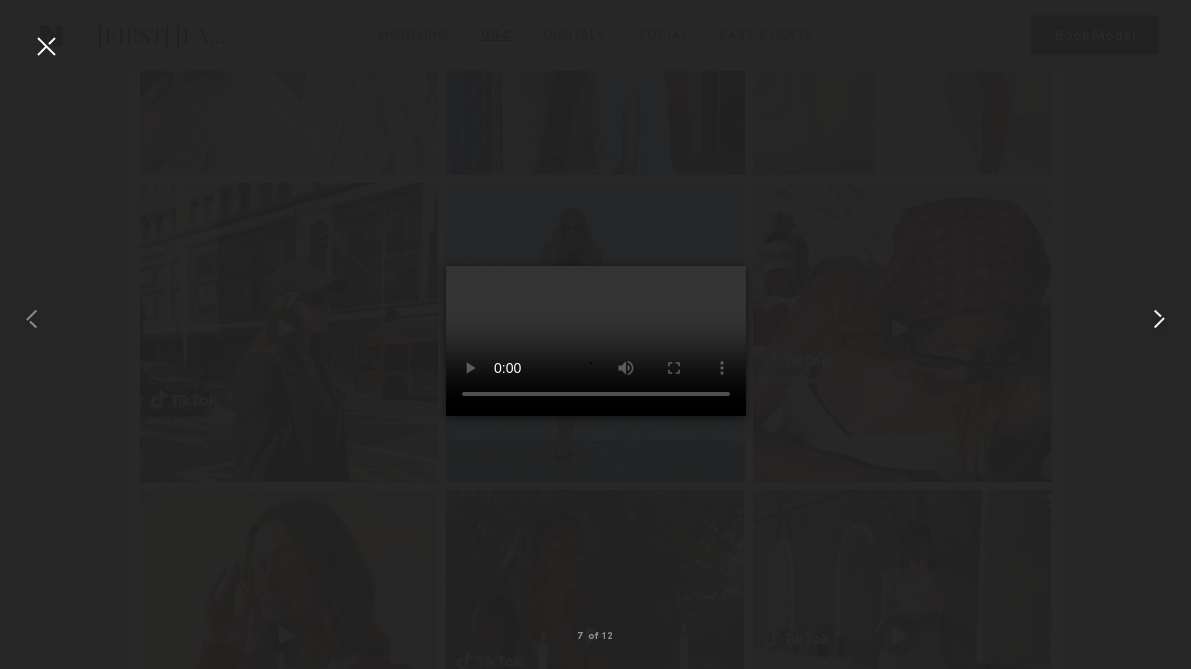 click at bounding box center [1159, 319] 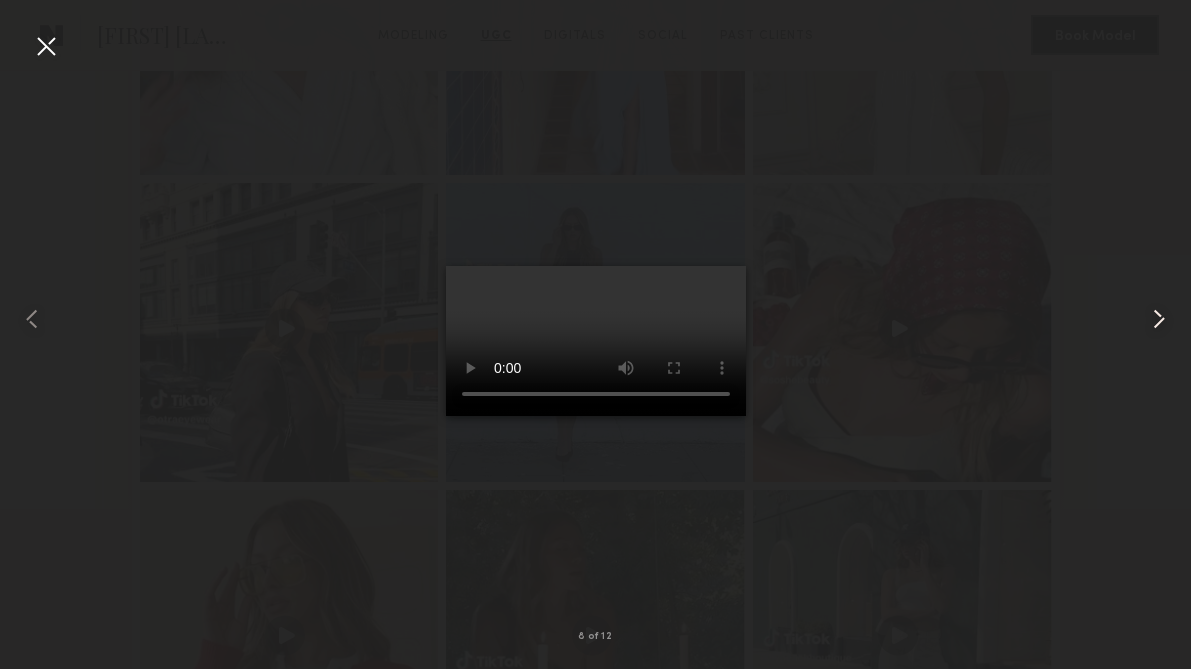 click at bounding box center (1159, 319) 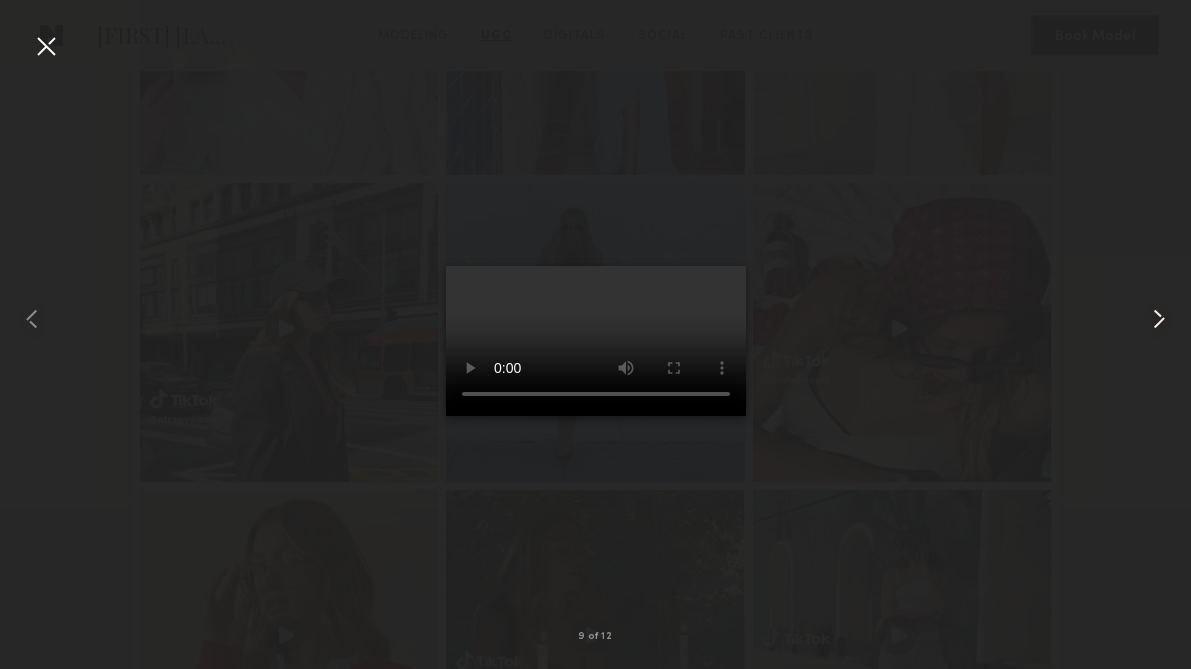 click at bounding box center (1159, 319) 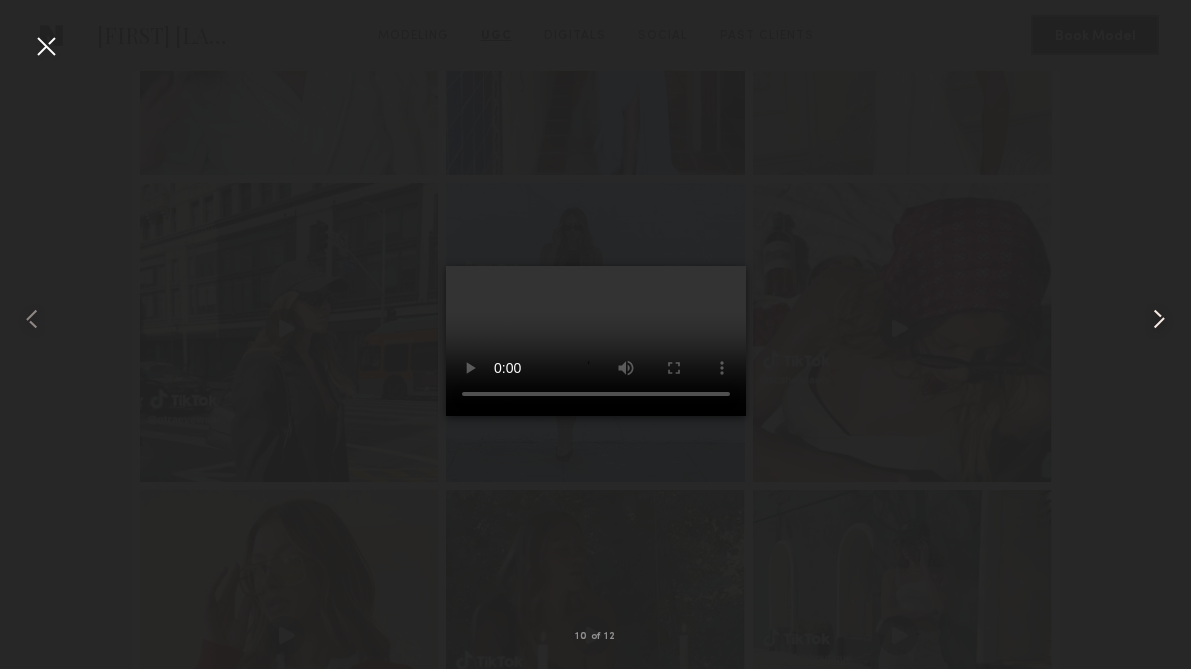 click at bounding box center (1159, 319) 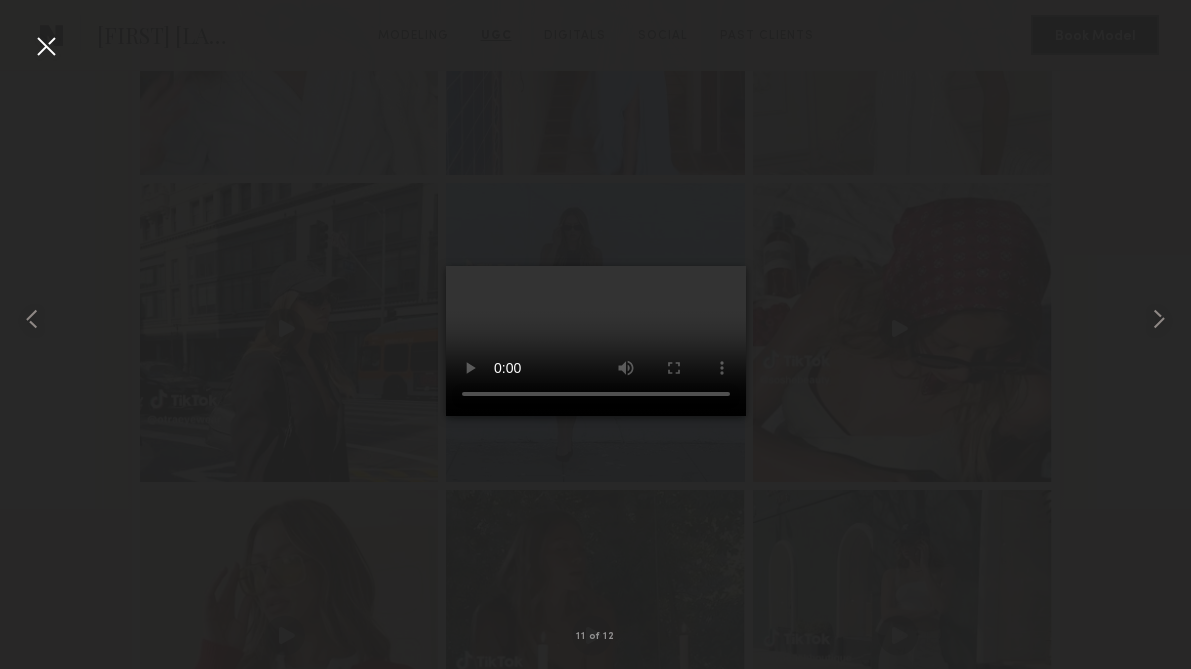 click at bounding box center [1159, 319] 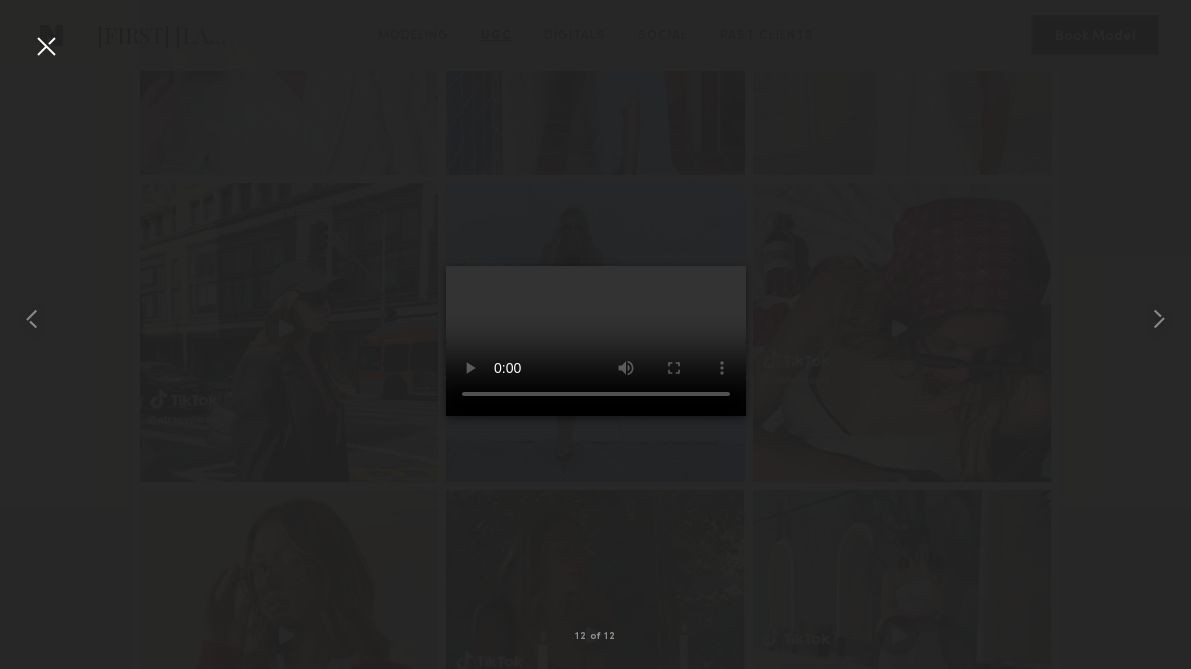 click at bounding box center (595, 318) 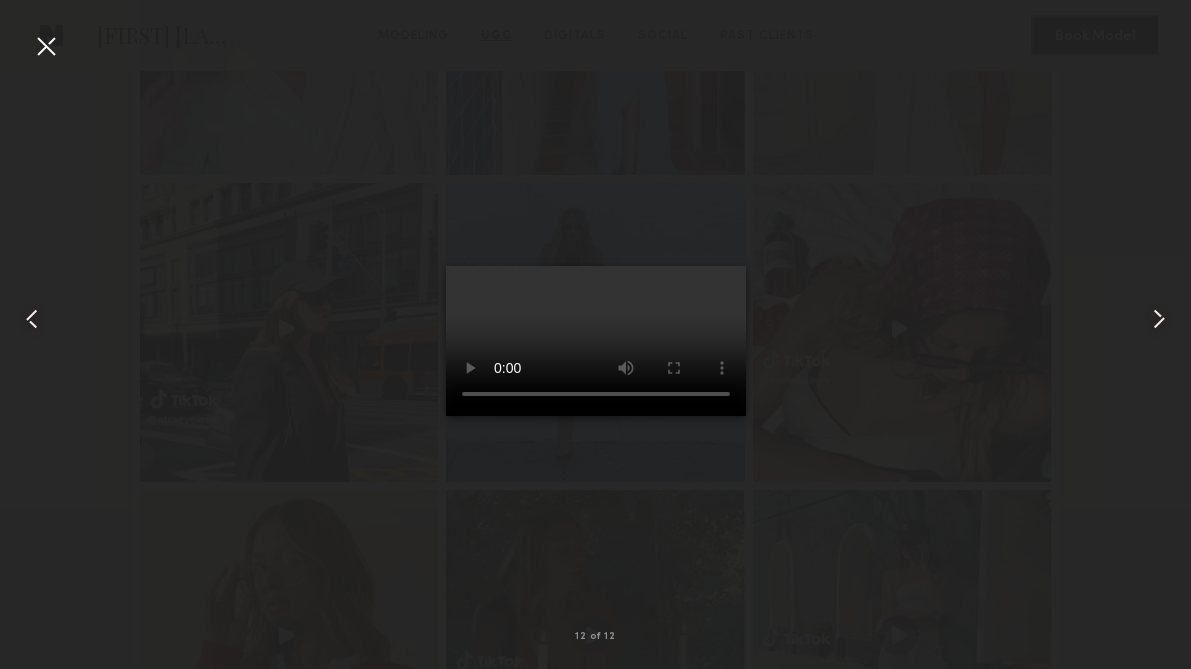click at bounding box center [1159, 319] 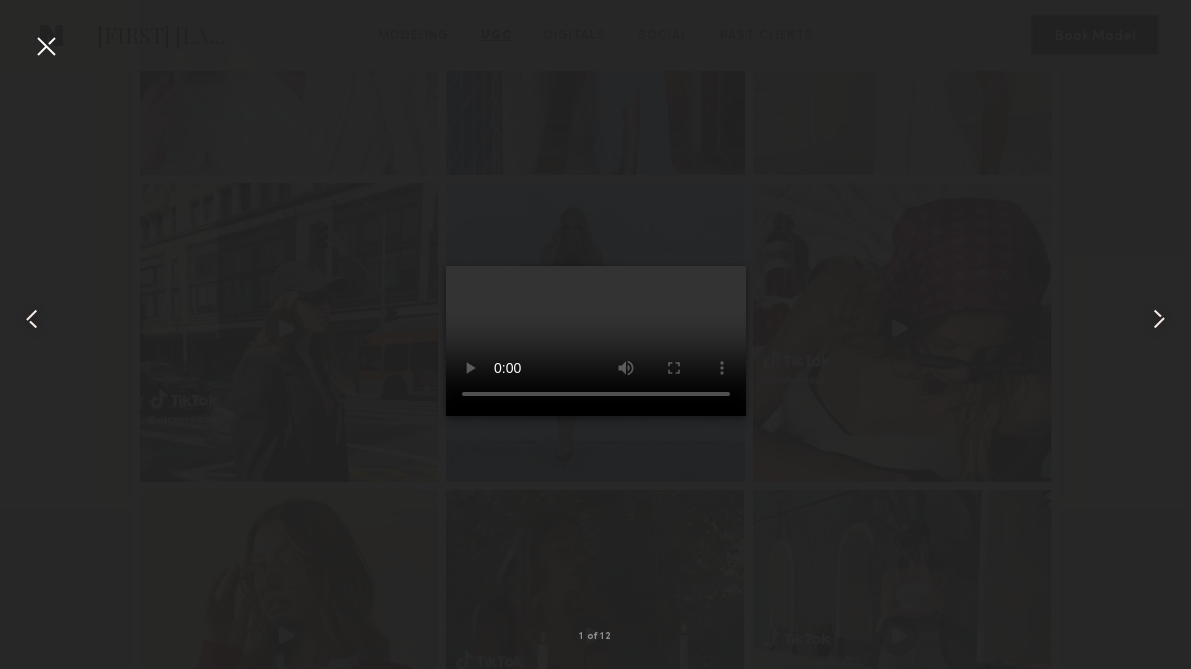 click at bounding box center (1159, 319) 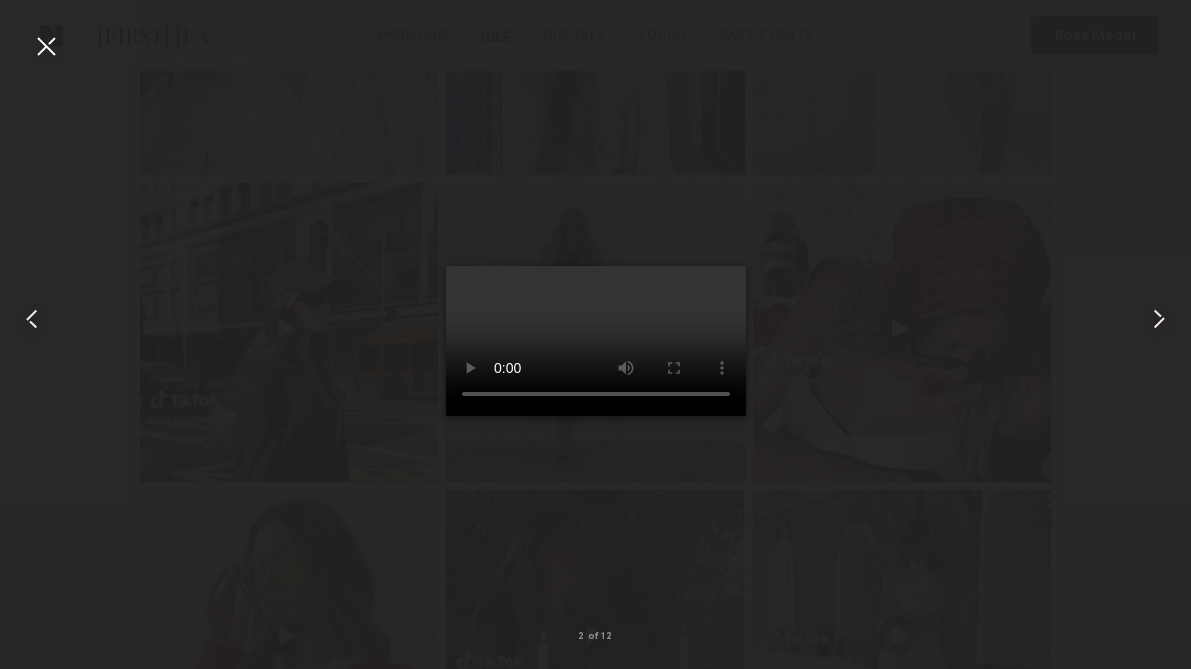 click at bounding box center (1159, 319) 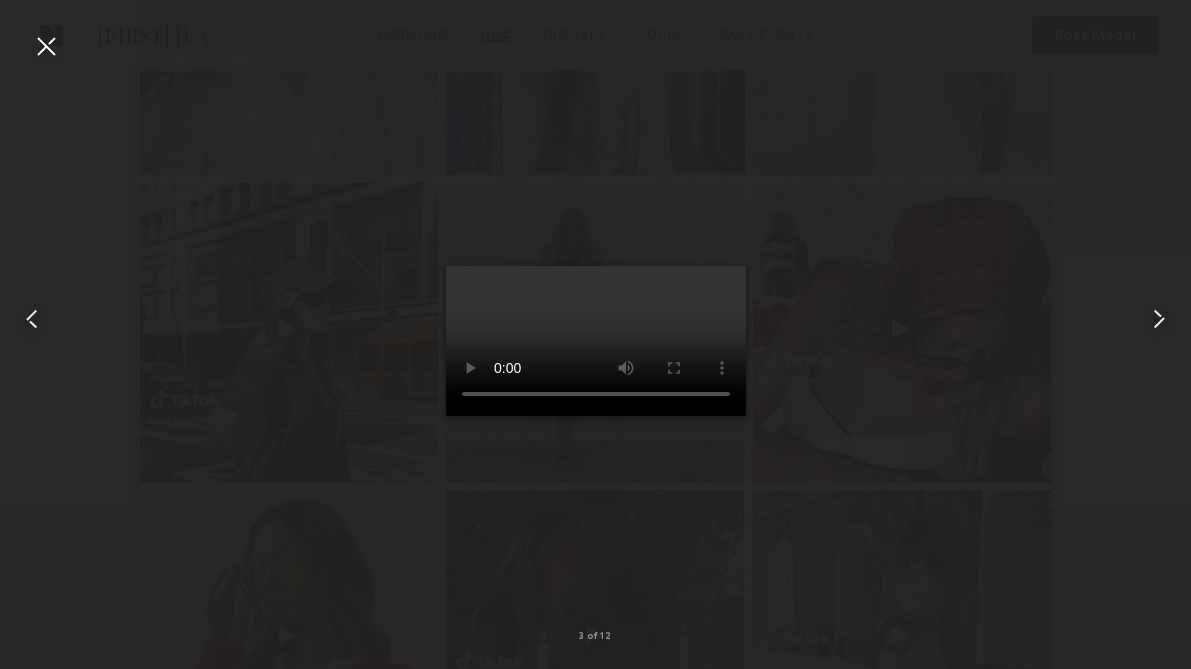 click at bounding box center [1159, 319] 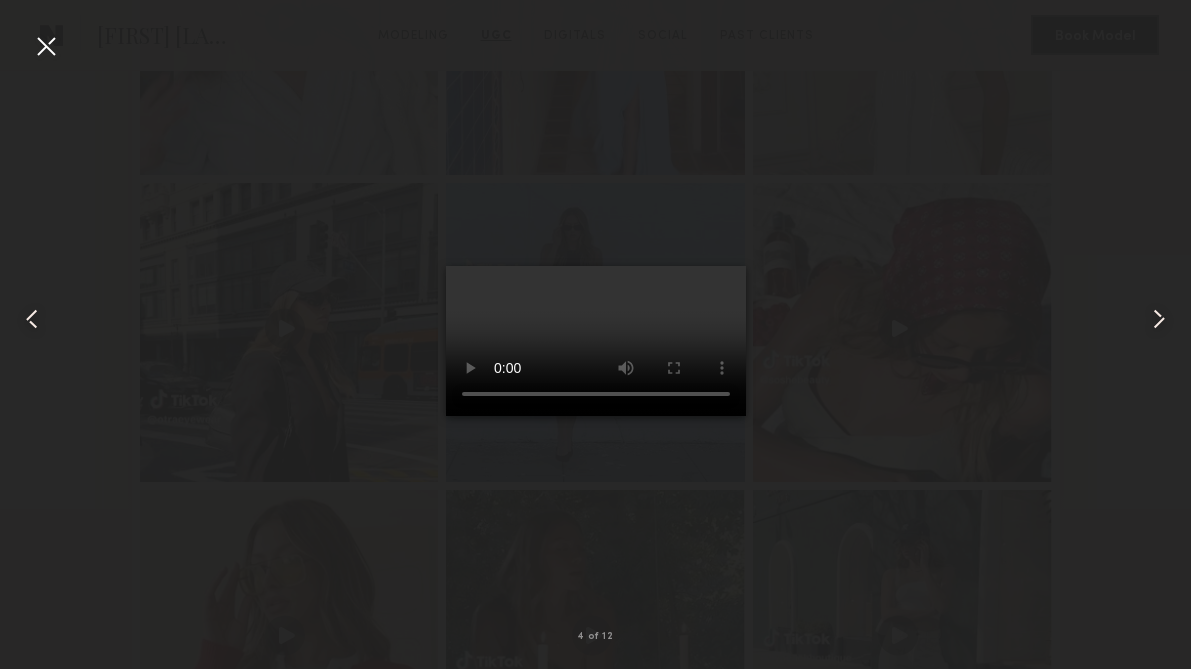click at bounding box center [1159, 319] 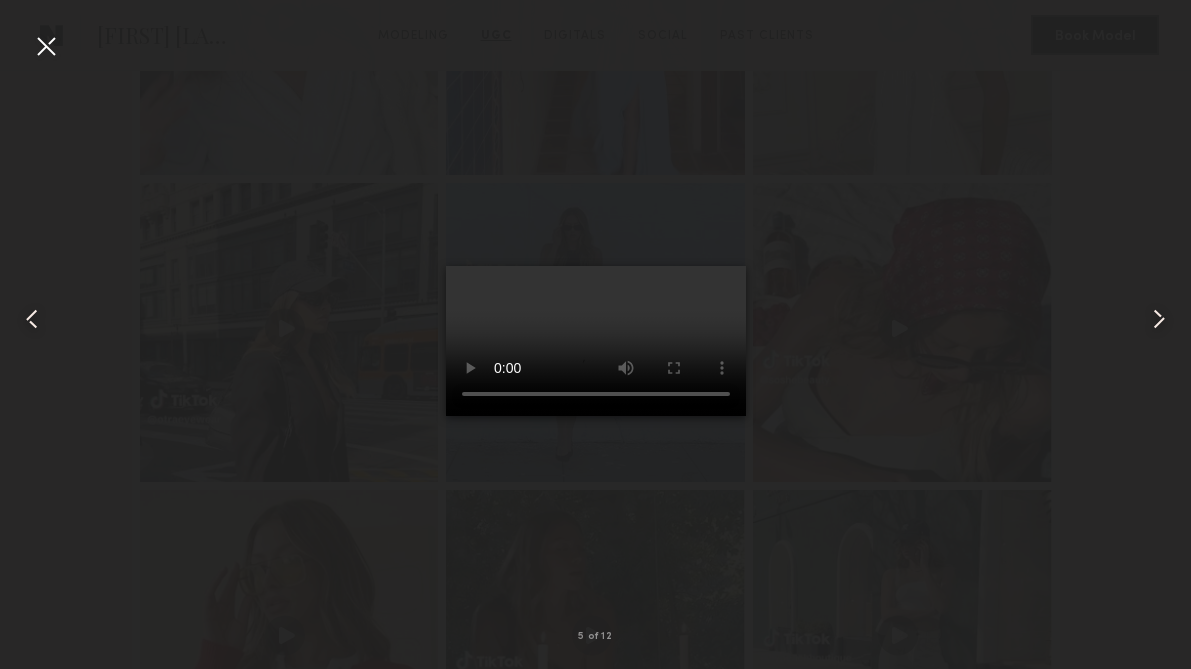 click at bounding box center [1159, 319] 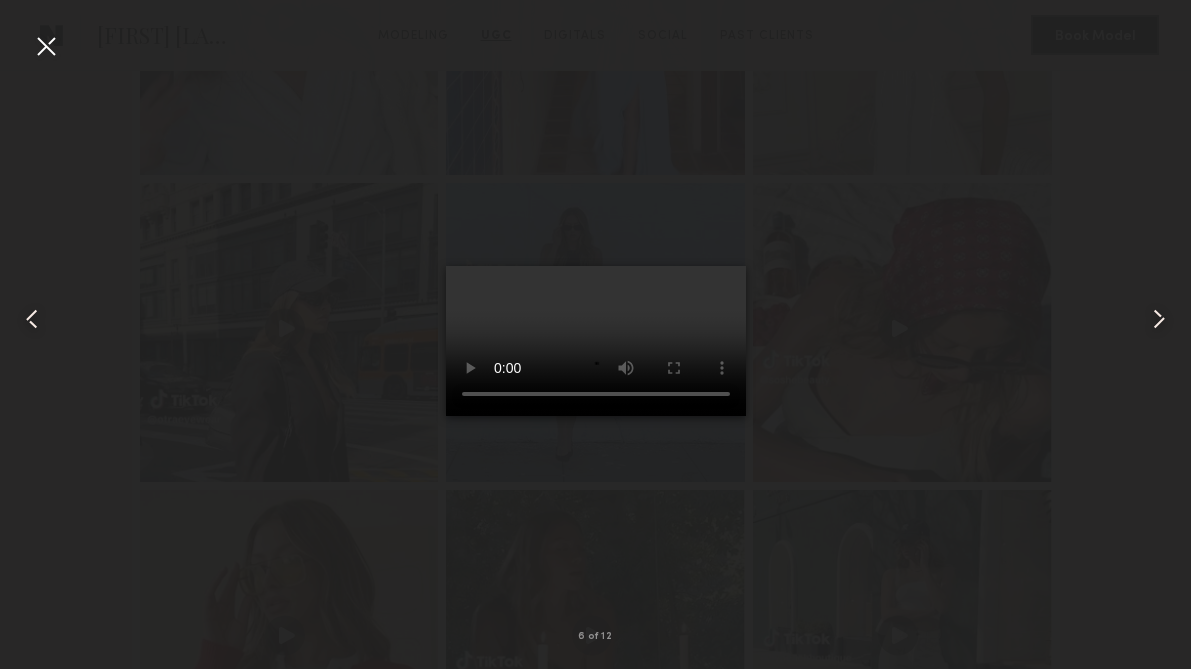 click at bounding box center (46, 46) 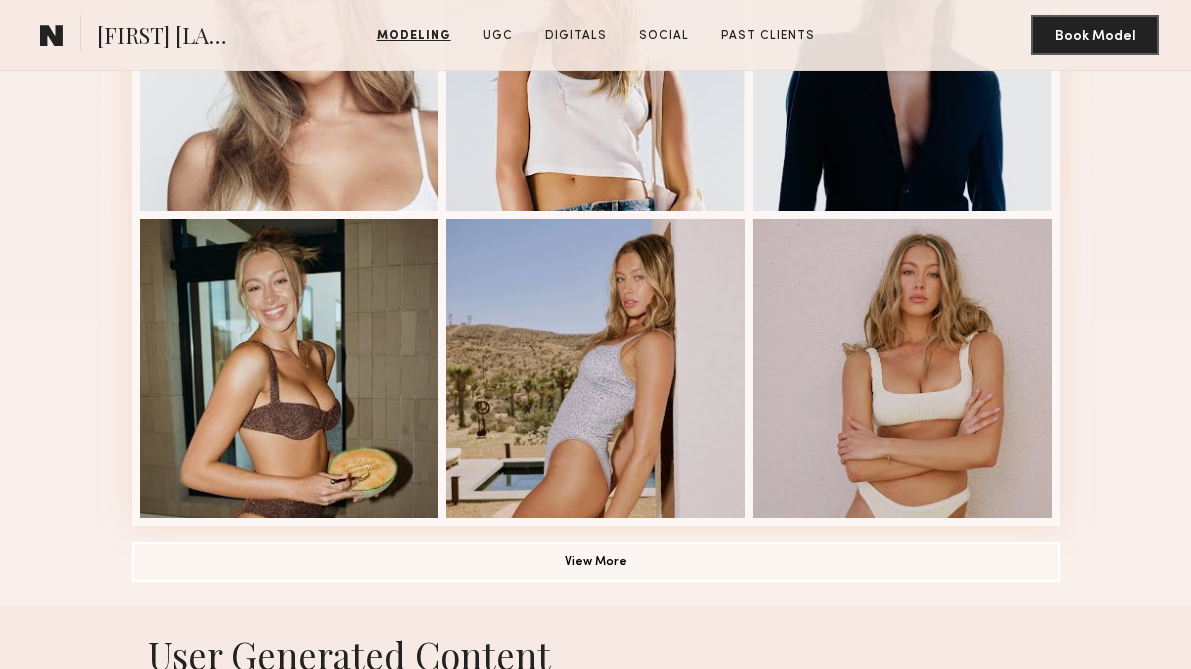 scroll, scrollTop: 1268, scrollLeft: 0, axis: vertical 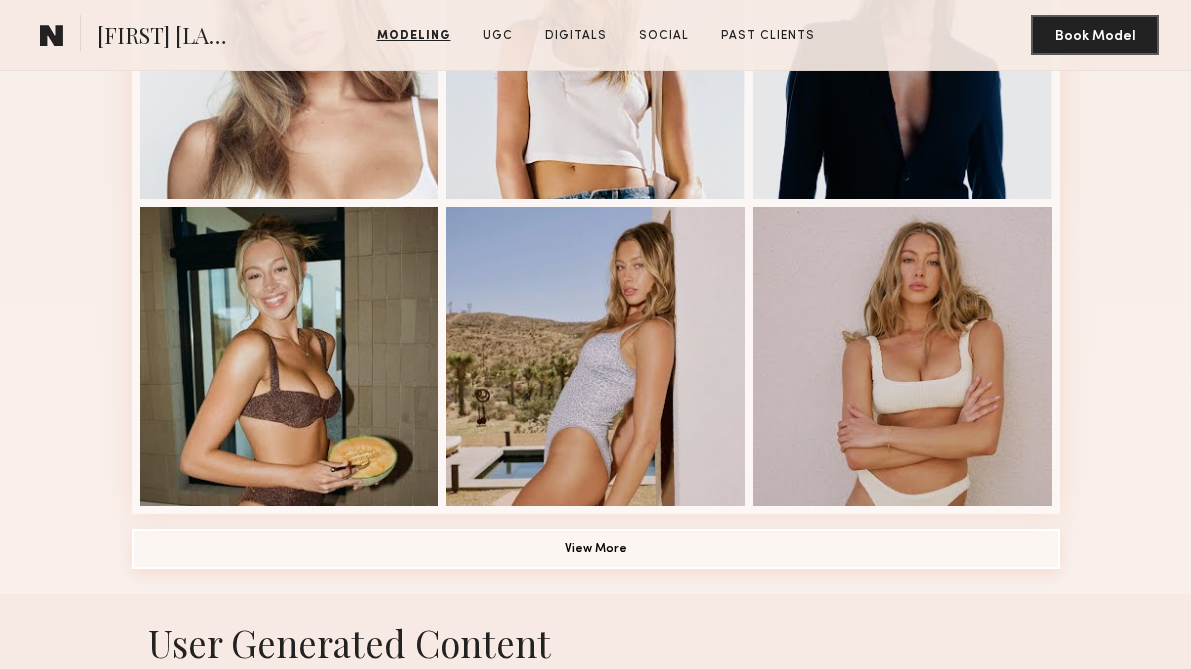 click on "View More" 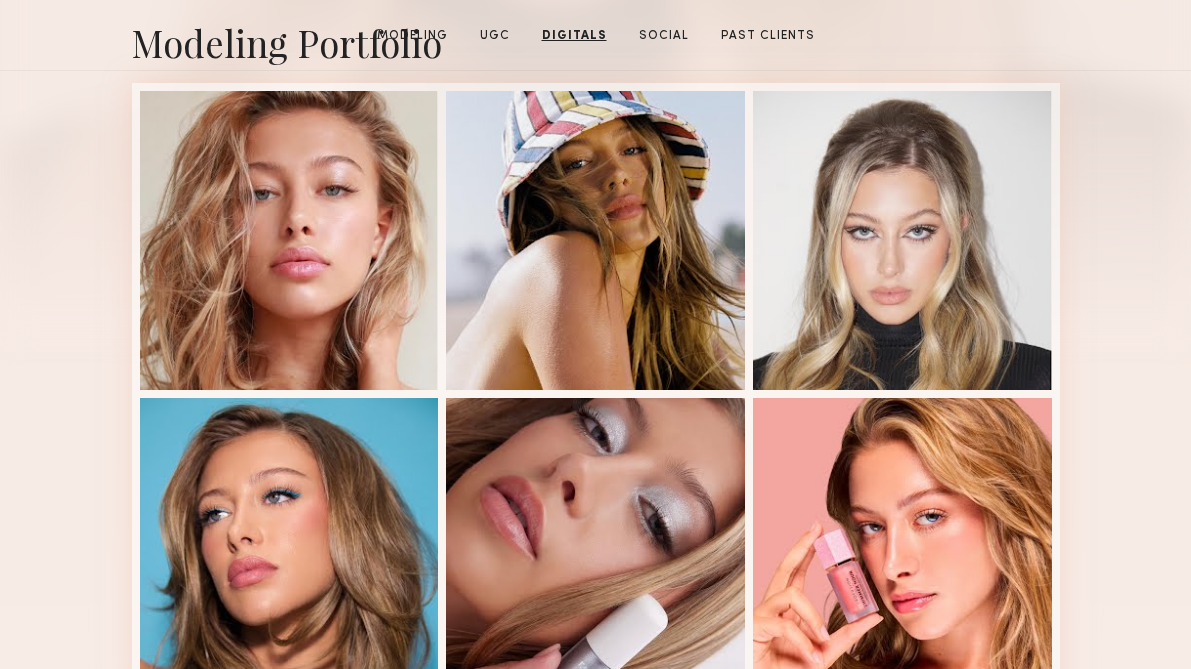 scroll, scrollTop: 0, scrollLeft: 0, axis: both 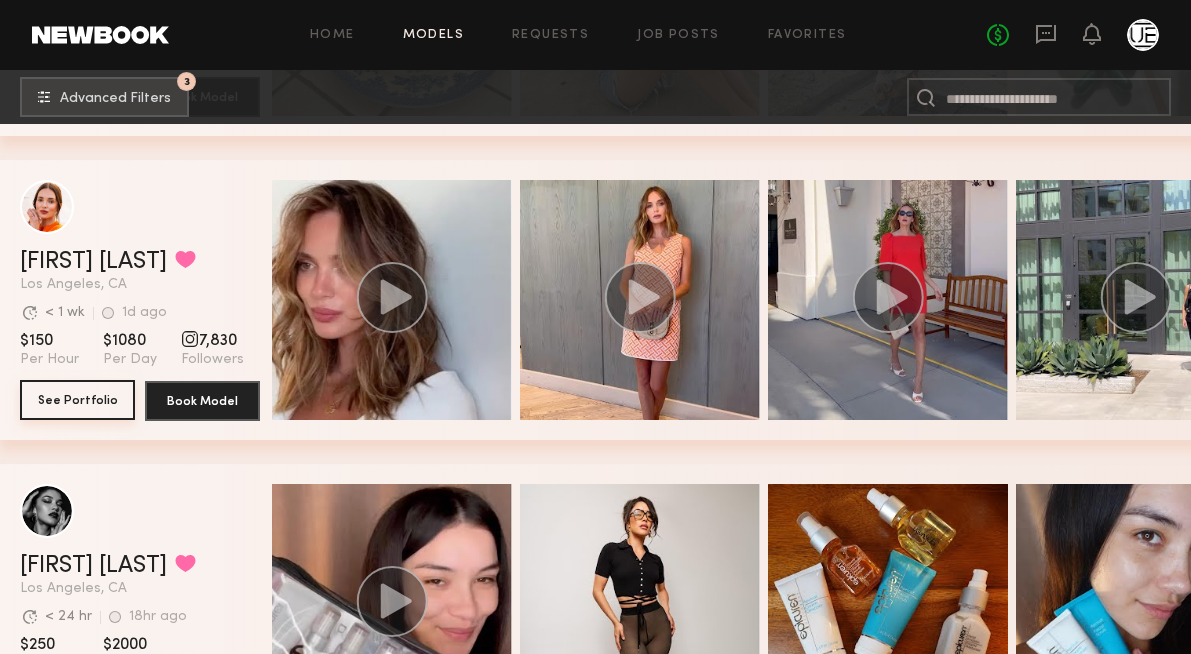 click on "See Portfolio" 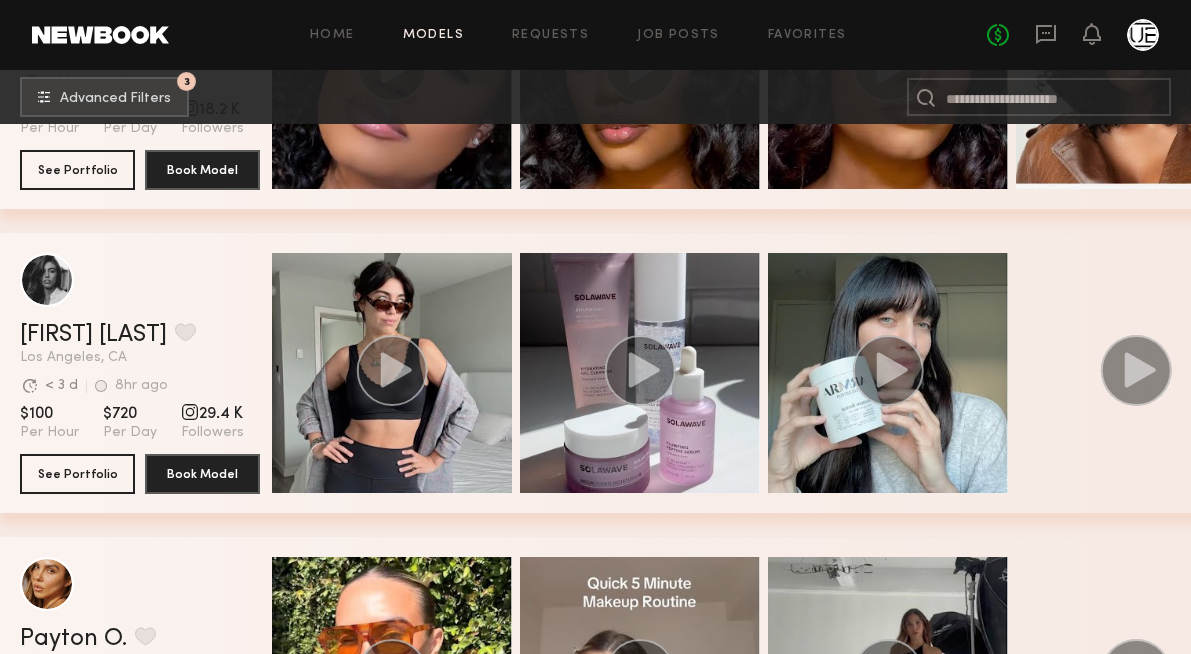 scroll, scrollTop: 62330, scrollLeft: 0, axis: vertical 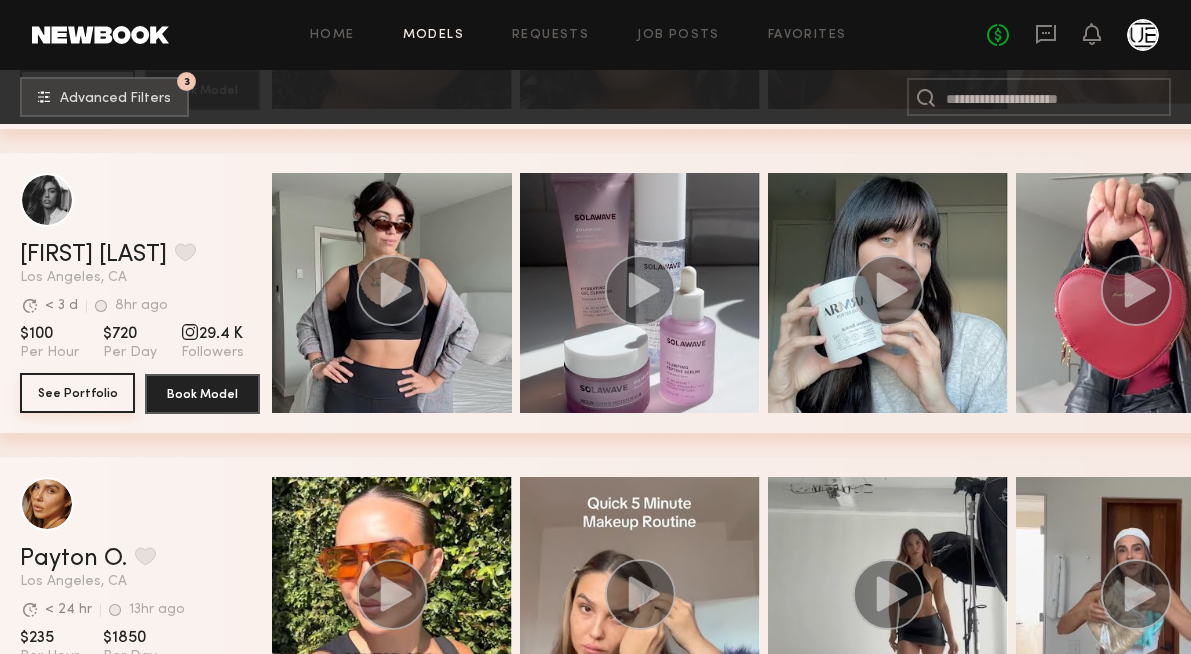 click on "See Portfolio" 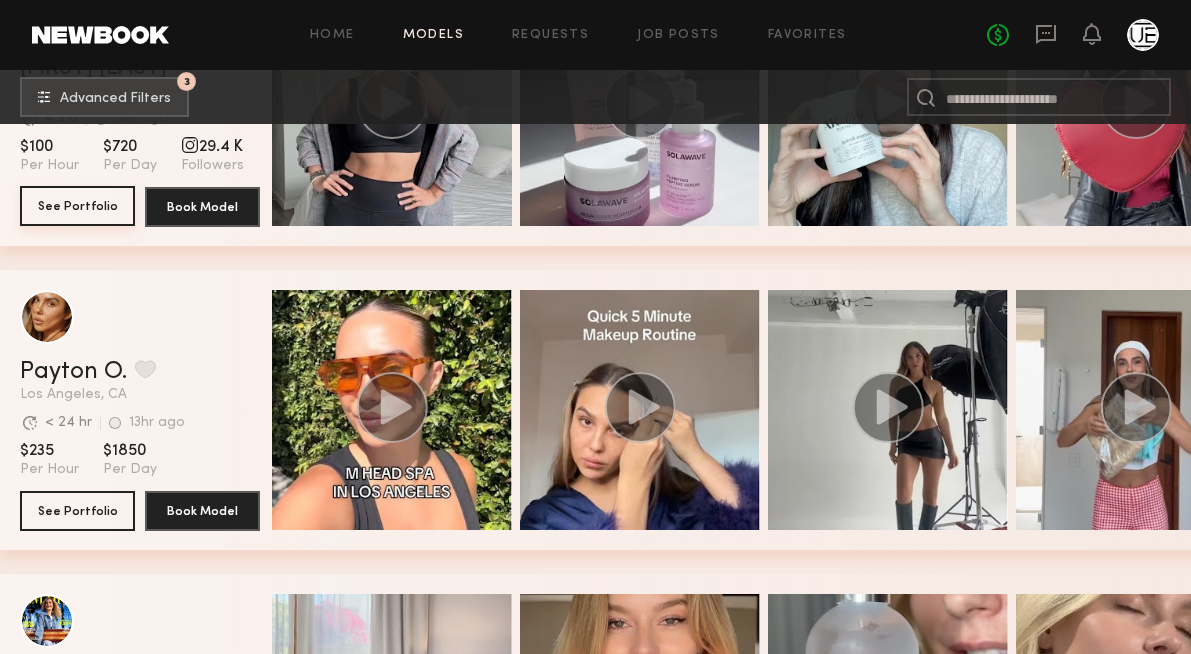 scroll, scrollTop: 62624, scrollLeft: 0, axis: vertical 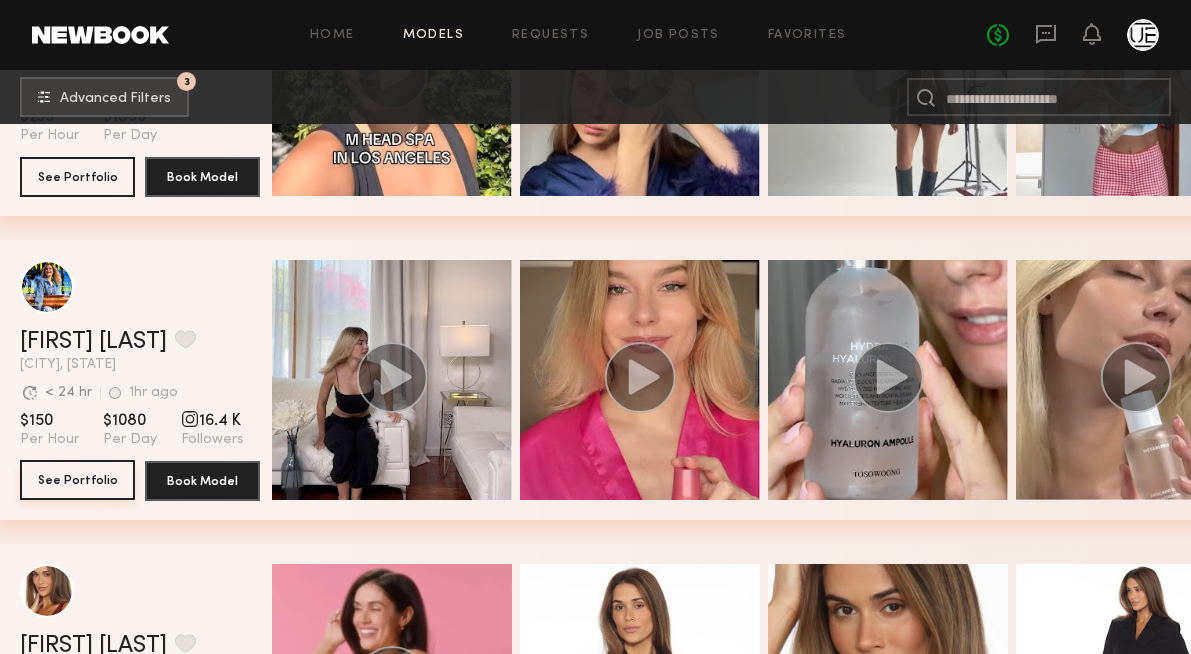 click on "See Portfolio" 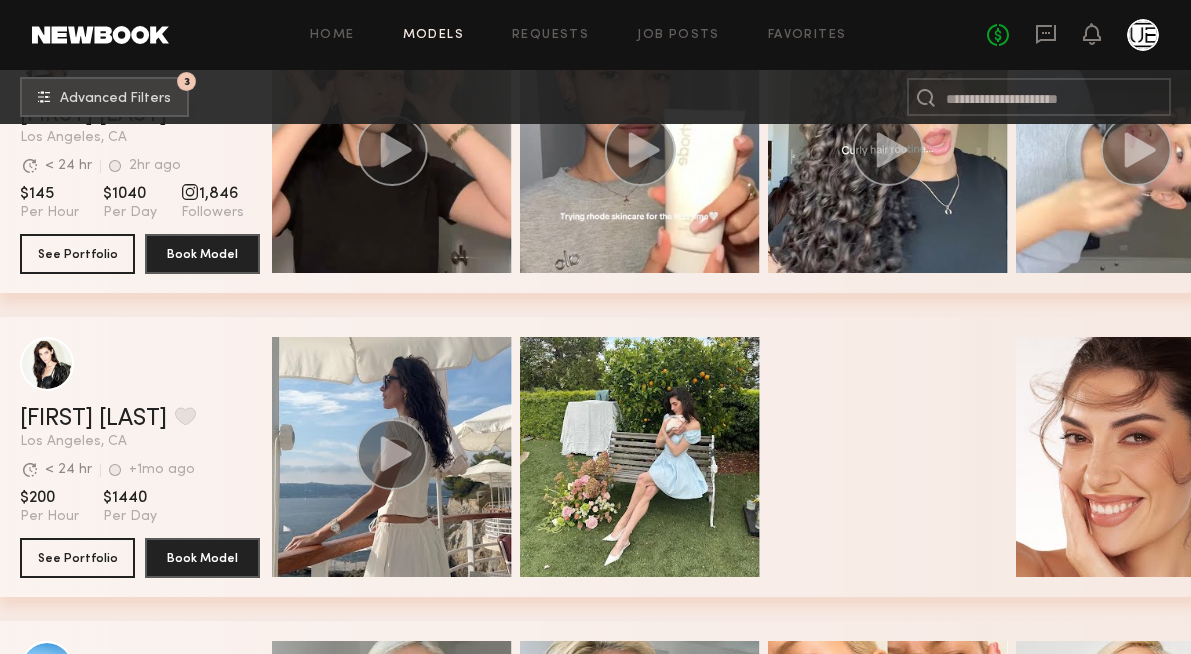 scroll, scrollTop: 65934, scrollLeft: 0, axis: vertical 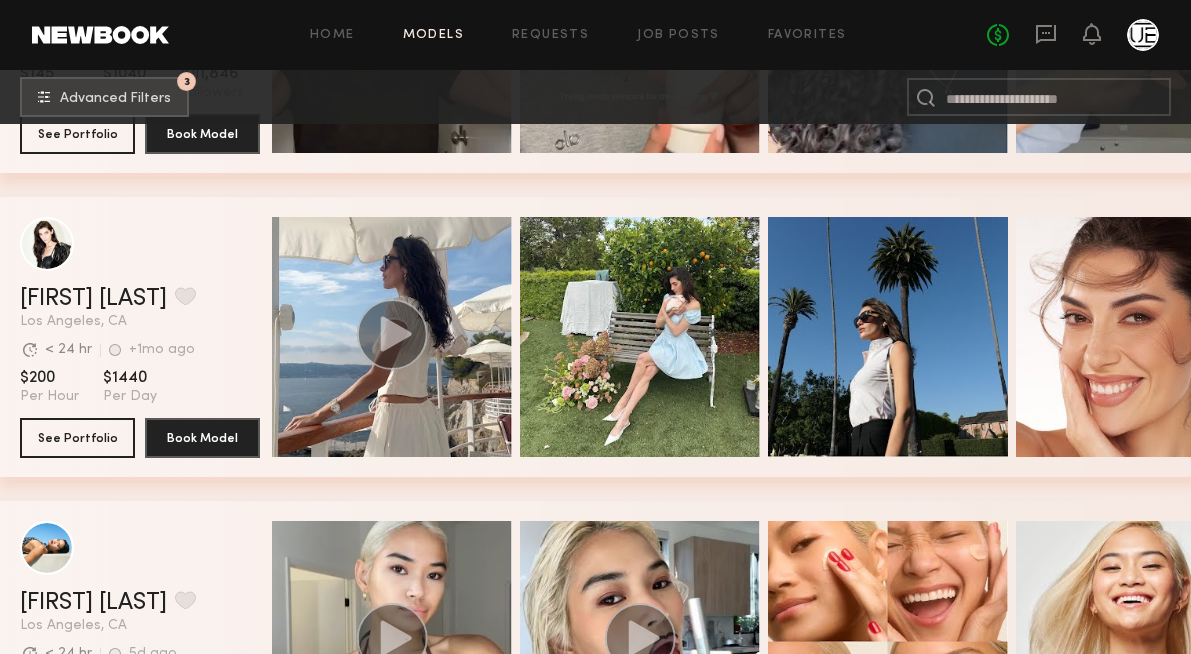 click on "Home Models Requests Job Posts Favorites Sign Out No fees up to $5,000 3 Advanced Filters 3 Filter by Category  beauty lifestyle e-comm UGC curve unique swimwear influencer 1001  models match  your search criteria: Sophia R. Favorite Los Angeles, CA Avg. request  response time < 24 hr 5hr ago Last Online View Portfolio Avg. request  response time < 24 hr 5hr ago Last Online $150 Per Hour $1080 Per Day 120 K Followers See Portfolio Book Model Anisa N. Favorite Los Angeles, CA Avg. request  response time < 24 hr 2hr ago Last Online View Portfolio Avg. request  response time < 24 hr 2hr ago Last Online $145 Per Hour $1040 Per Day 1,846 Followers See Portfolio Book Model Alexis P. Favorite Los Angeles, CA Avg. request  response time < 24 hr +1mo ago Last Online View Portfolio Avg. request  response time < 24 hr +1mo ago Last Online $200 Per Hour $1440 Per Day See Portfolio Book Model Quick Preview Quick Preview Quick Preview Czarina K. Favorite Los Angeles, CA Avg. request  response time < 24 hr 835" at bounding box center (595, -31045) 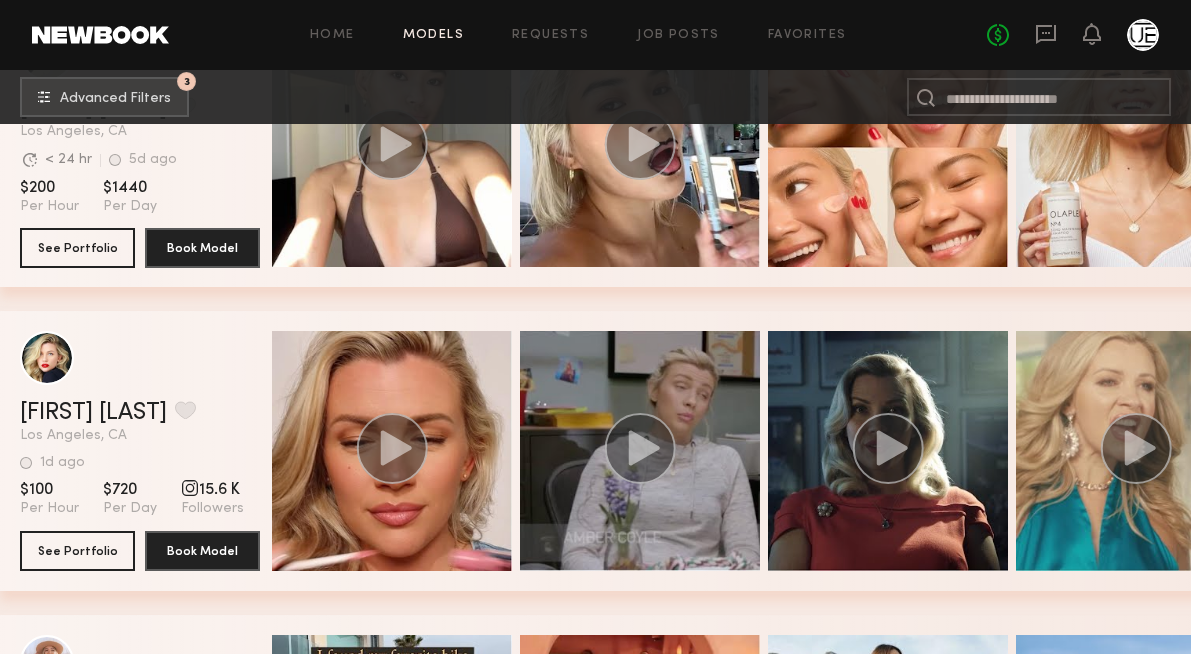 scroll, scrollTop: 66642, scrollLeft: 0, axis: vertical 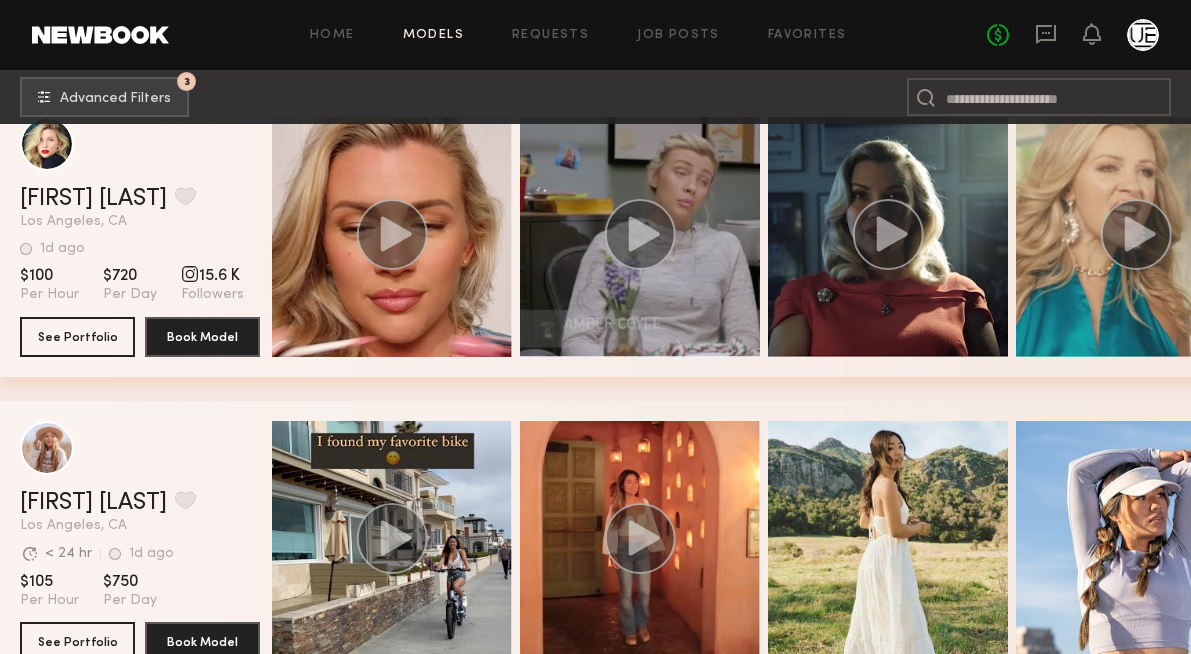 click on "Home Models Requests Job Posts Favorites Sign Out No fees up to $5,000 3 Advanced Filters 3 Filter by Category  beauty lifestyle e-comm UGC curve unique swimwear influencer 1001  models match  your search criteria: Alexis P. Favorite Los Angeles, CA Avg. request  response time < 24 hr +1mo ago Last Online View Portfolio Avg. request  response time < 24 hr +1mo ago Last Online $200 Per Hour $1440 Per Day See Portfolio Book Model Quick Preview Quick Preview Quick Preview Czarina K. Favorite Los Angeles, CA Avg. request  response time < 24 hr 5d ago Last Online View Portfolio Avg. request  response time < 24 hr 5d ago Last Online $200 Per Hour $1440 Per Day See Portfolio Book Model Quick Preview Quick Preview Amber C. Favorite Los Angeles, CA 1d ago Last Online View Portfolio 1d ago Last Online $100 Per Hour $720 Per Day 15.6 K Followers See Portfolio Book Model Rebecca L. Favorite Los Angeles, CA Avg. request  response time < 24 hr 1d ago Last Online View Portfolio Avg. request  response time $105" at bounding box center [595, -31753] 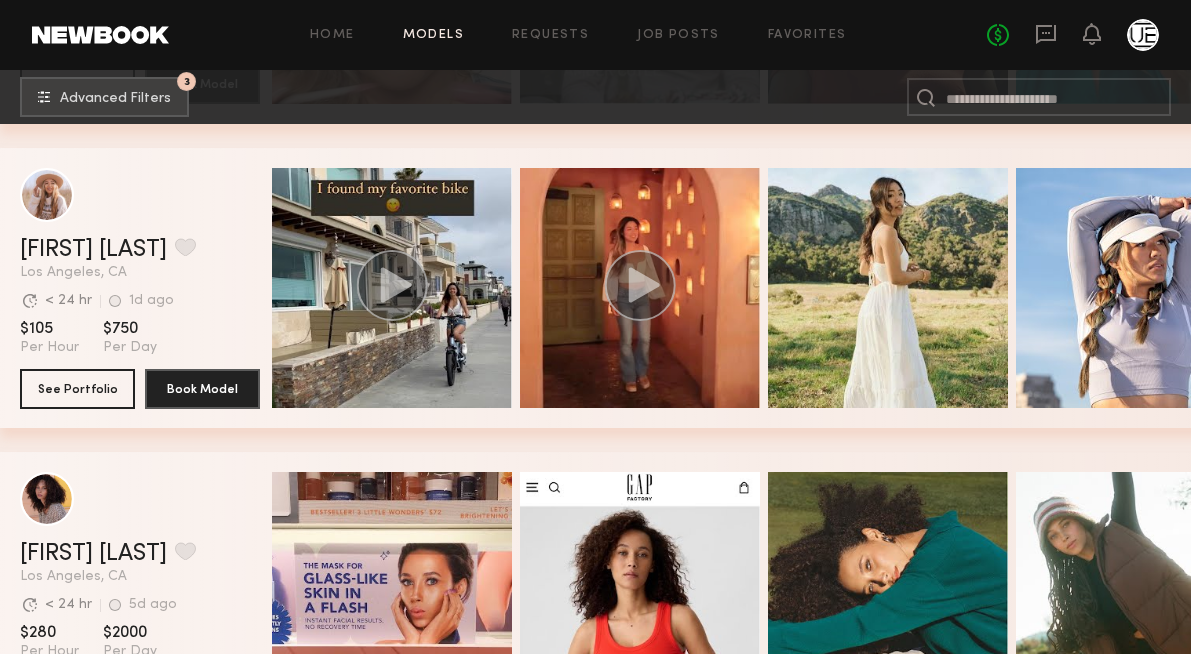 scroll, scrollTop: 67029, scrollLeft: 0, axis: vertical 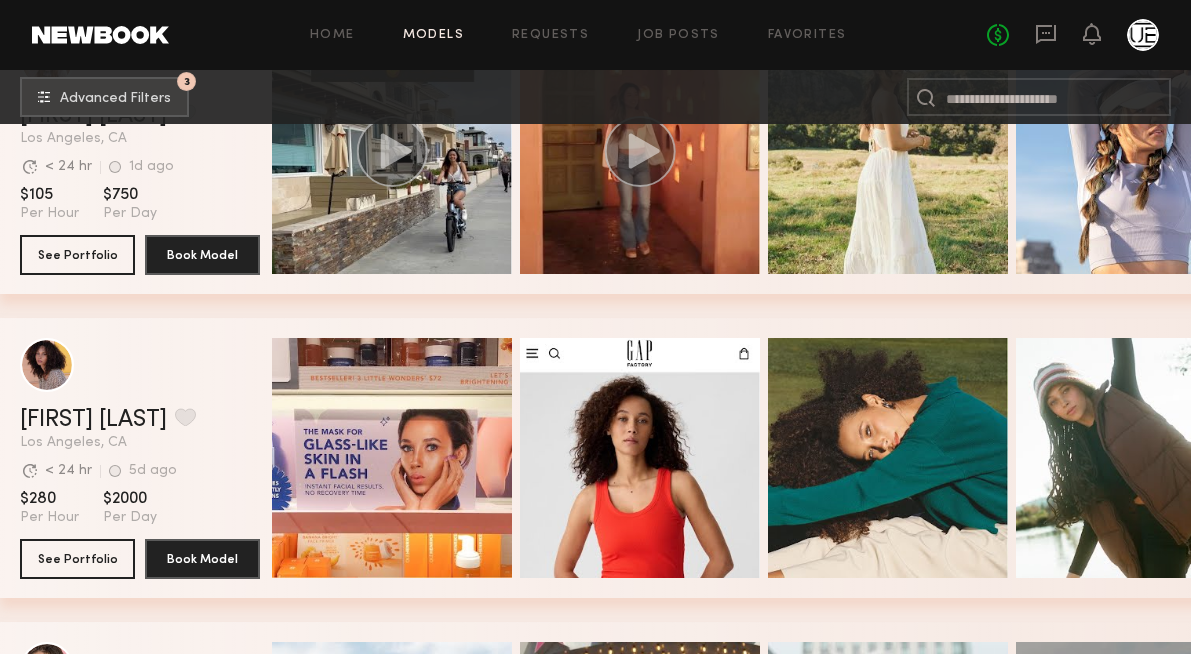click on "Quick Preview" 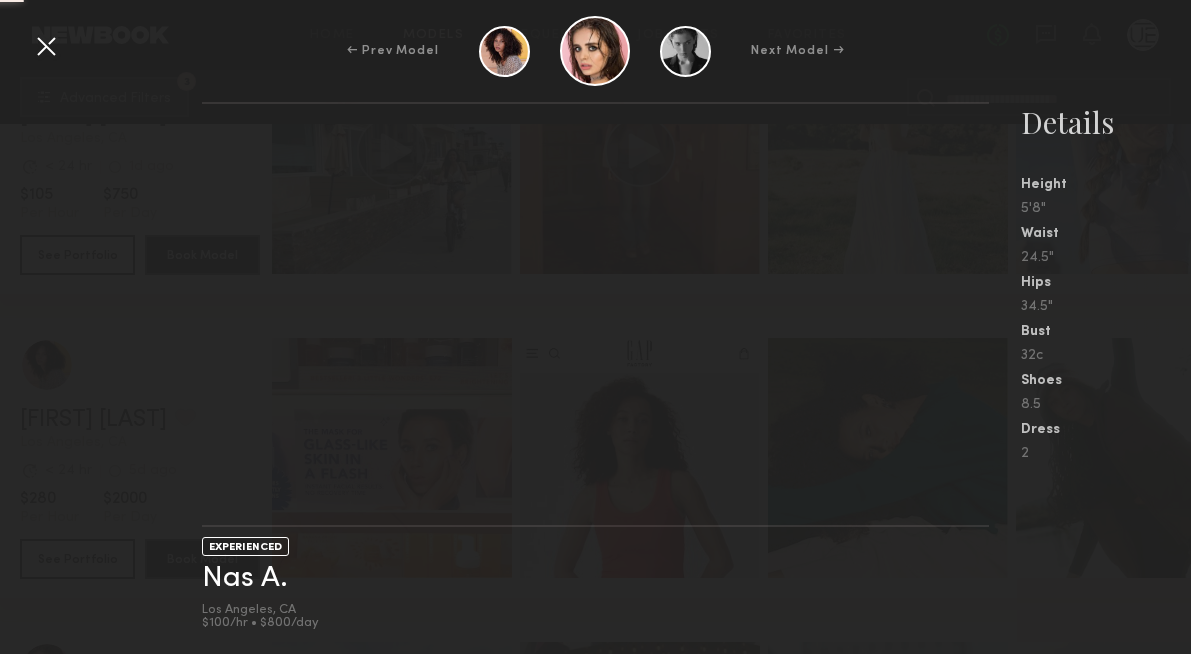 scroll, scrollTop: 67029, scrollLeft: 15, axis: both 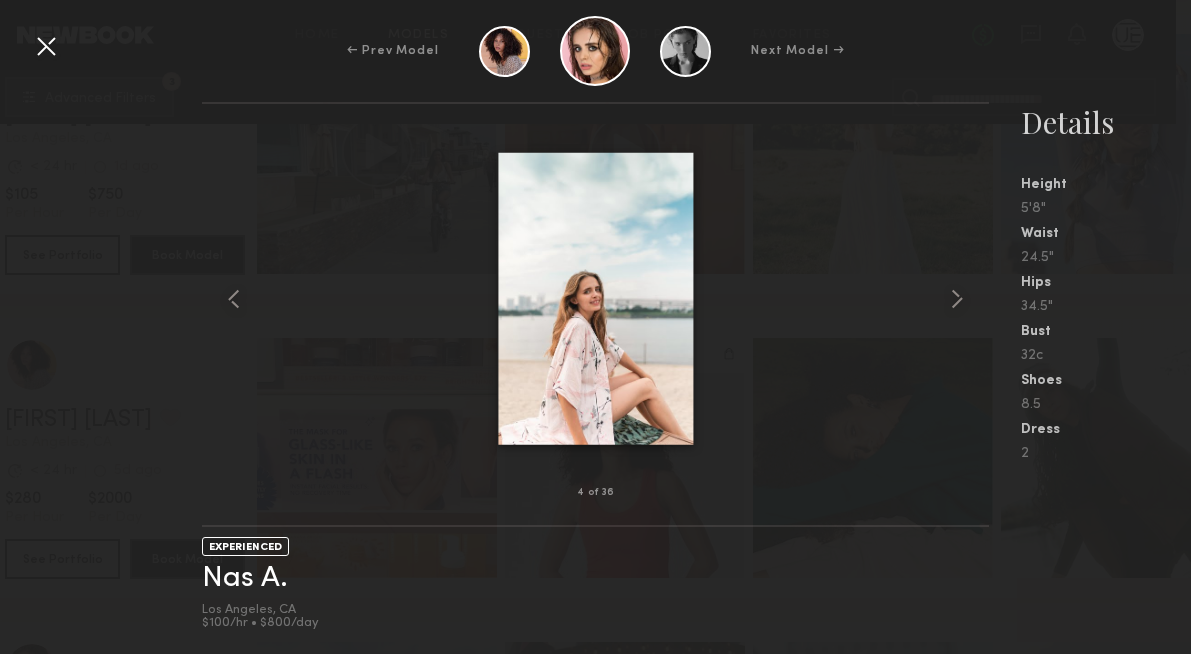 click at bounding box center (46, 46) 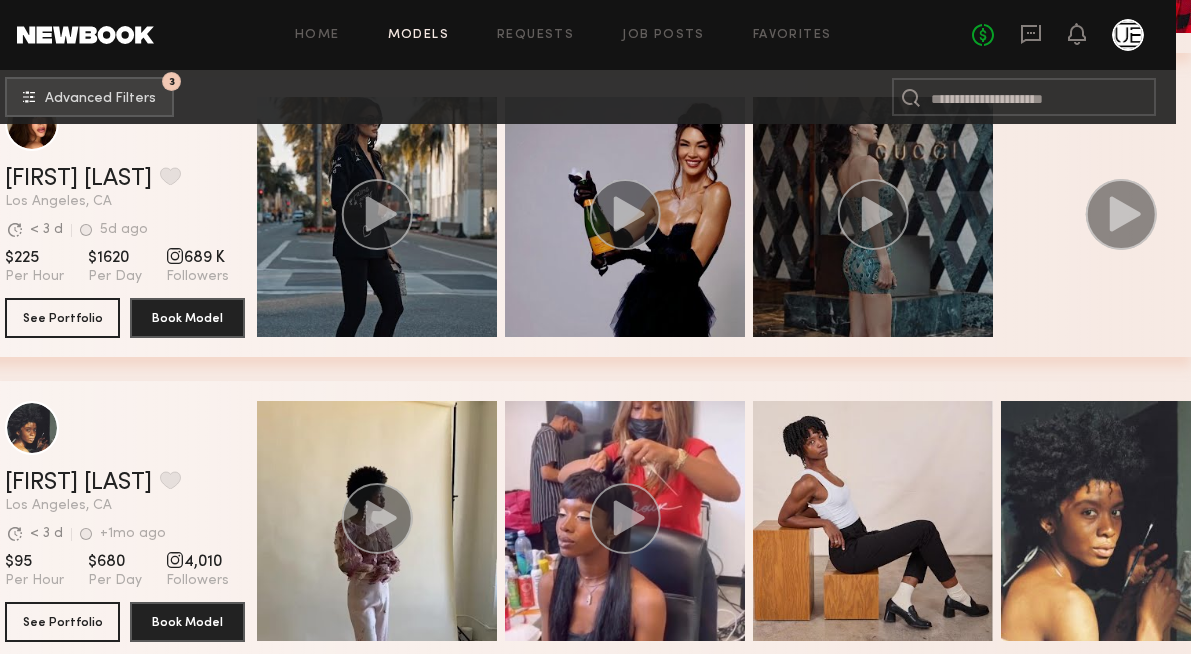 scroll, scrollTop: 74275, scrollLeft: 15, axis: both 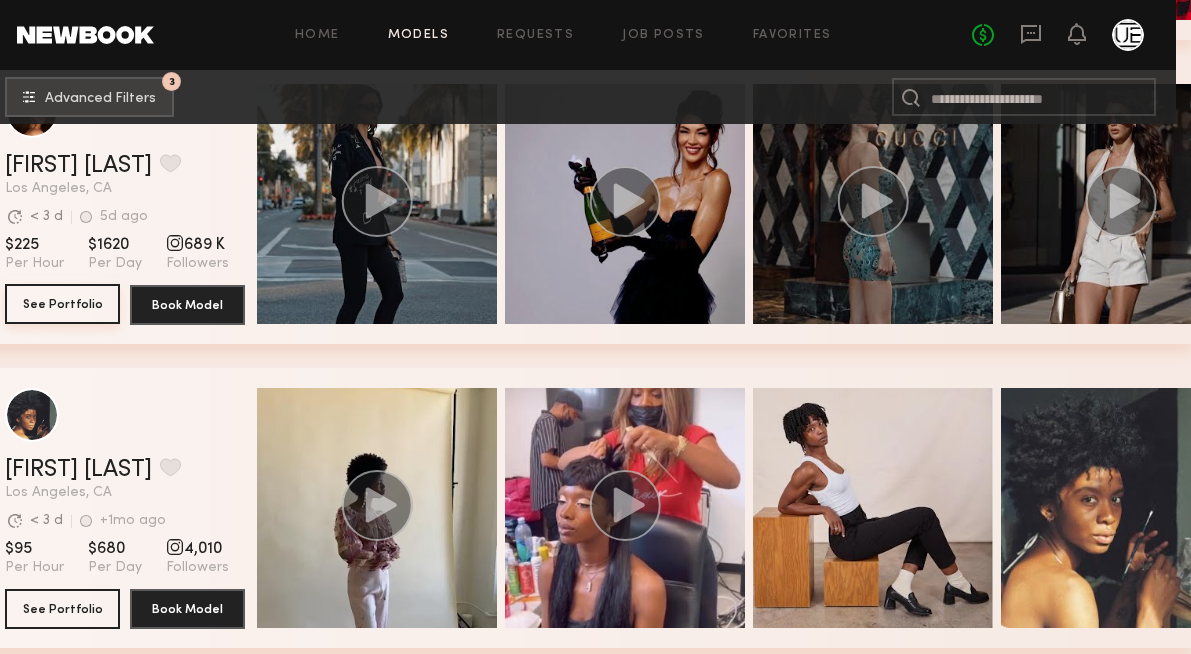 click on "See Portfolio" 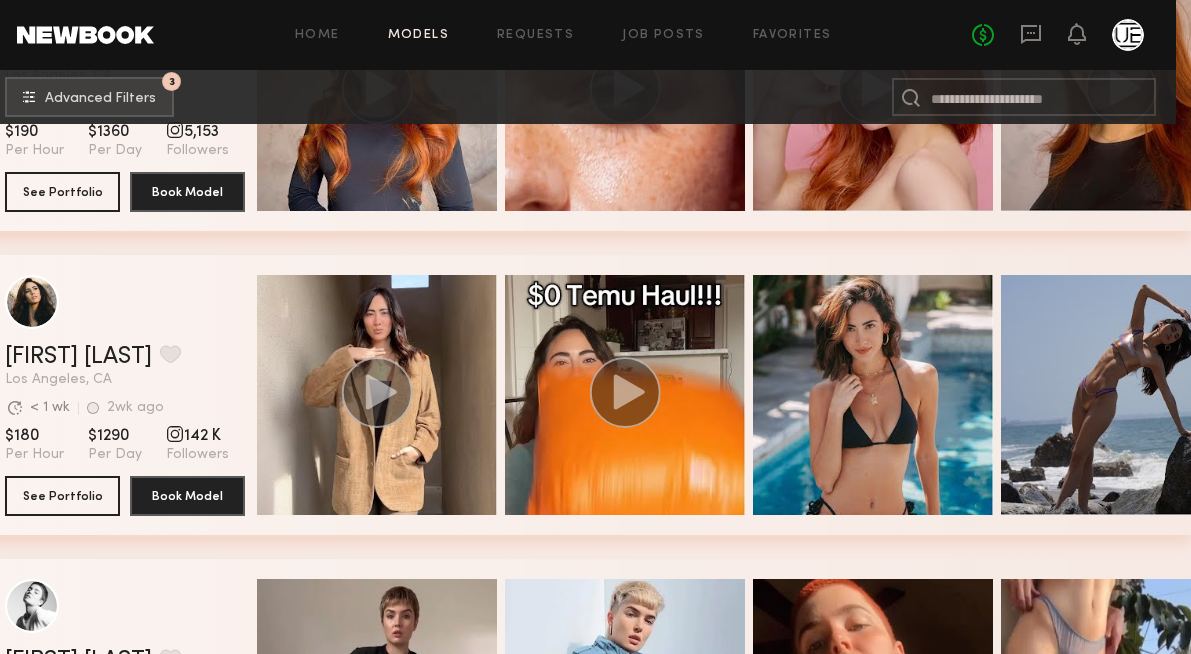 scroll, scrollTop: 75076, scrollLeft: 15, axis: both 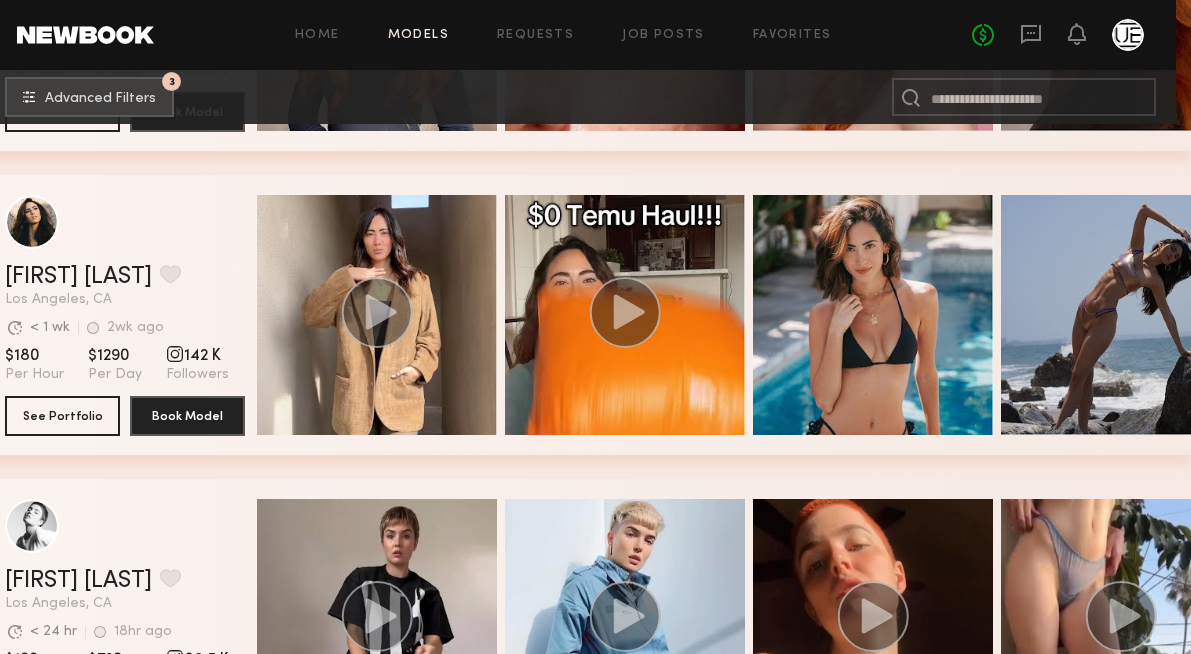 click on "Home Models Requests Job Posts Favorites Sign Out No fees up to $5,000 3 Advanced Filters 3 Filter by Category  beauty lifestyle e-comm UGC curve unique swimwear influencer 1001  models match  your search criteria: Cheyann w. Favorite Los Angeles, CA Avg. request  response time < 3 d +1mo ago Last Online View Portfolio Avg. request  response time < 3 d +1mo ago Last Online $95 Per Hour $680 Per Day 4,010 Followers See Portfolio Book Model Quick Preview Quick Preview Polly R. Favorite Los Angeles, CA Avg. request  response time < 24 hr < 1hr ago Last Online View Portfolio Avg. request  response time < 24 hr < 1hr ago Last Online $190 Per Hour $1360 Per Day 5,153 Followers See Portfolio Book Model Marina J. Favorite Los Angeles, CA Avg. request  response time < 1 wk 2wk ago Last Online View Portfolio Avg. request  response time < 1 wk 2wk ago Last Online $180 Per Hour $1290 Per Day 142 K Followers See Portfolio Book Model Quick Preview Quick Preview Jessica W. Favorite Los Angeles, CA < 24 hr $100" at bounding box center [580, -36539] 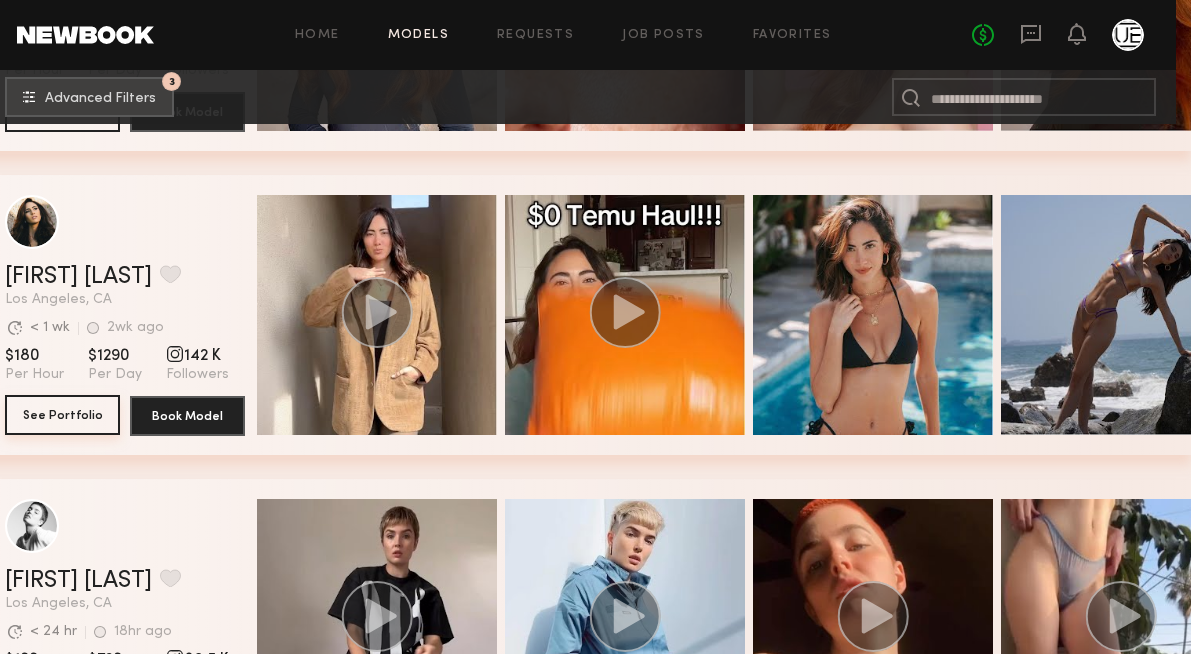 click on "See Portfolio" 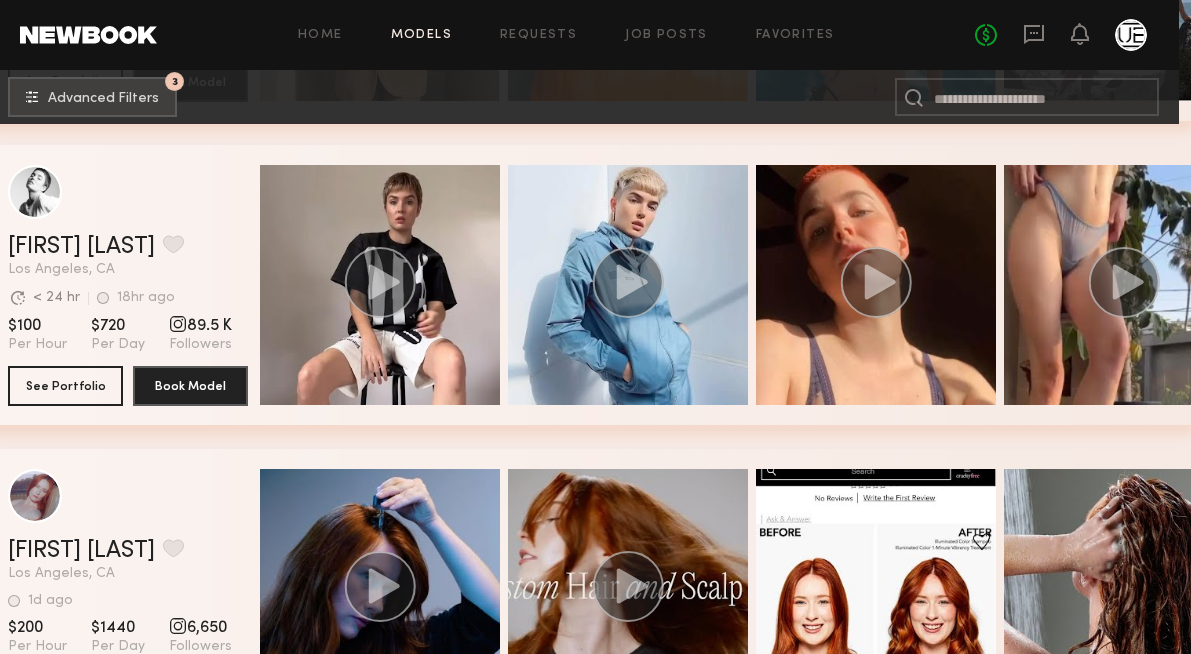 scroll, scrollTop: 75476, scrollLeft: 12, axis: both 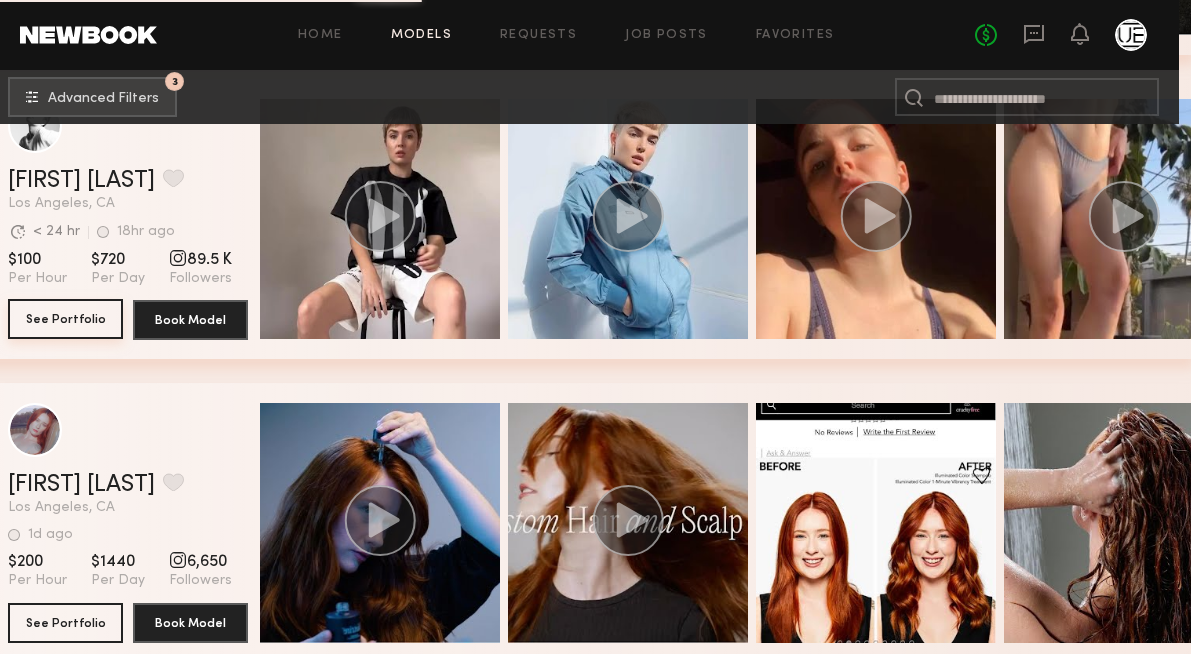 click on "See Portfolio" 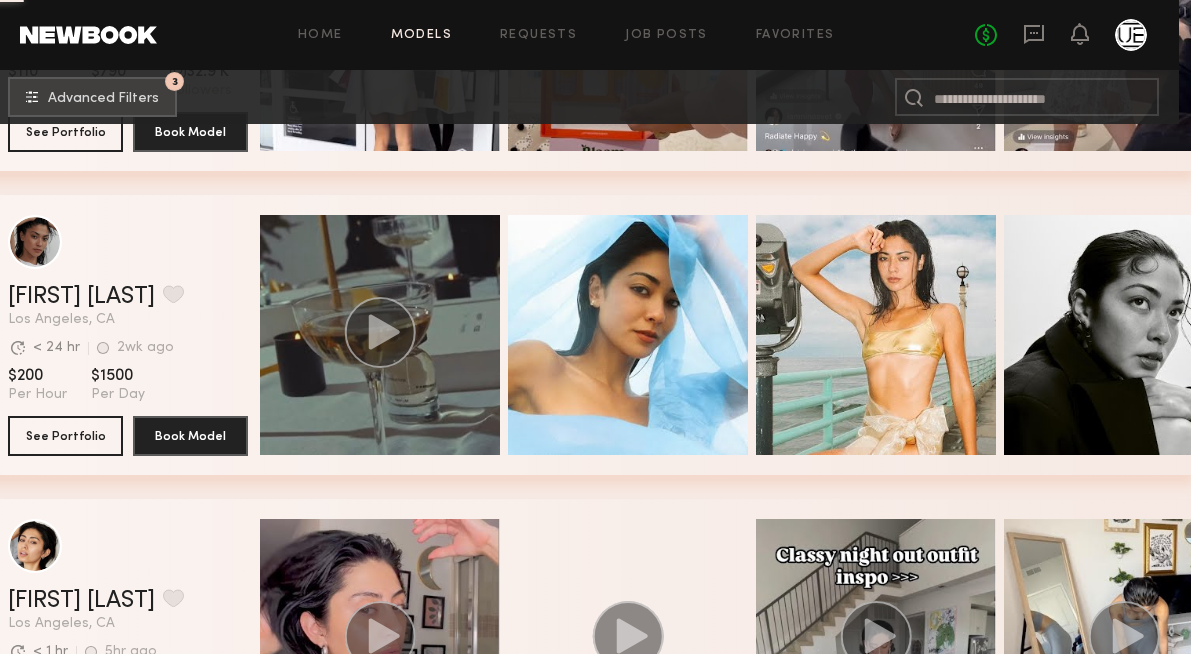 scroll, scrollTop: 82973, scrollLeft: 12, axis: both 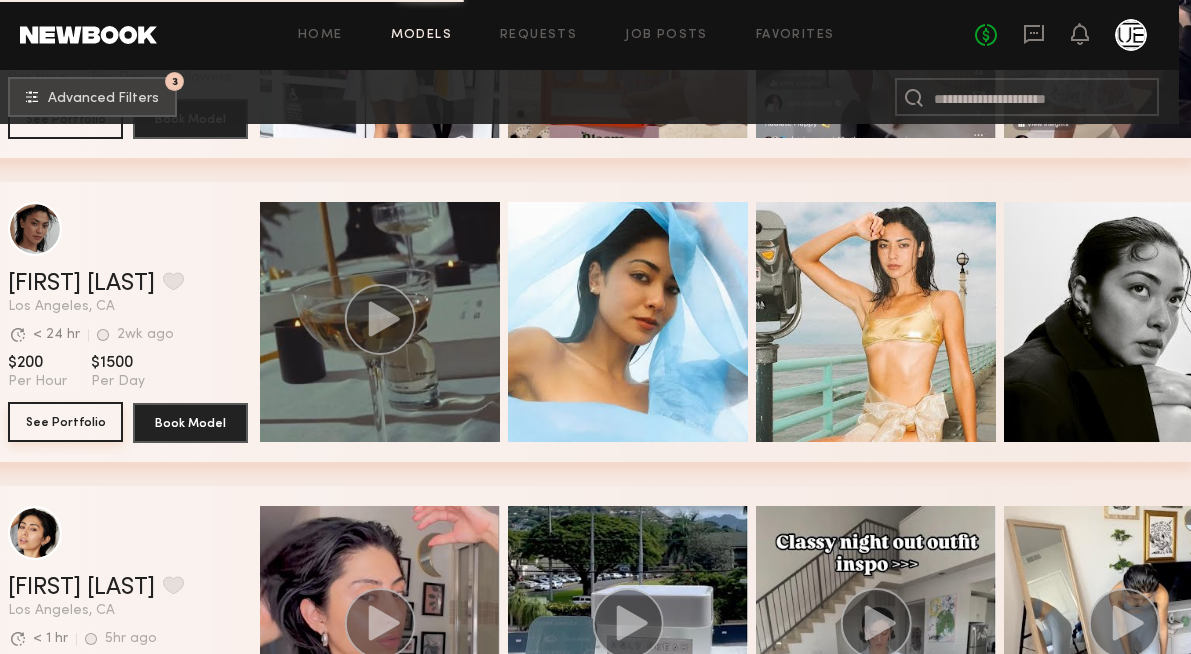 click on "See Portfolio" 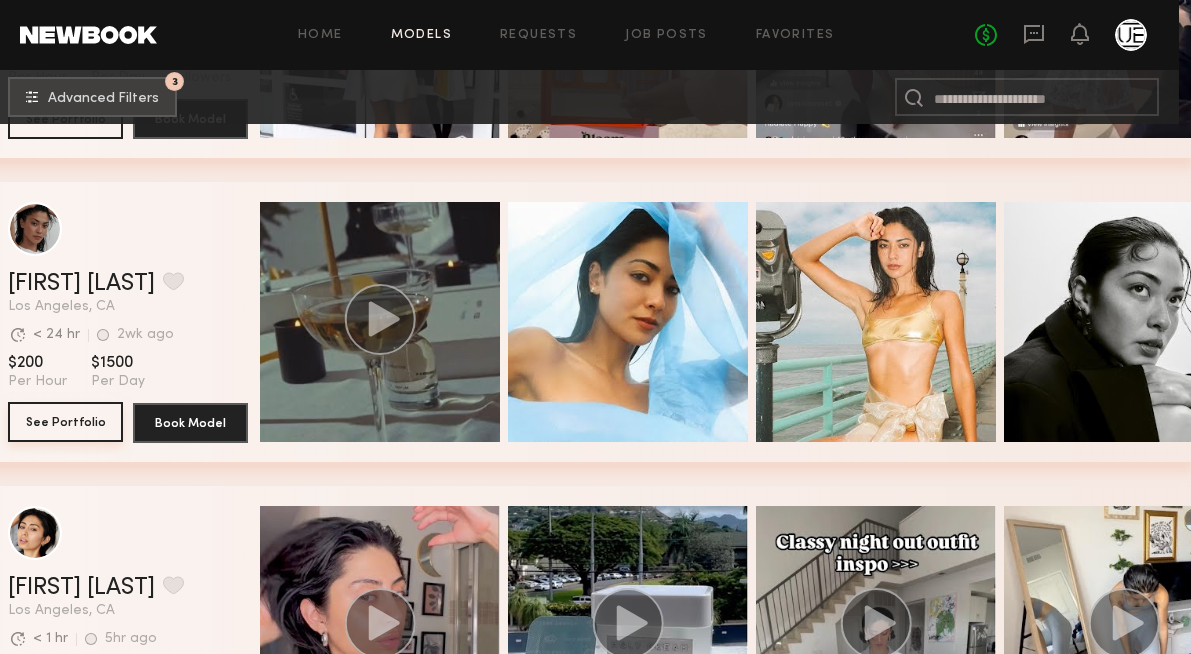 scroll, scrollTop: 82401, scrollLeft: 12, axis: both 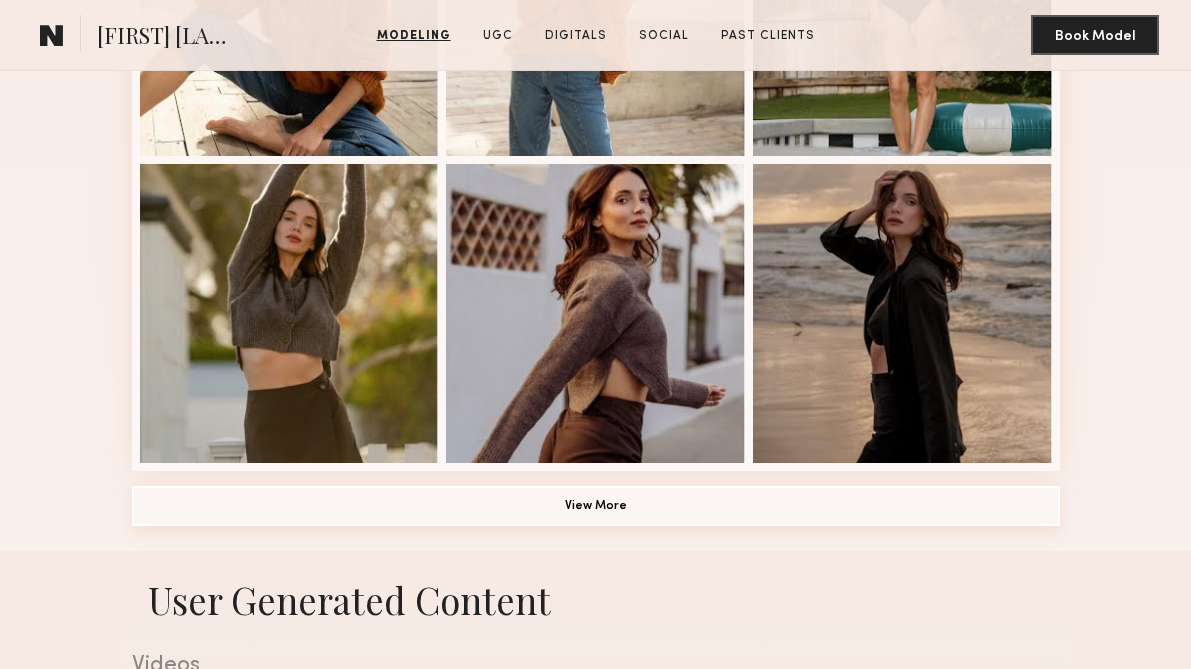 click on "View More" 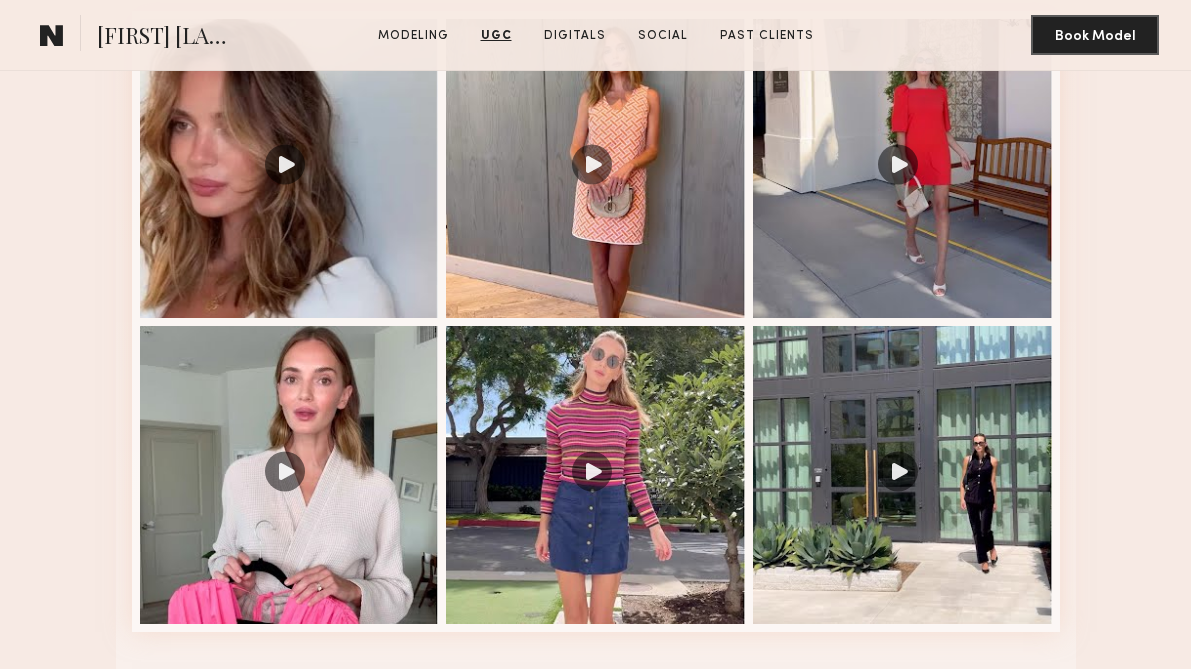 scroll, scrollTop: 2536, scrollLeft: 0, axis: vertical 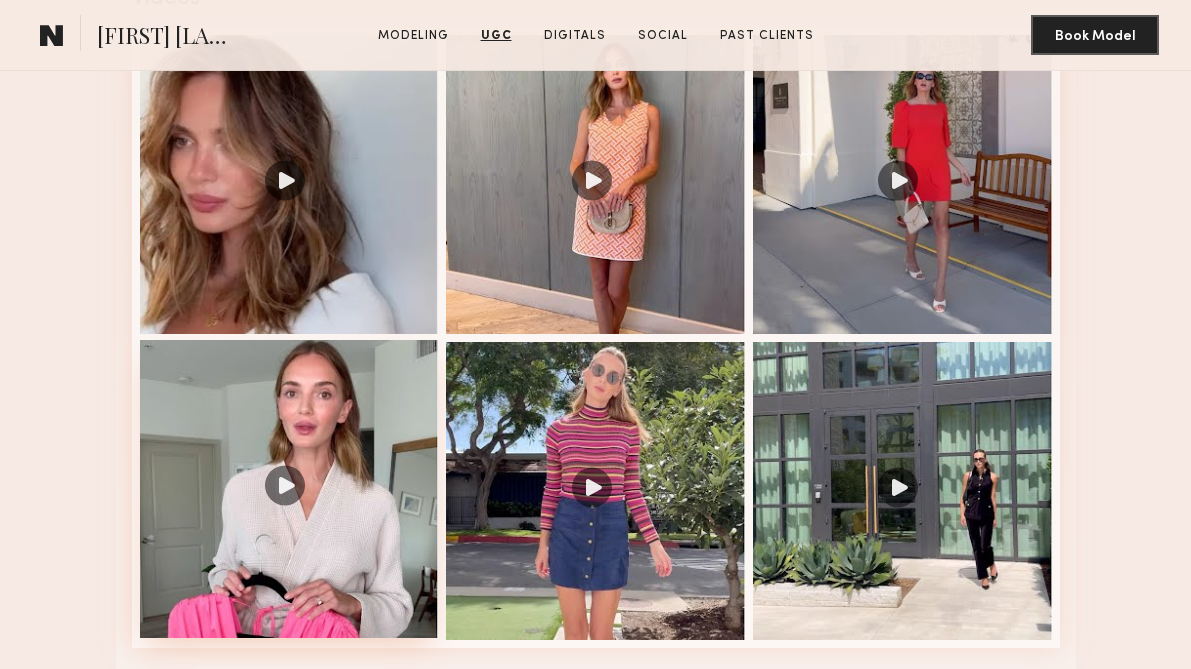 click at bounding box center [289, 489] 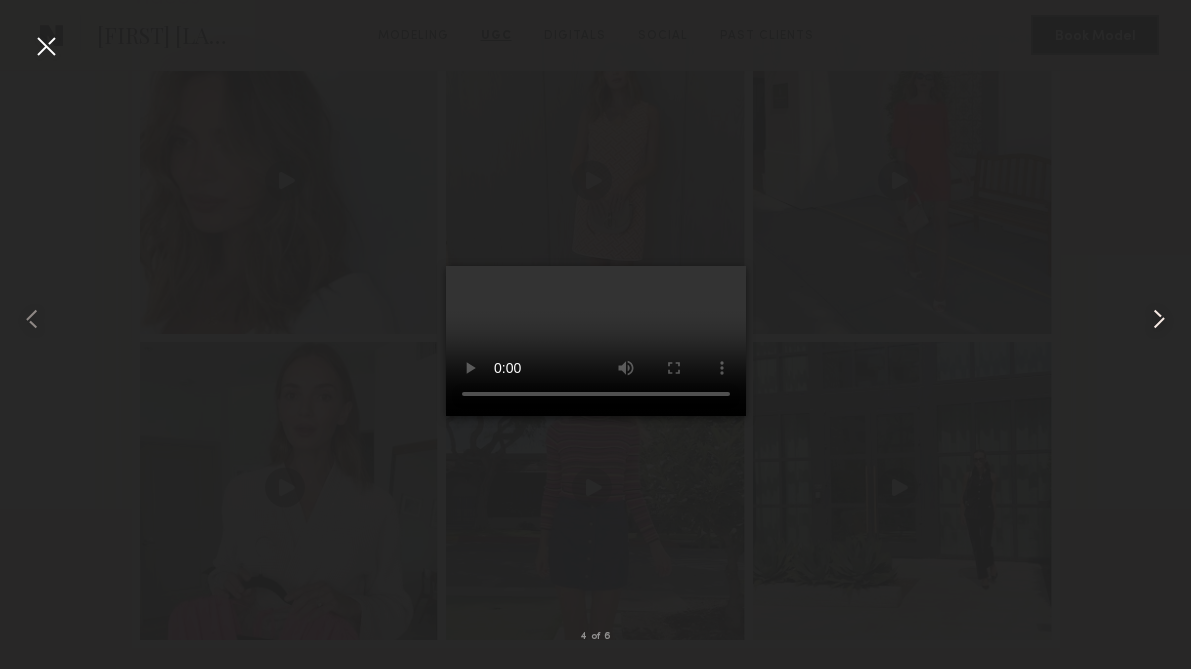 click at bounding box center (1159, 319) 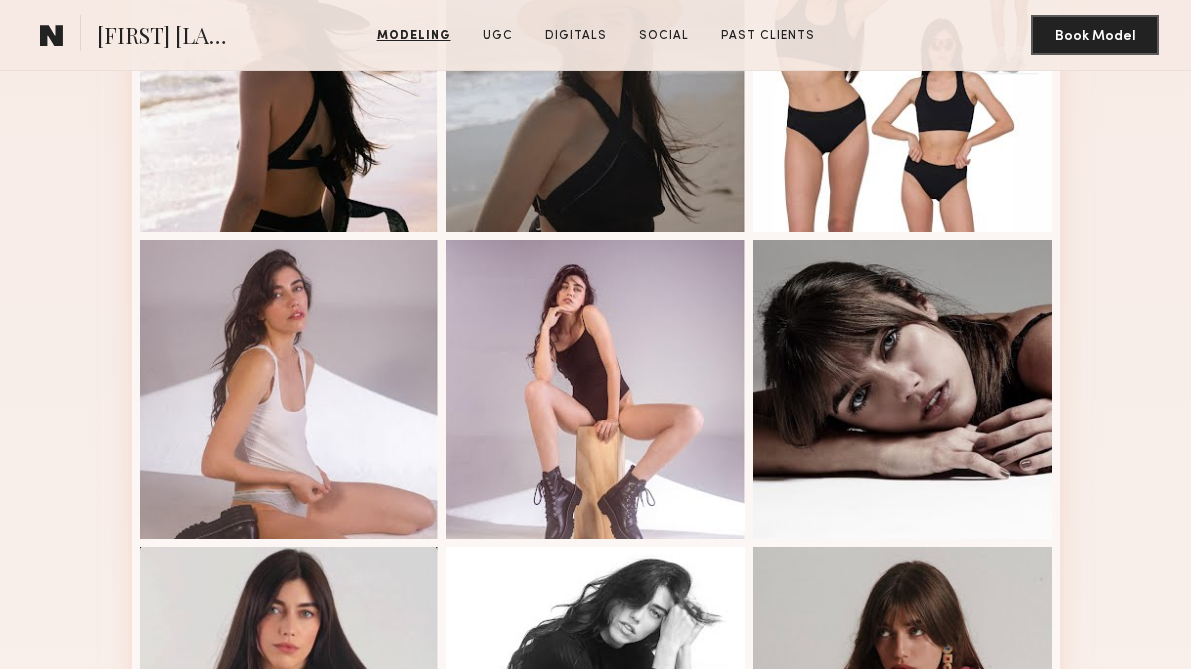 scroll, scrollTop: 0, scrollLeft: 0, axis: both 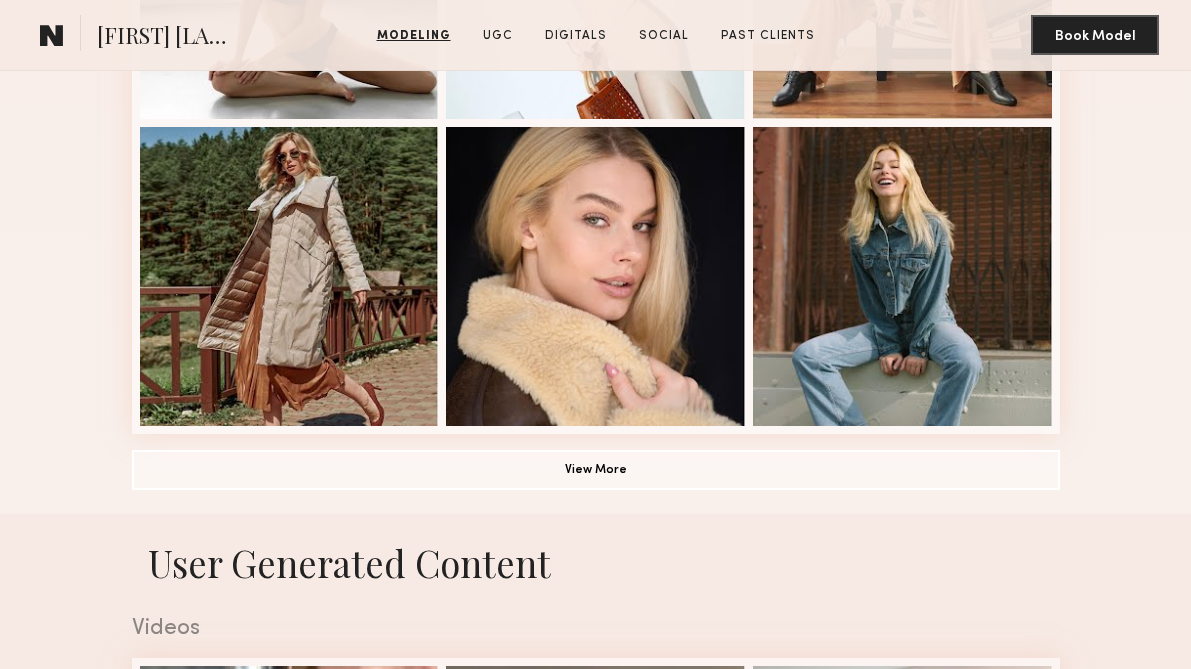 click on "Modeling Portfolio View More" at bounding box center [596, -188] 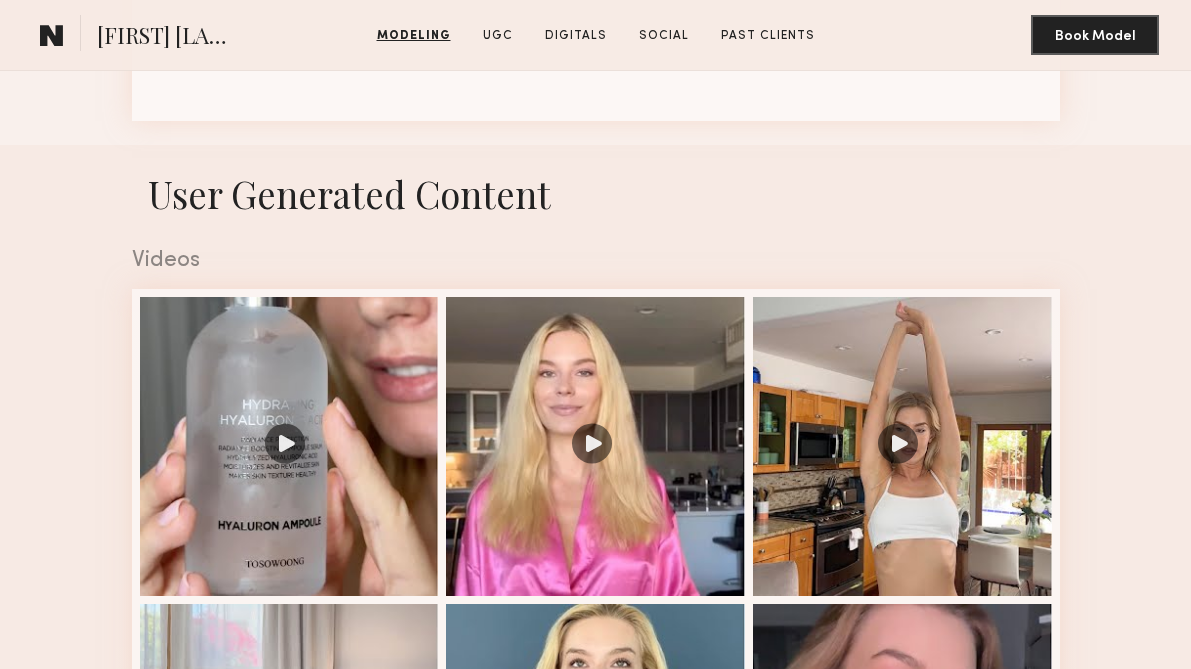 scroll, scrollTop: 2911, scrollLeft: 0, axis: vertical 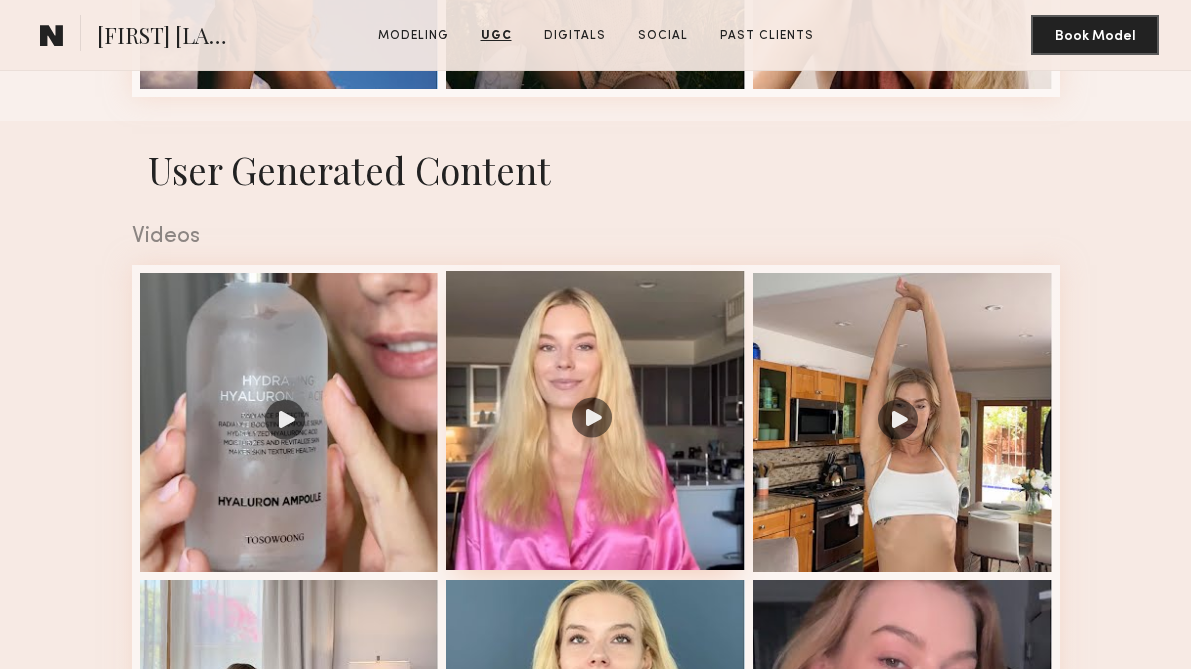 click at bounding box center [595, 420] 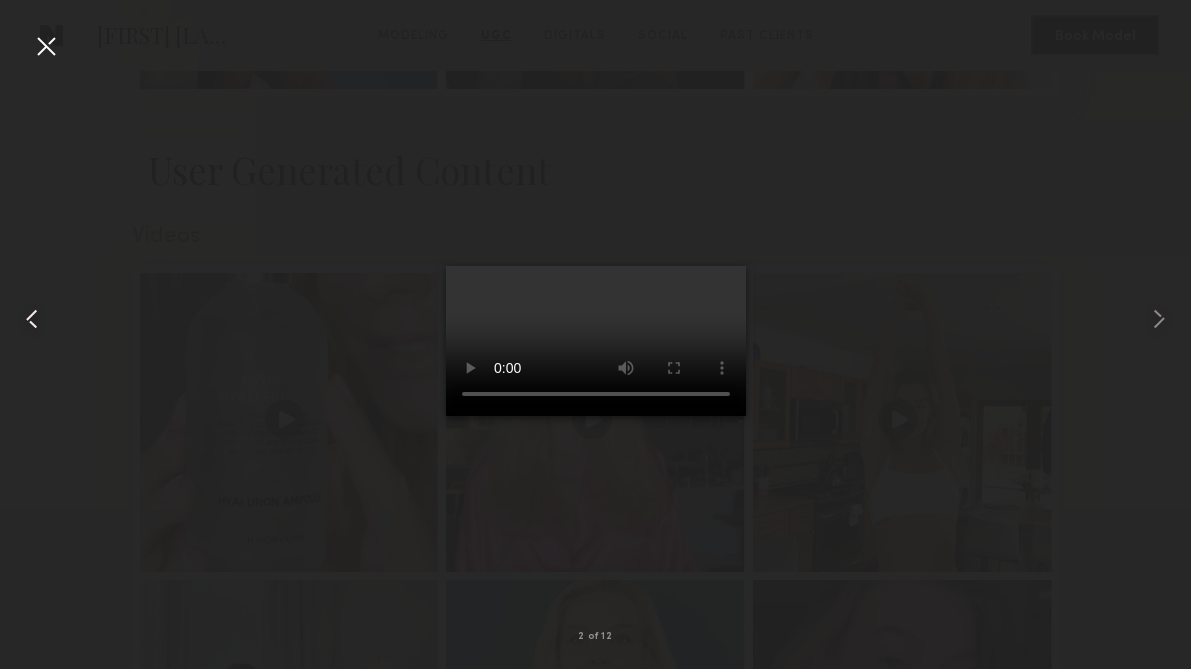 click at bounding box center [46, 46] 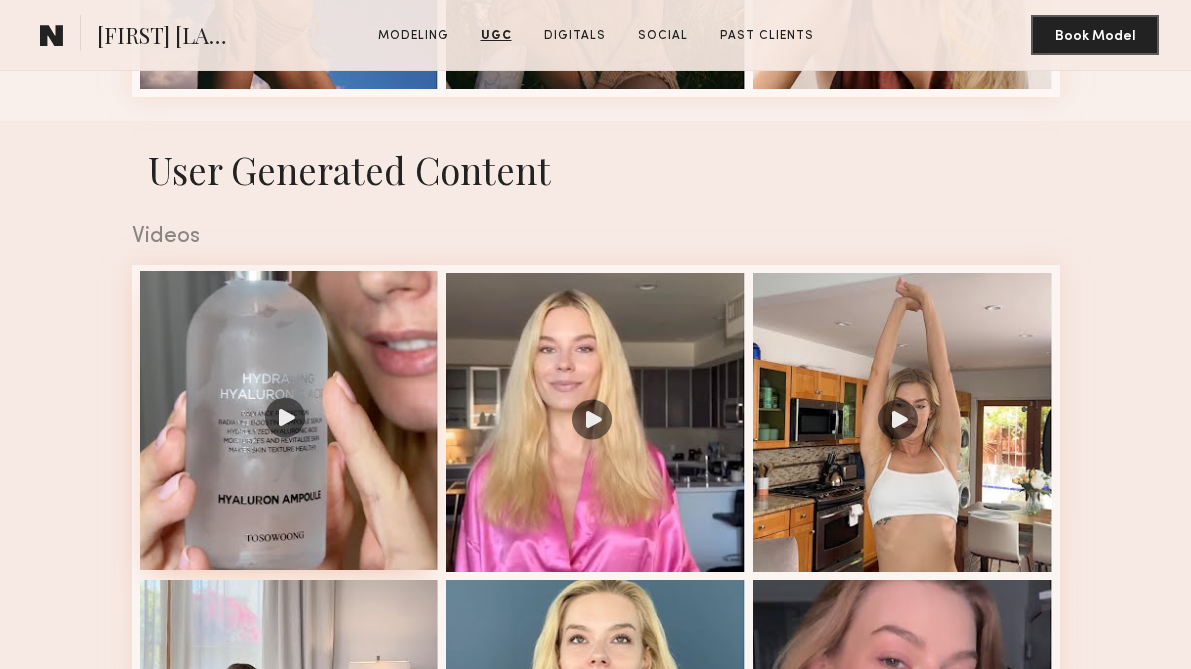 click at bounding box center [289, 420] 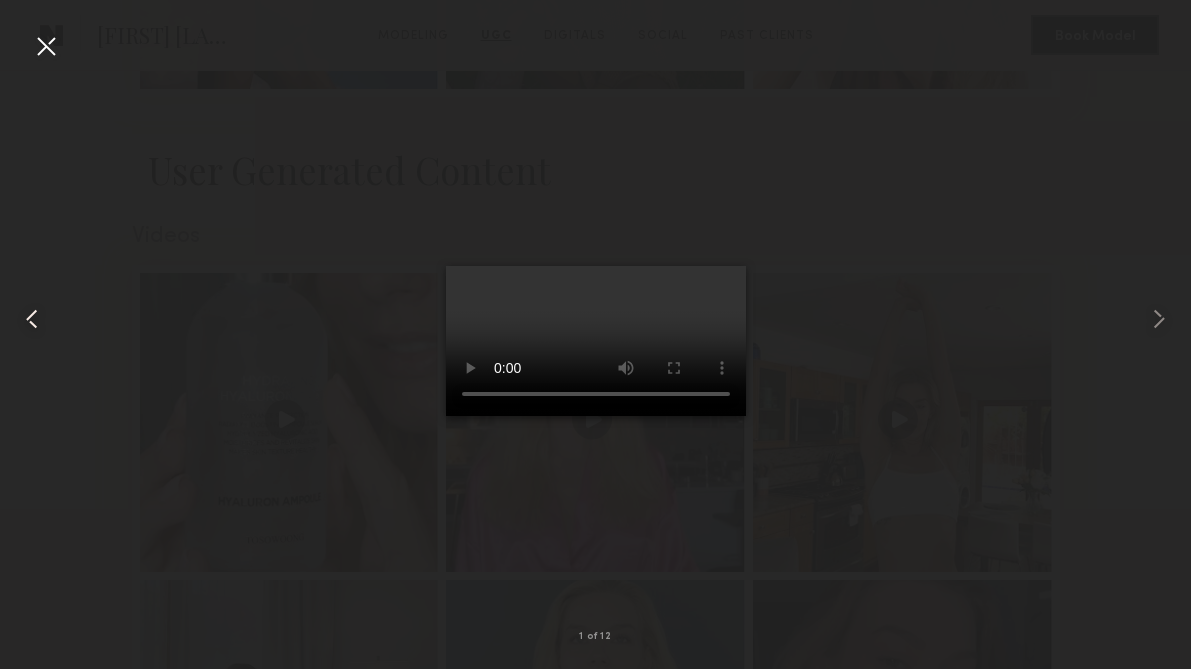 click at bounding box center [46, 46] 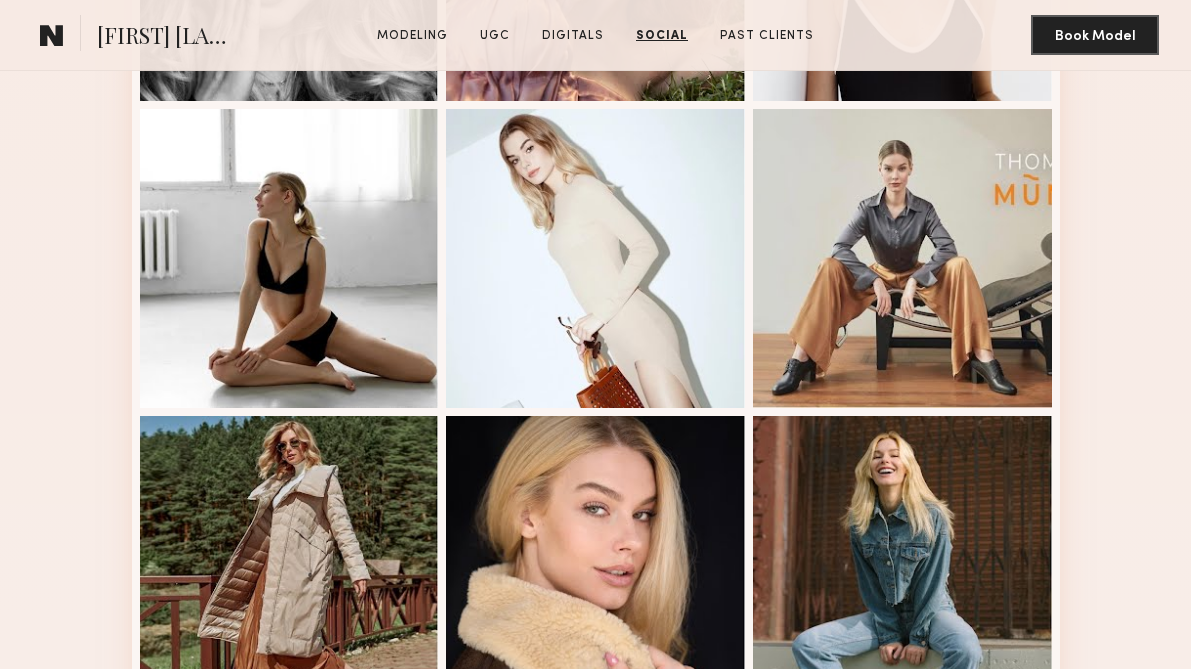 scroll, scrollTop: 0, scrollLeft: 0, axis: both 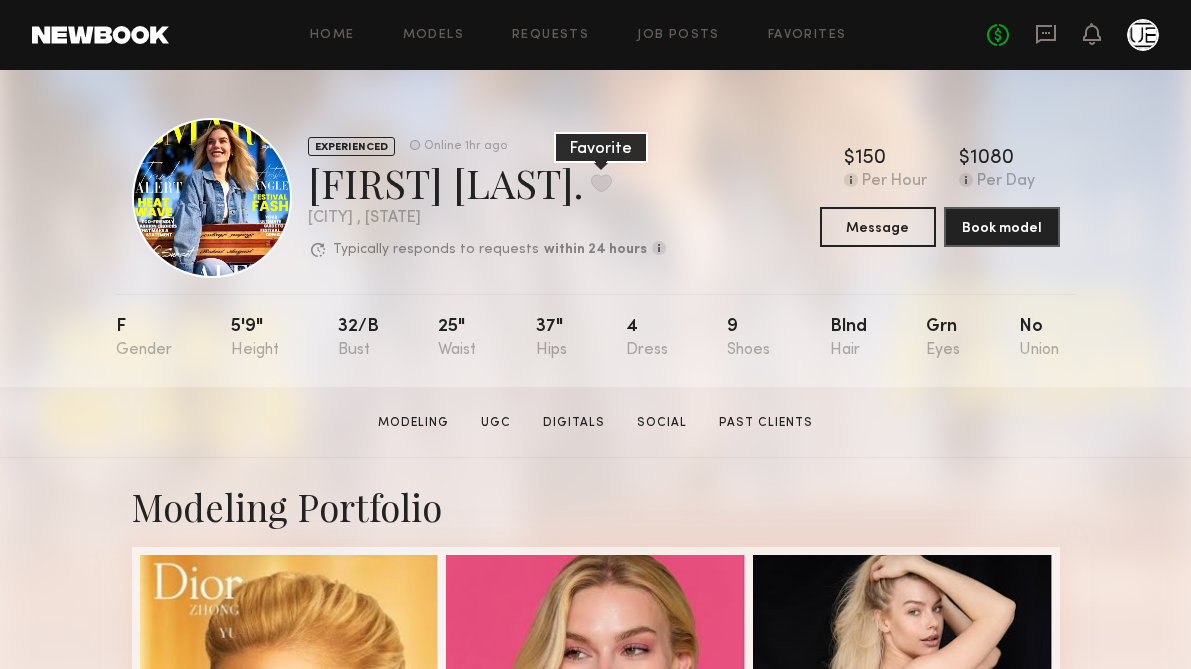 click 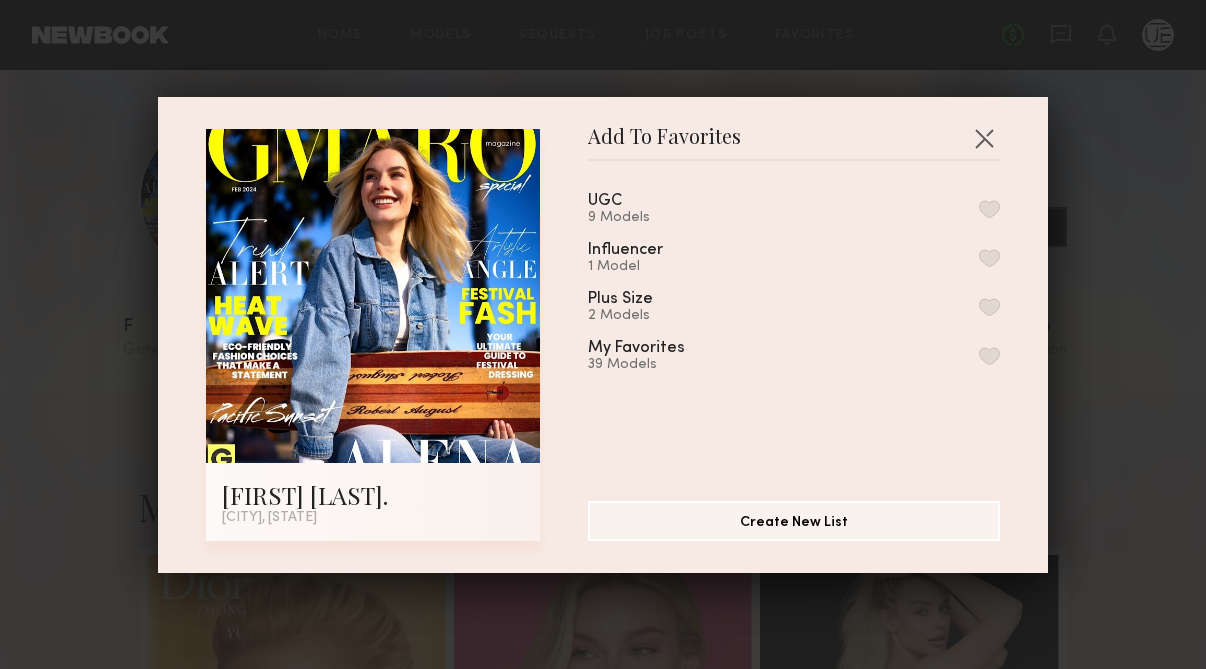 click at bounding box center [989, 258] 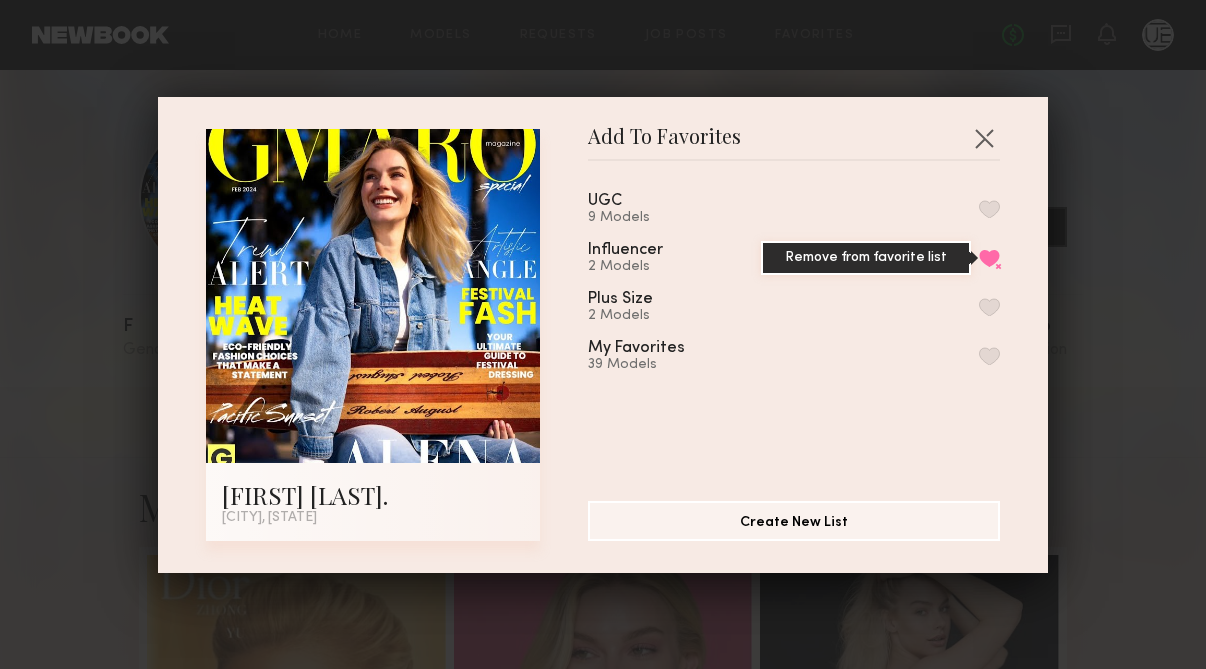 click on "Remove from favorite list" at bounding box center [989, 258] 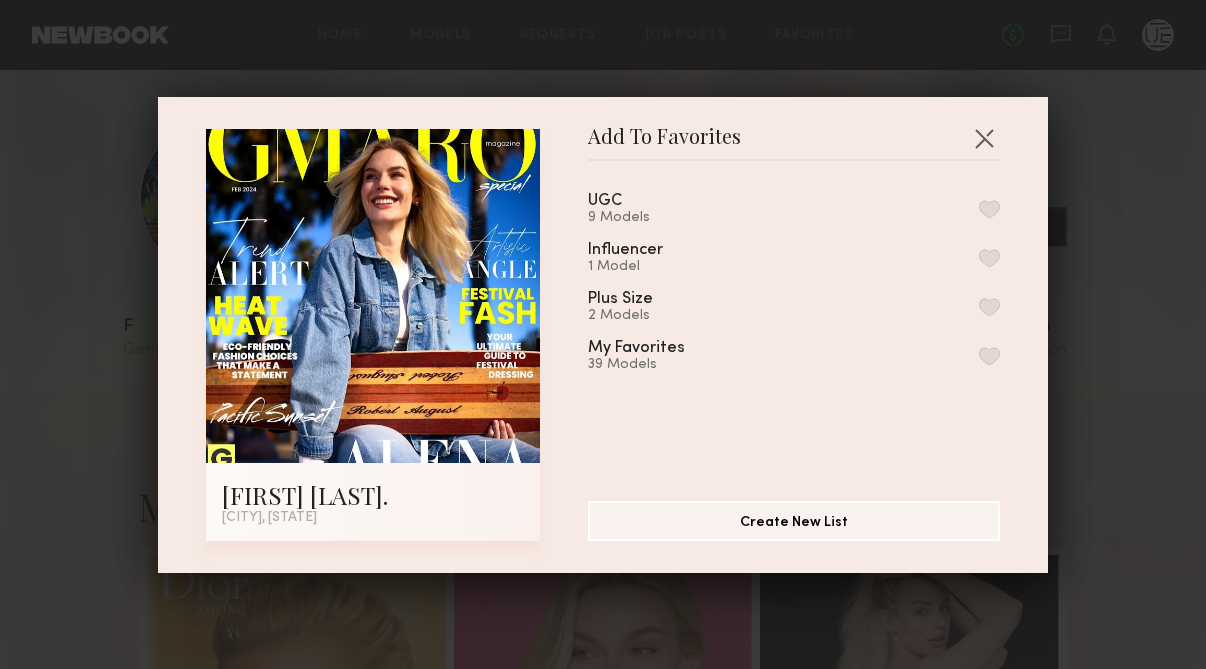 click at bounding box center [989, 209] 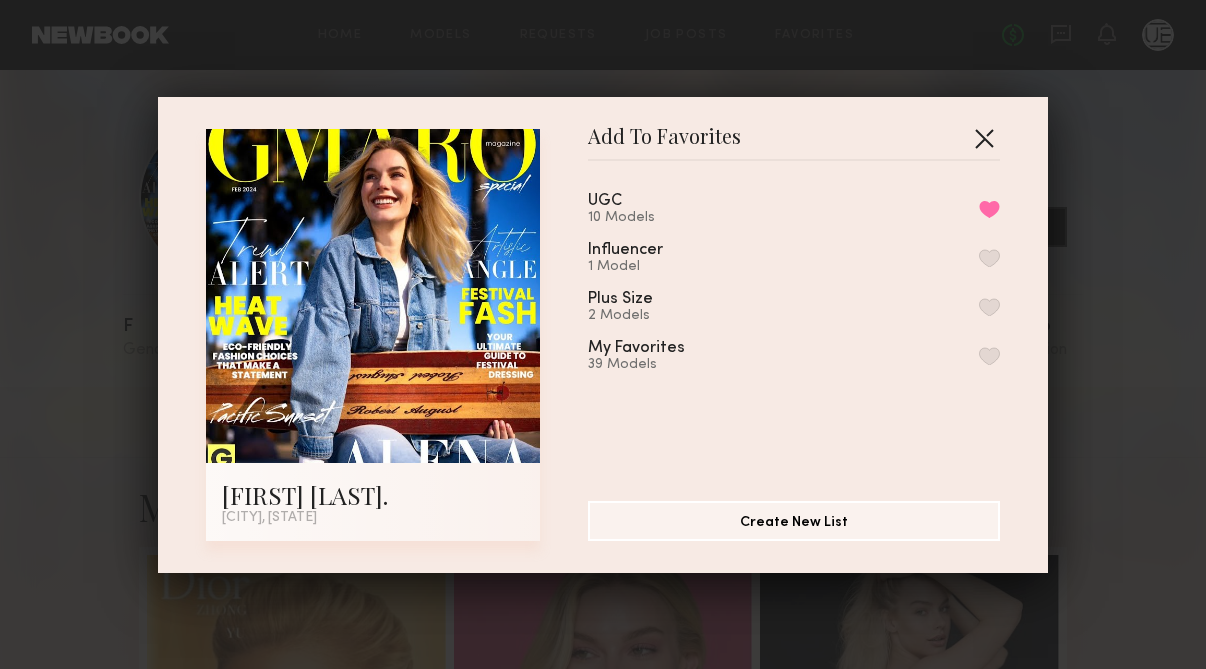 click at bounding box center [984, 138] 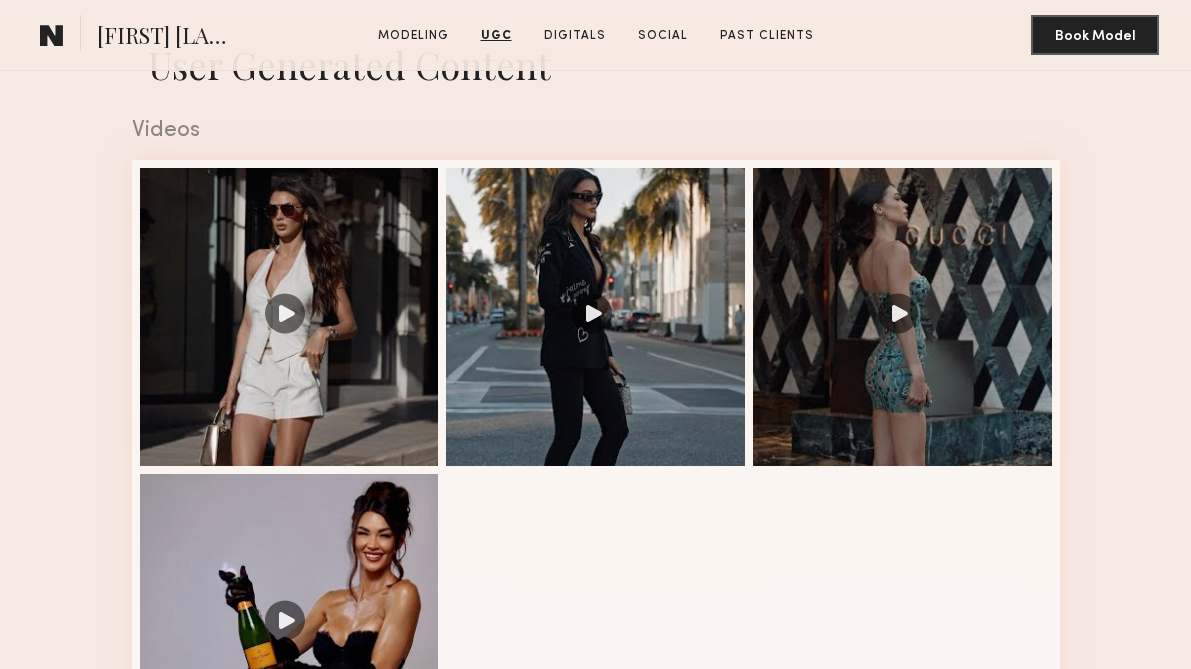 scroll, scrollTop: 1837, scrollLeft: 0, axis: vertical 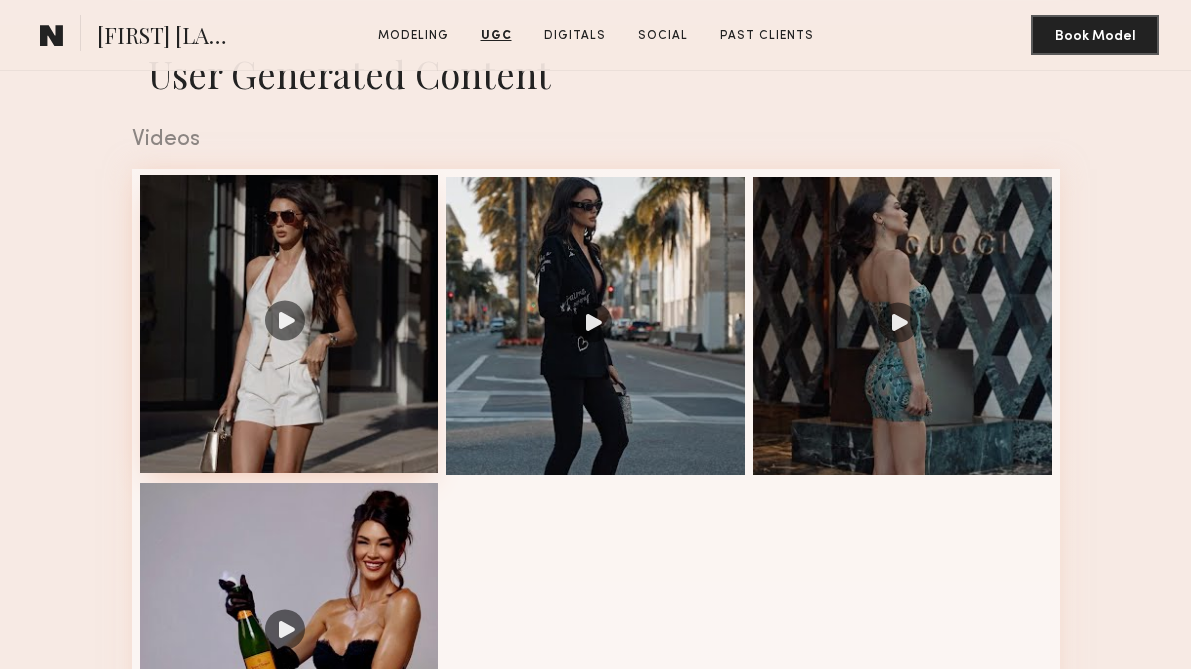 click at bounding box center (289, 324) 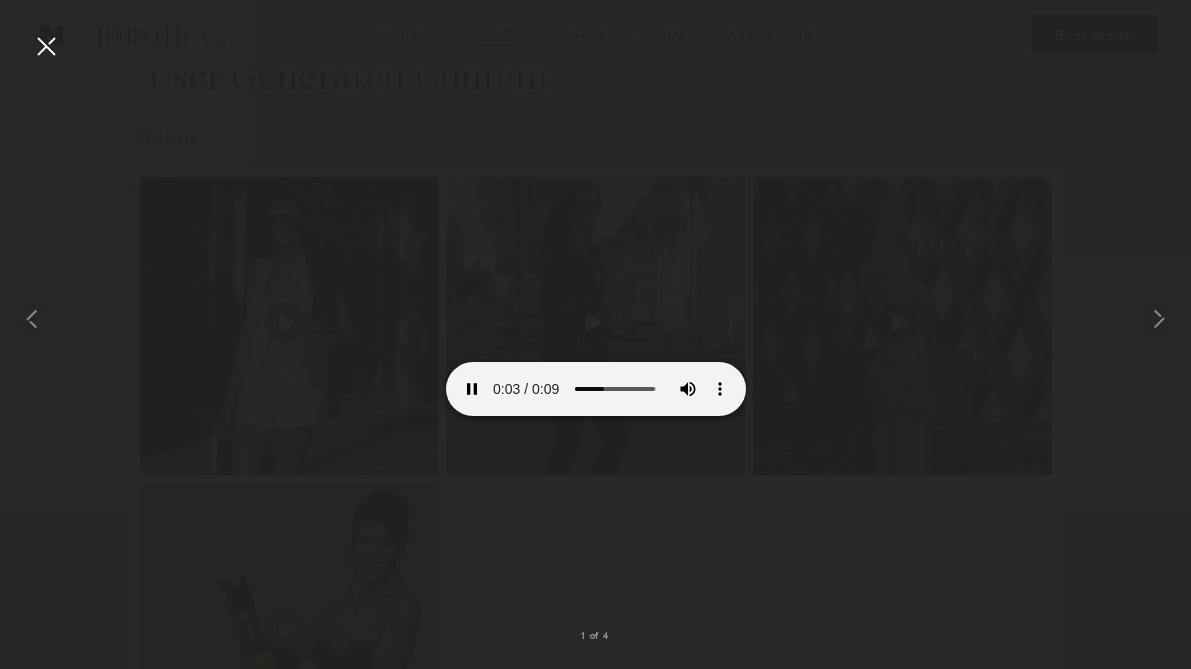 click at bounding box center [46, 46] 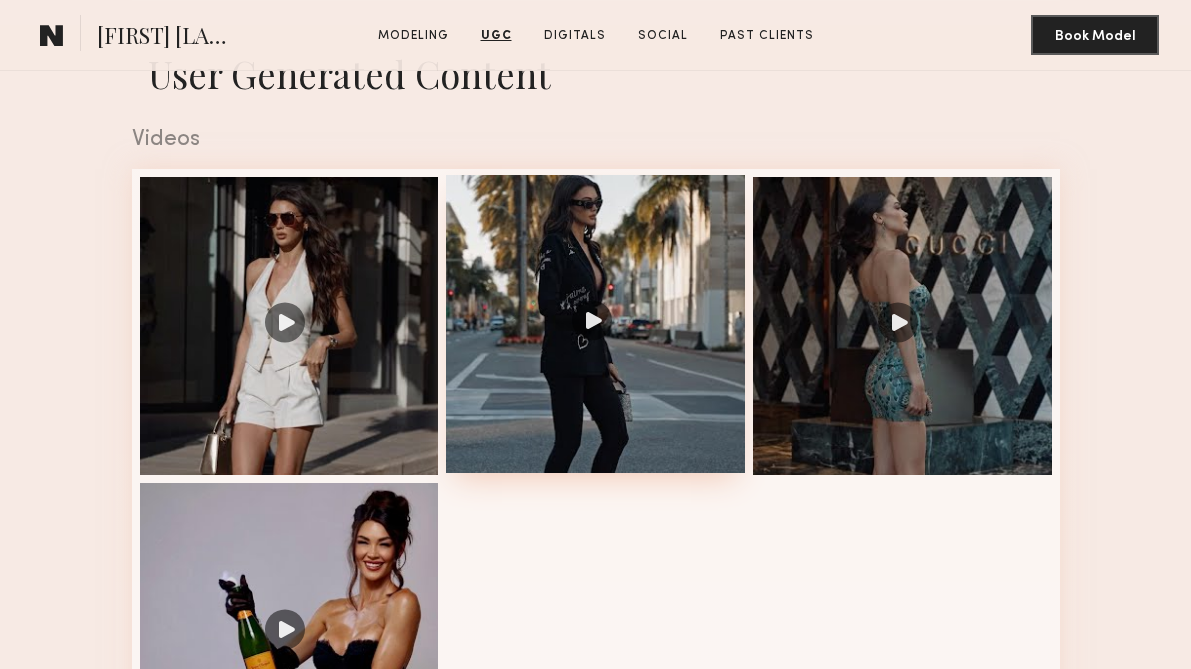 click at bounding box center [595, 324] 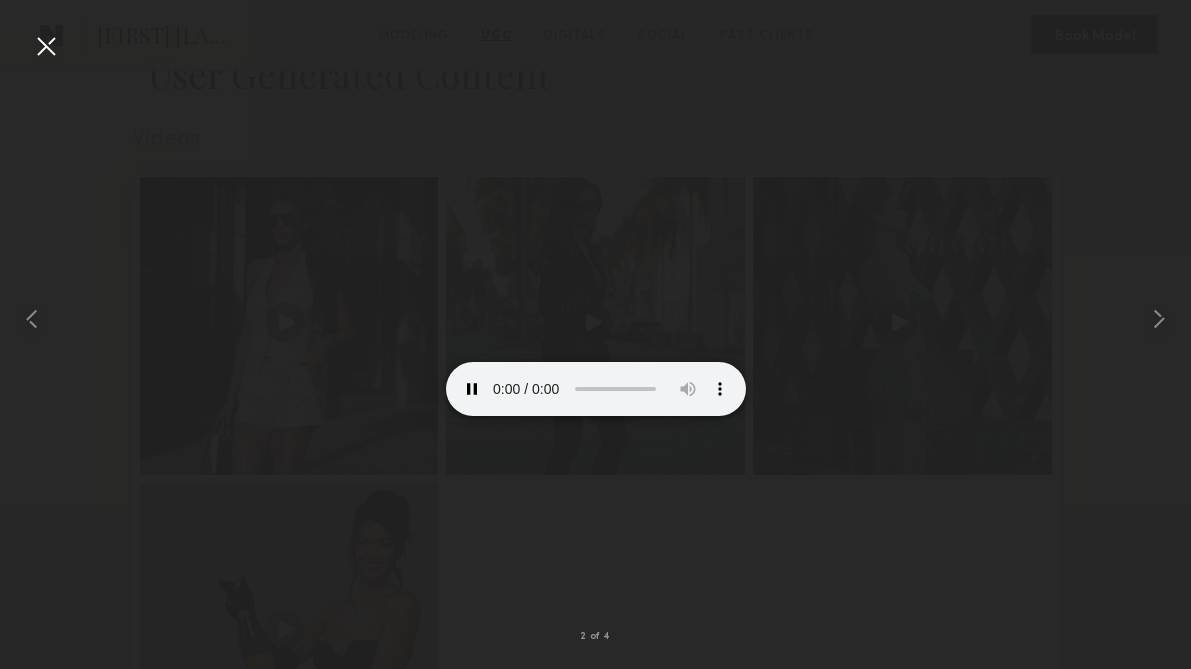 click at bounding box center (46, 46) 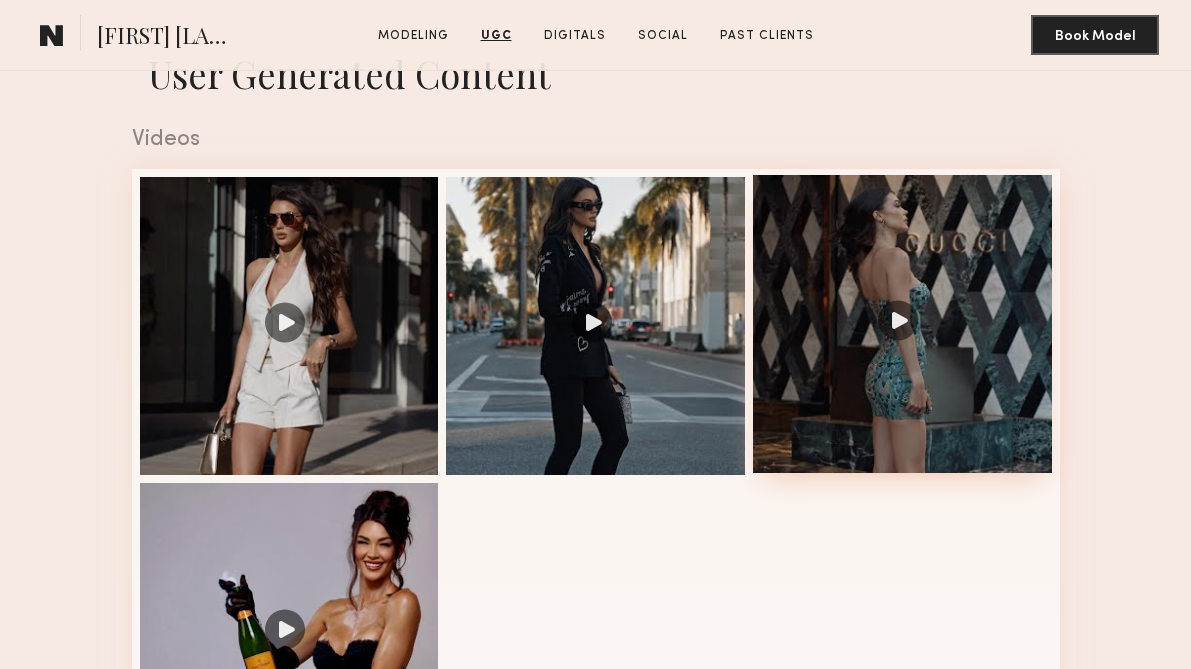 click at bounding box center [902, 324] 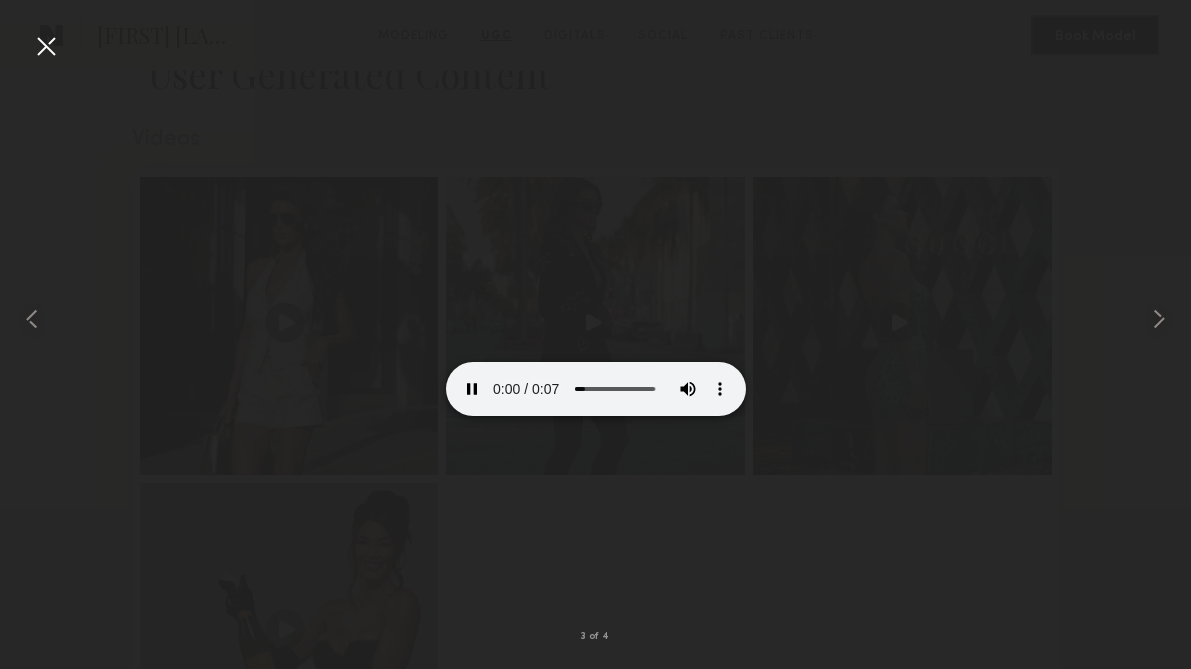 click at bounding box center (46, 46) 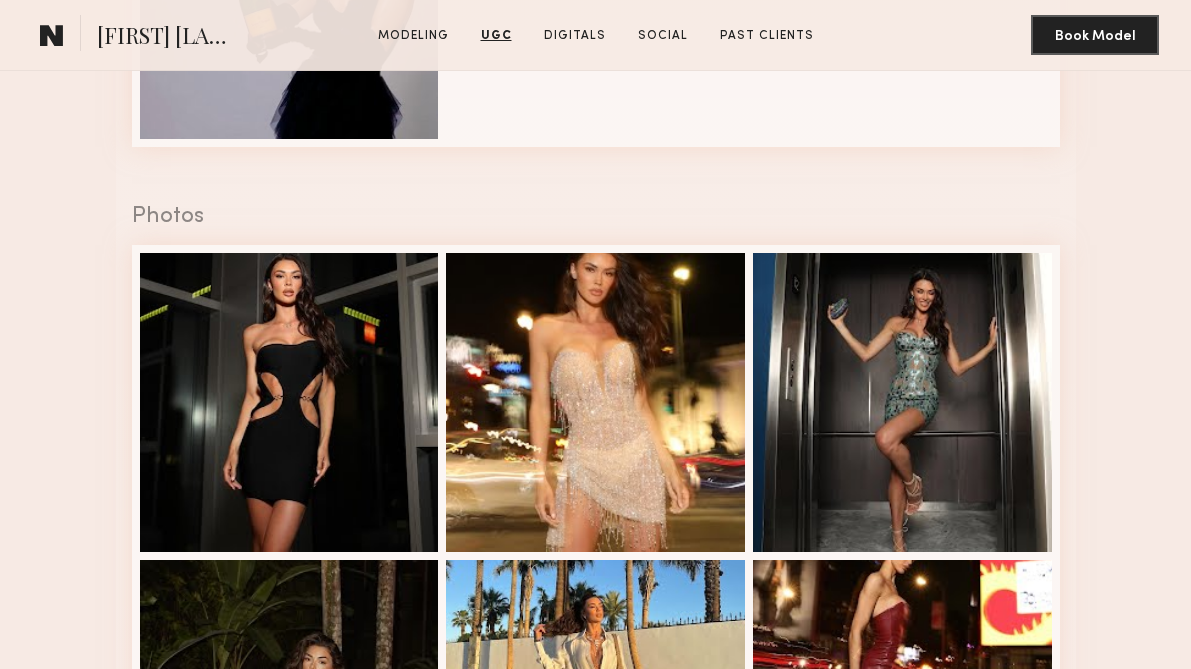 scroll, scrollTop: 2481, scrollLeft: 0, axis: vertical 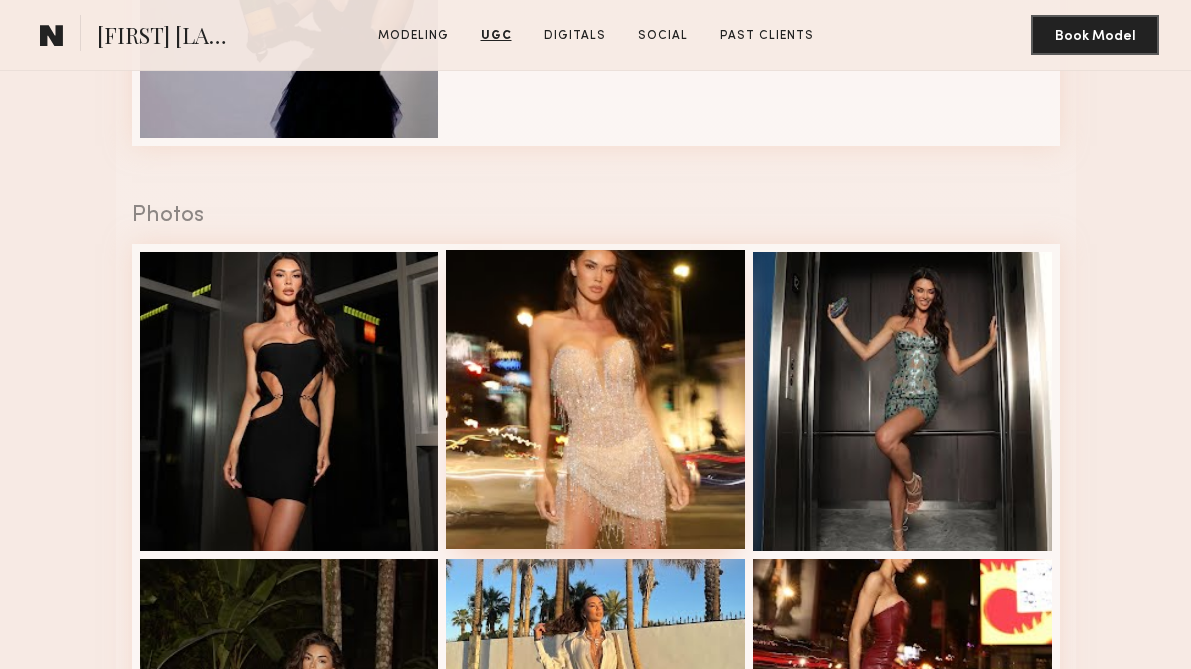 click 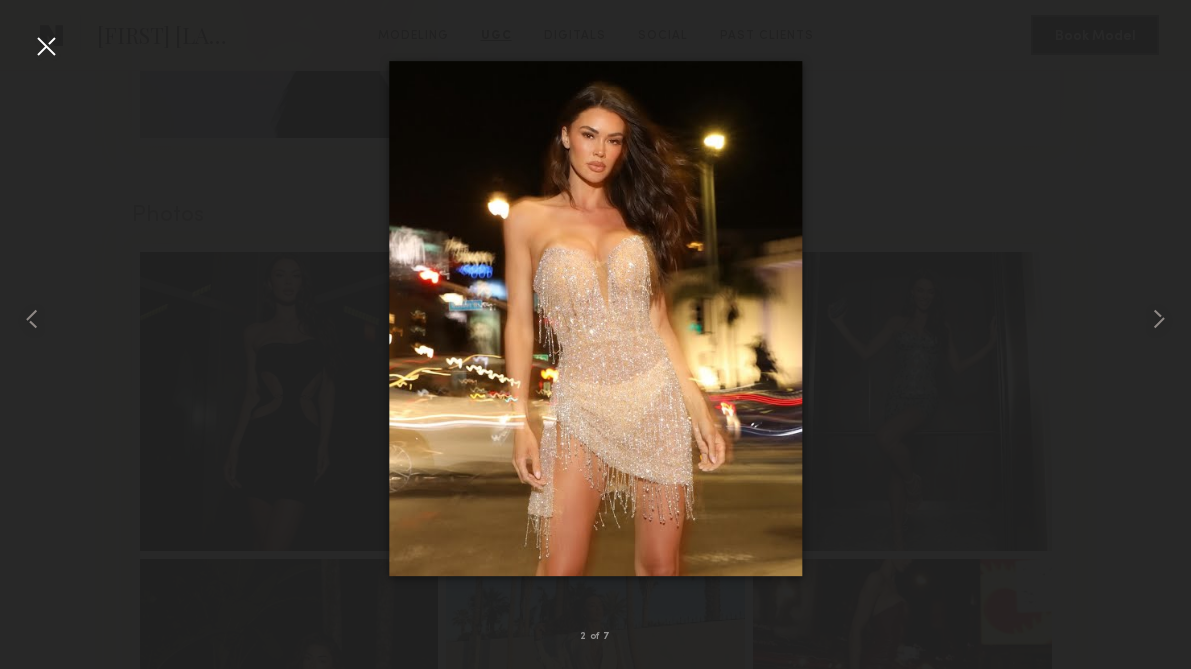 click at bounding box center (46, 46) 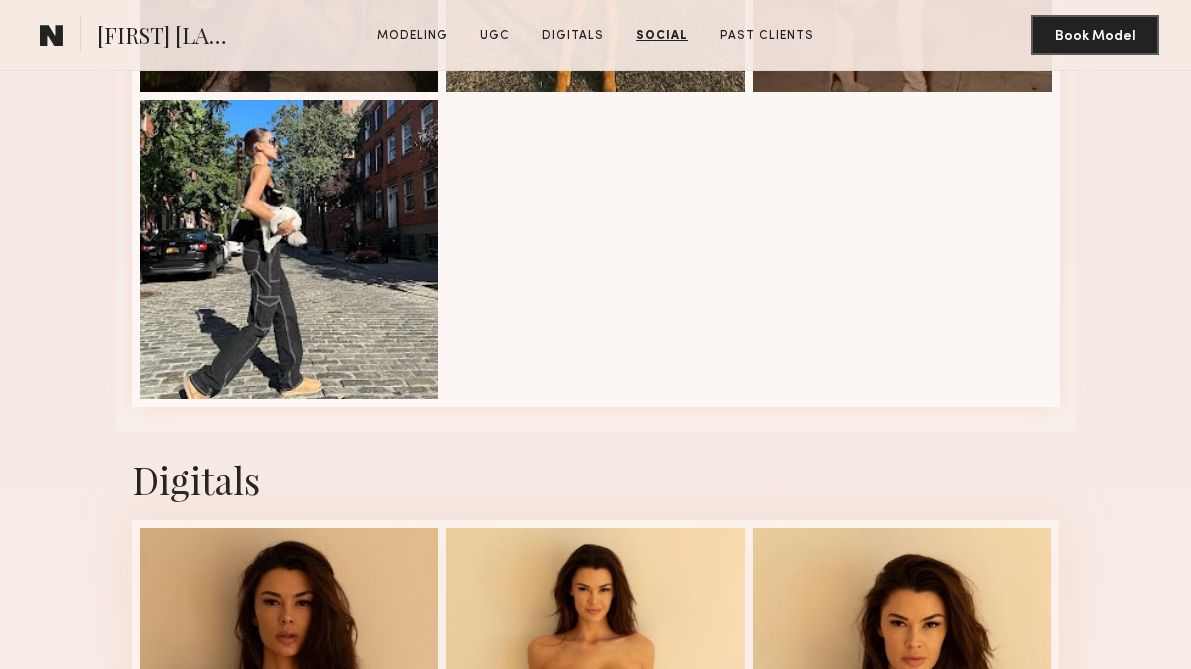 scroll, scrollTop: 2481, scrollLeft: 0, axis: vertical 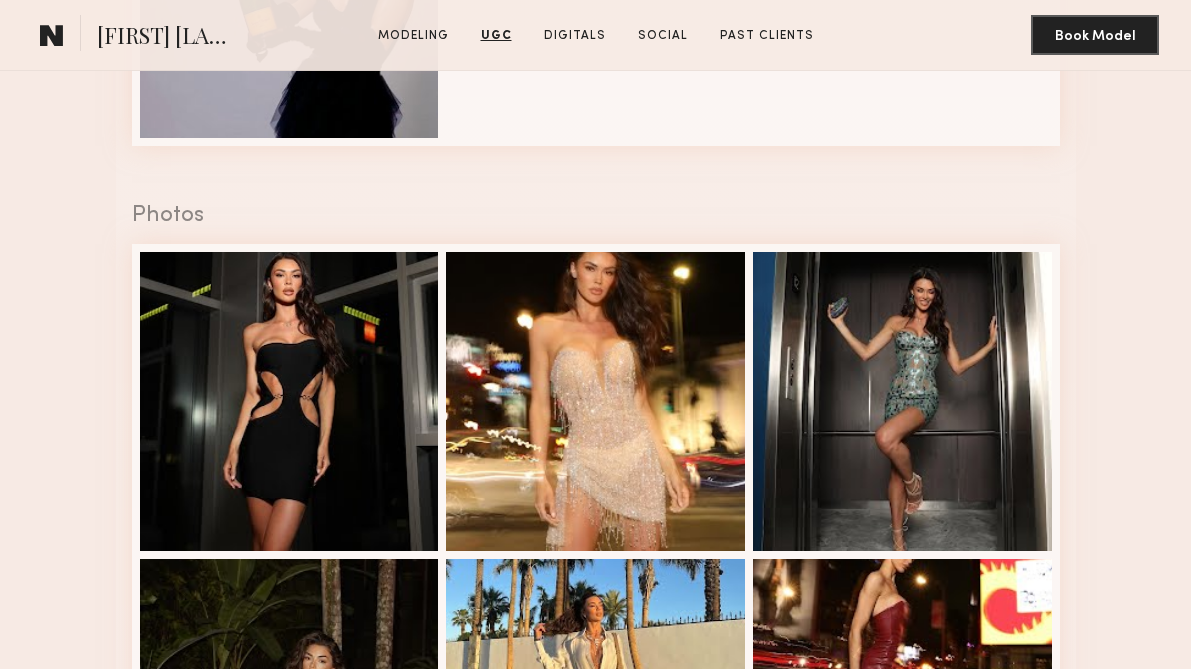 click on "[FIRST] [LAST].  Modeling   UGC   Digitals   Social   Past Clients   Message   Book Model" 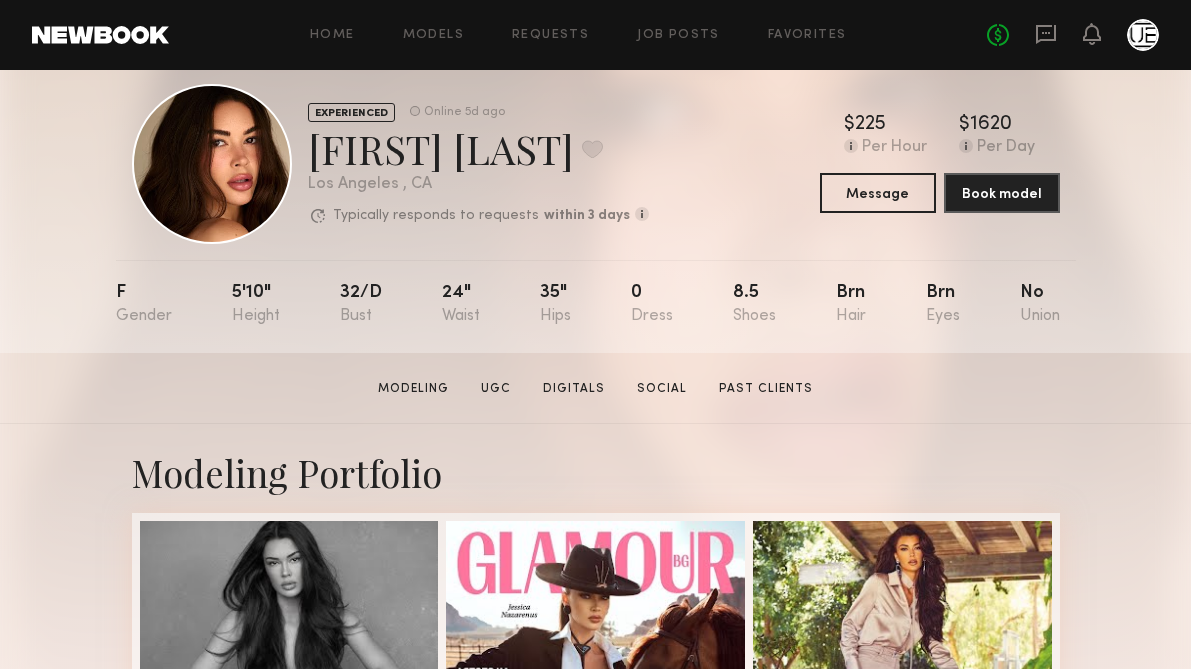 scroll, scrollTop: 0, scrollLeft: 0, axis: both 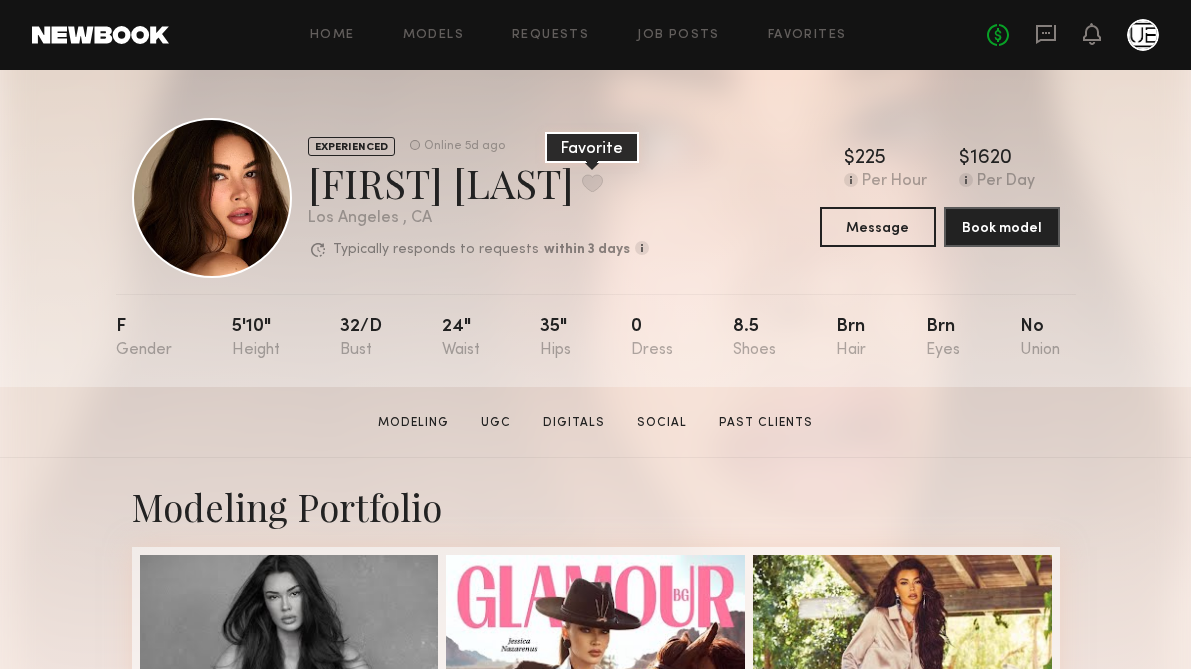 click 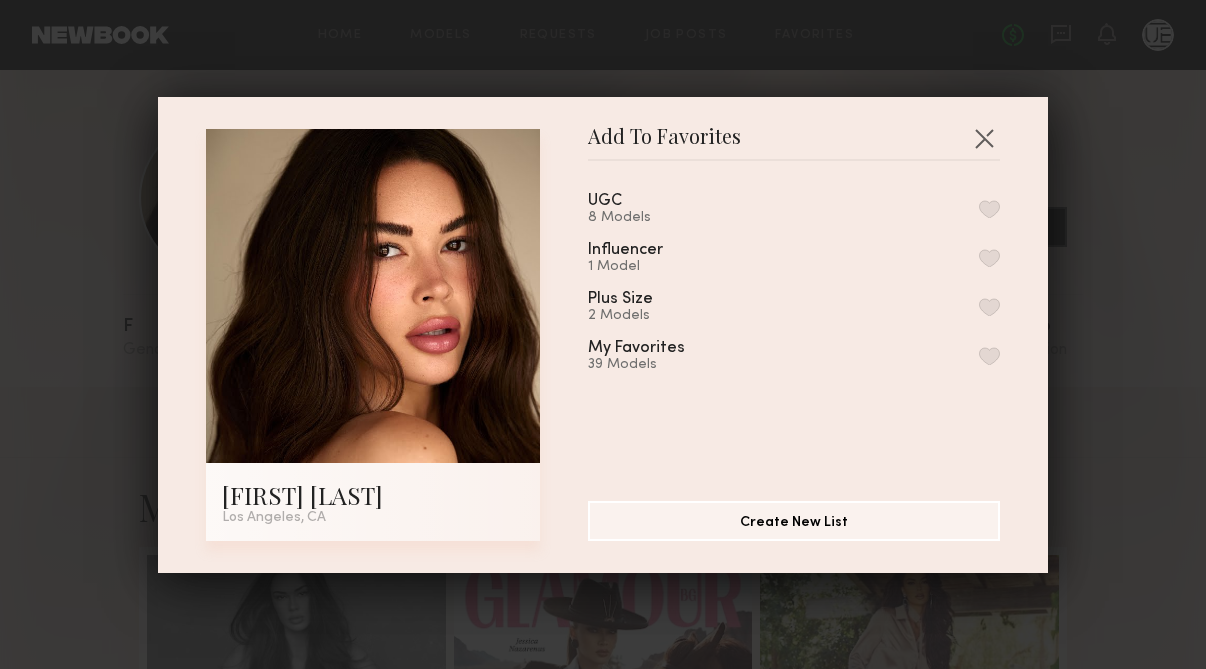 click at bounding box center [989, 209] 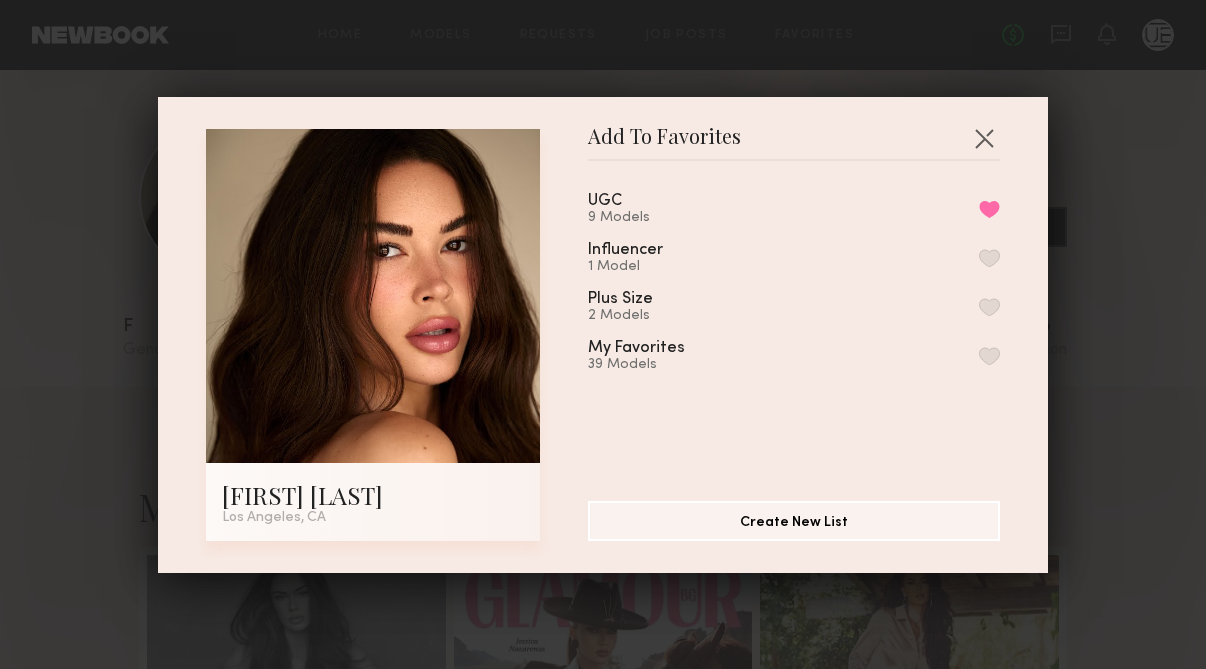 click at bounding box center [984, 138] 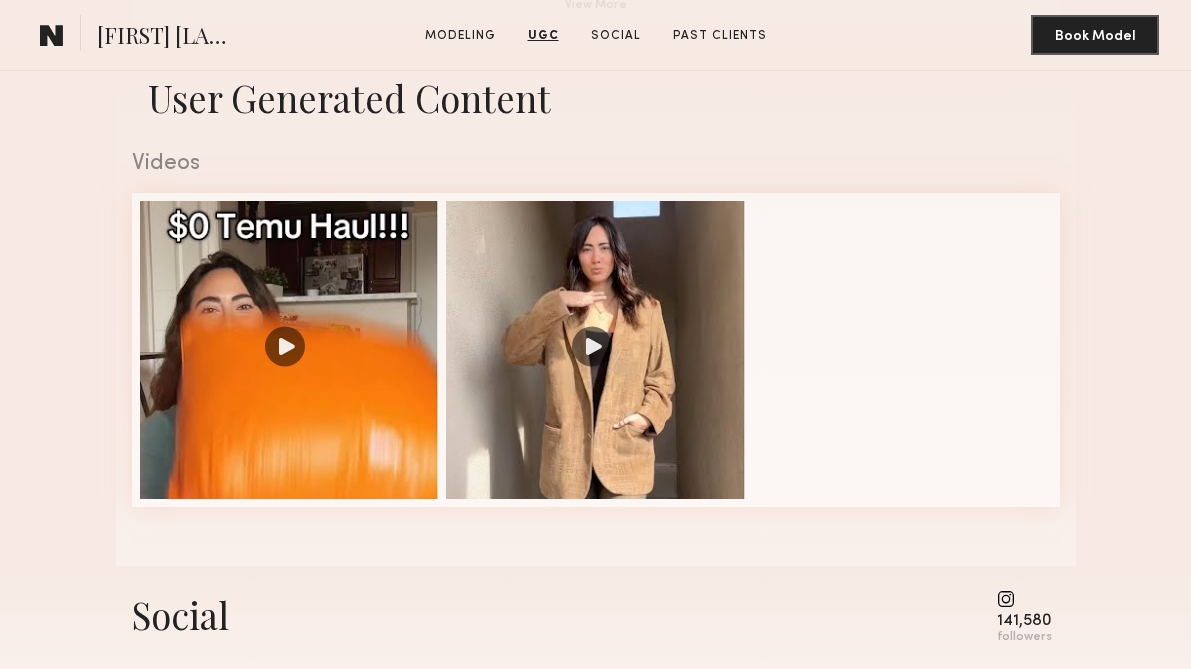 scroll, scrollTop: 1791, scrollLeft: 0, axis: vertical 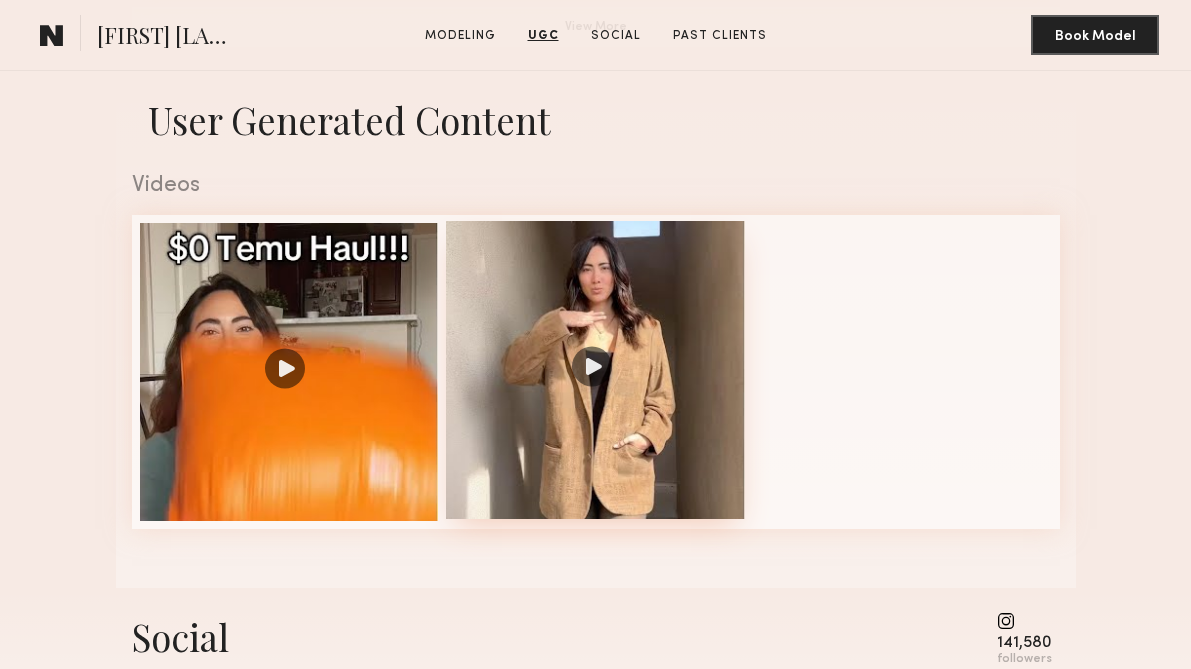click at bounding box center (595, 370) 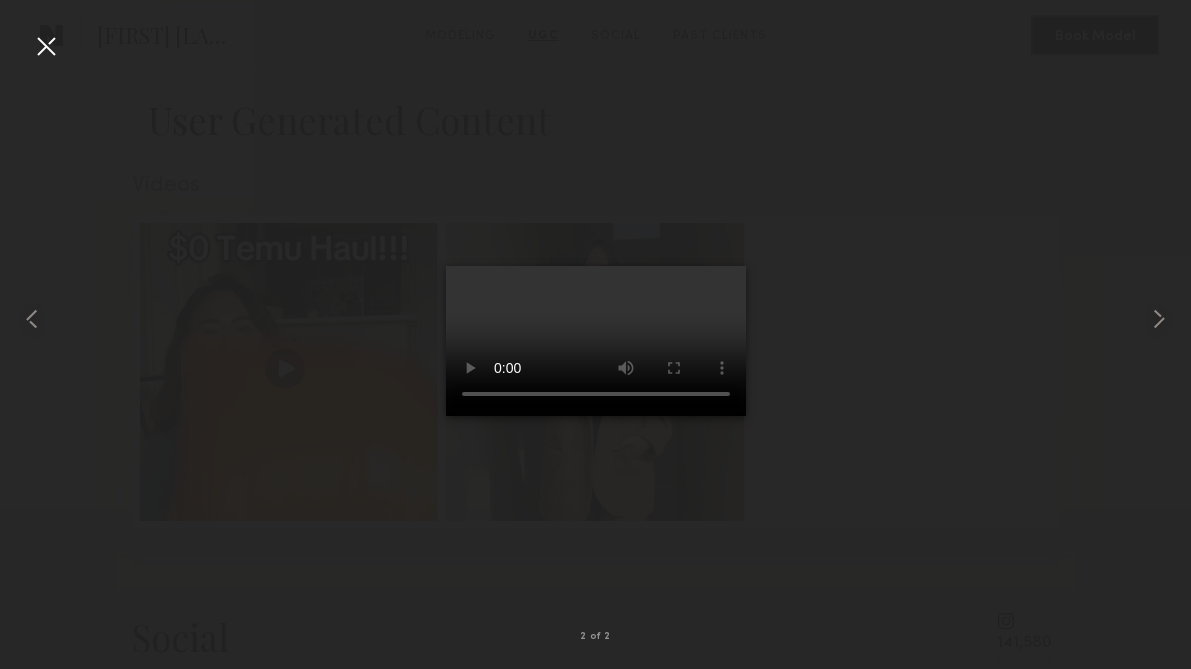 click at bounding box center [46, 46] 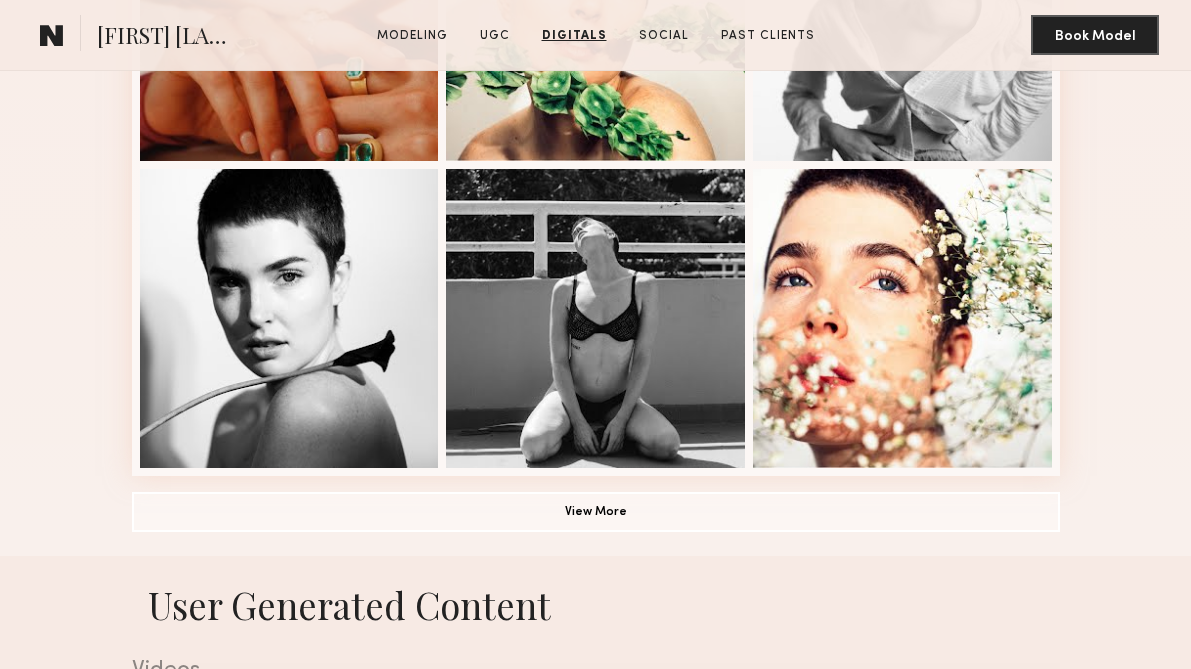scroll, scrollTop: 0, scrollLeft: 0, axis: both 